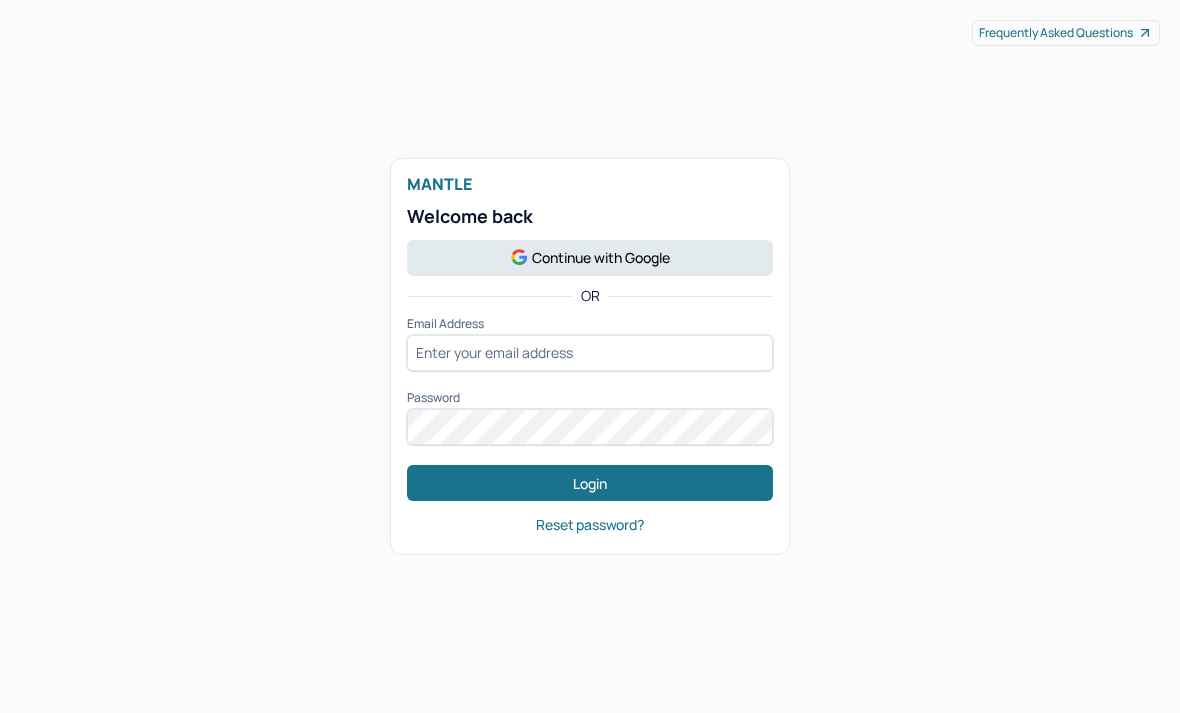 scroll, scrollTop: 0, scrollLeft: 0, axis: both 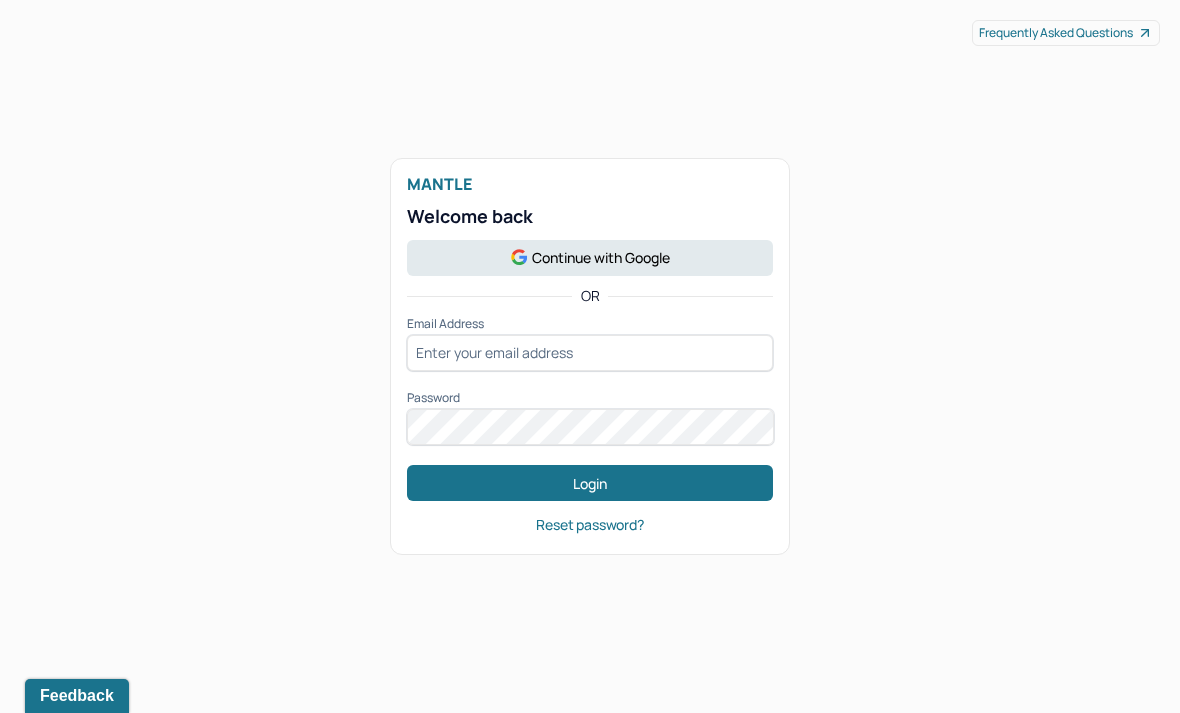 click on "Continue with Google" at bounding box center (590, 258) 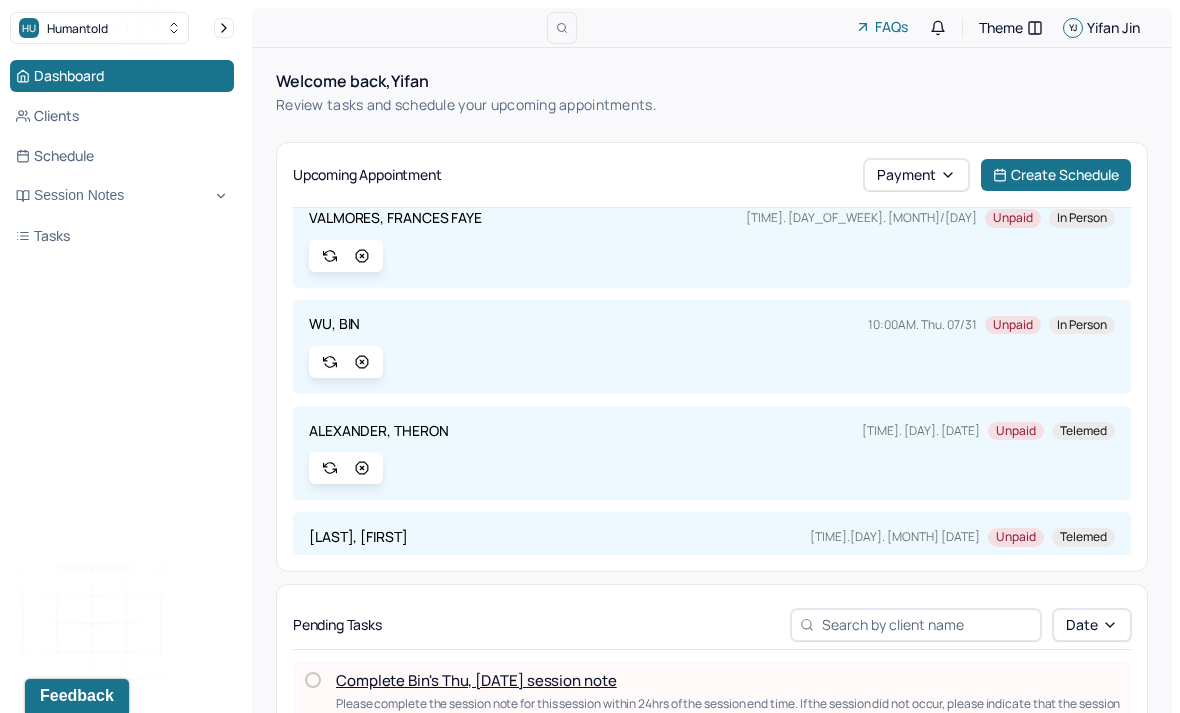 scroll, scrollTop: 633, scrollLeft: 0, axis: vertical 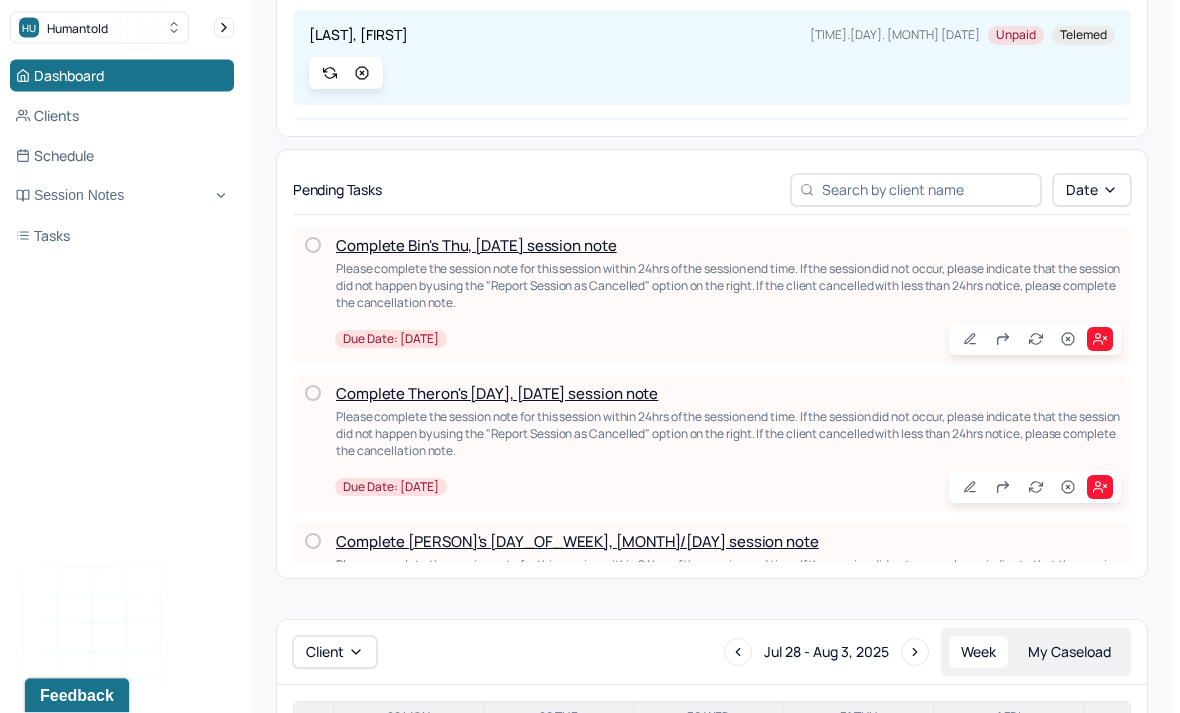 click on "Complete Bin's Thu, [DATE] session note" at bounding box center [476, 246] 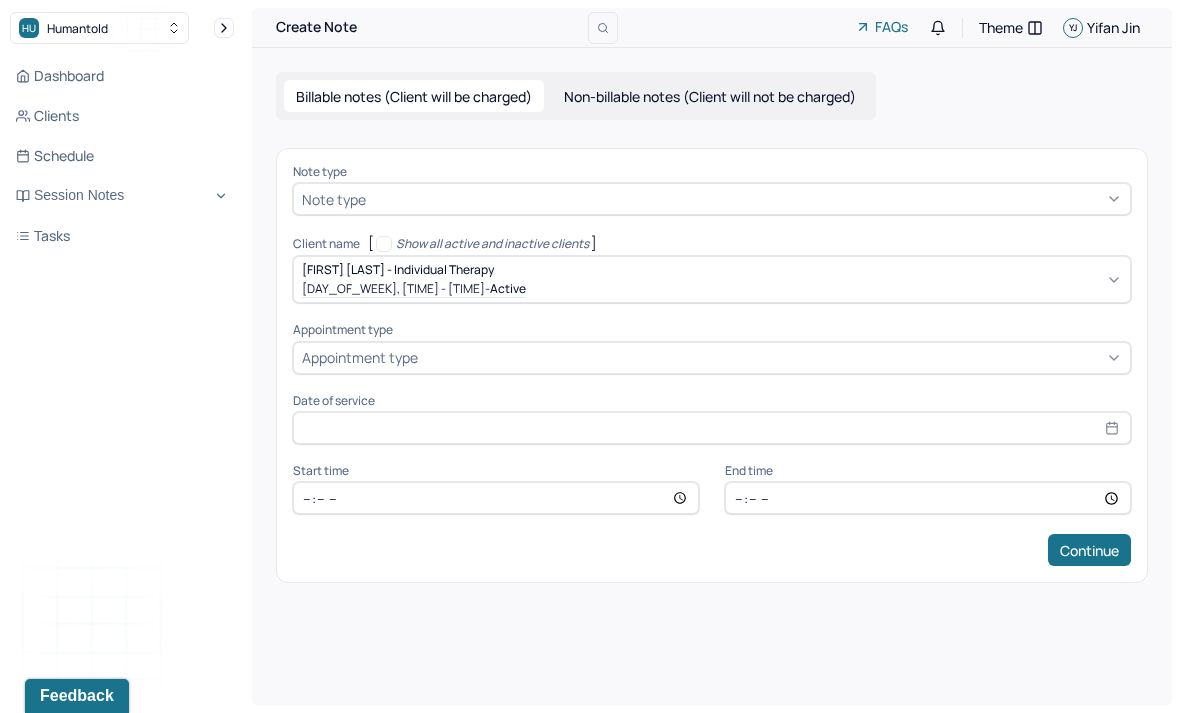 type on "[MONTH] [DAY], [YEAR]" 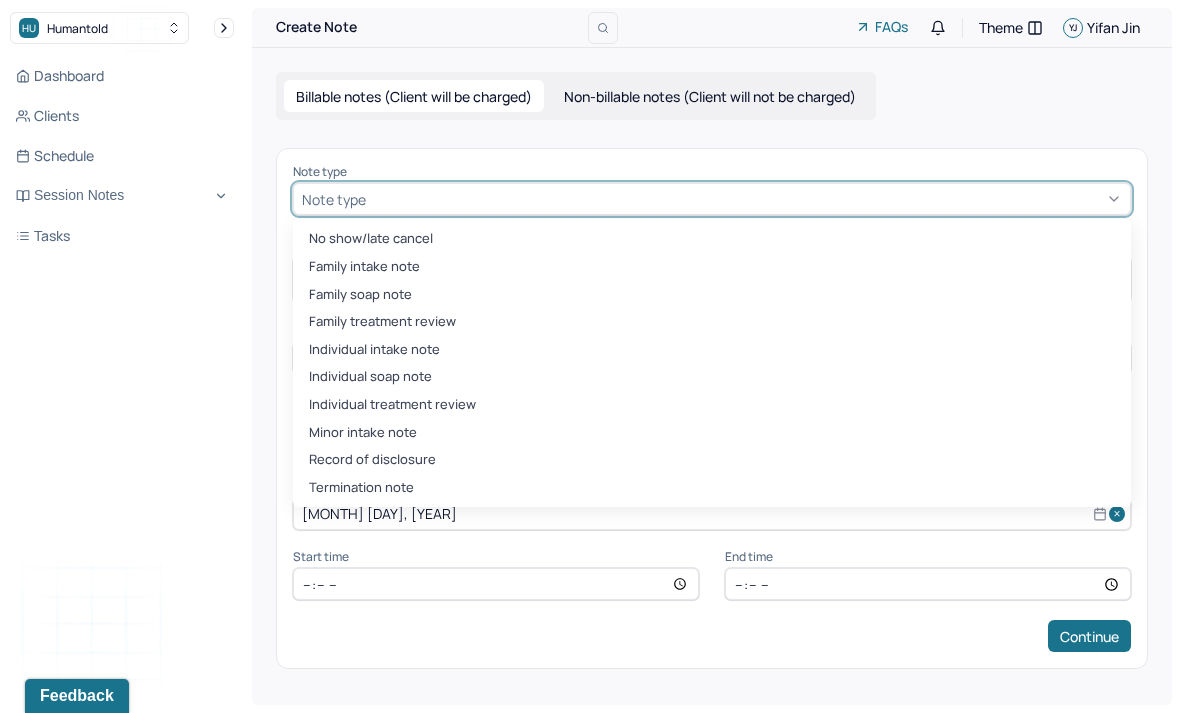 scroll, scrollTop: 0, scrollLeft: 0, axis: both 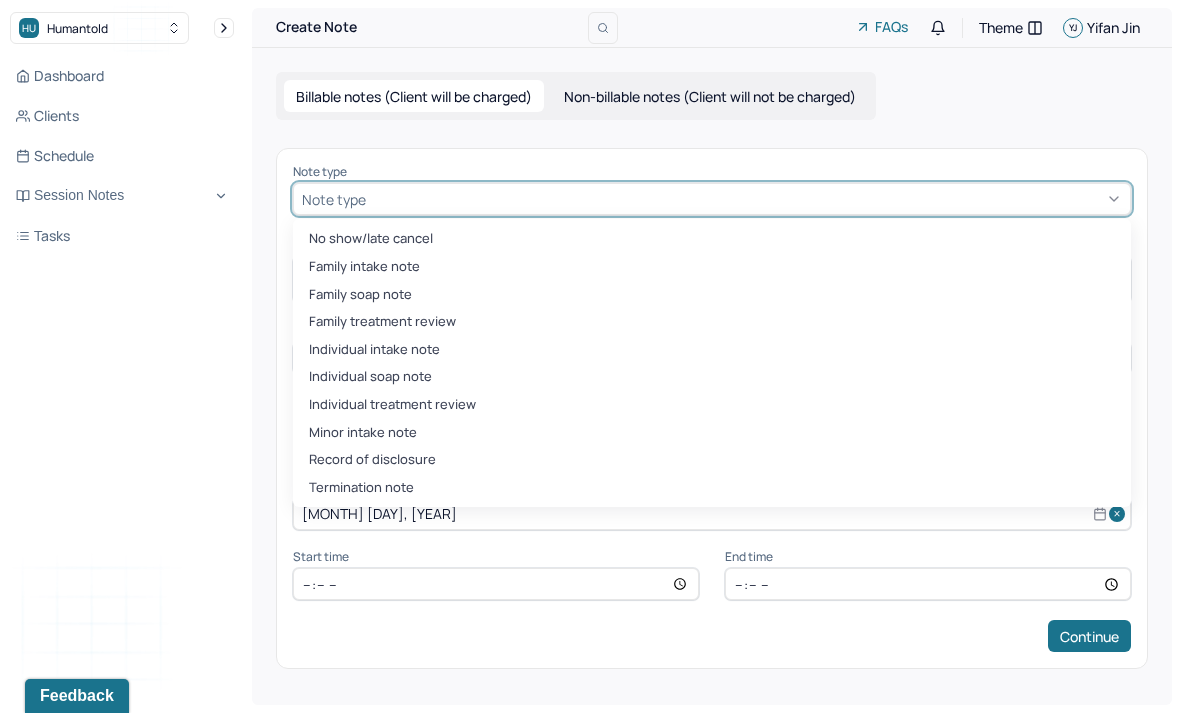click on "Individual soap note" at bounding box center (712, 377) 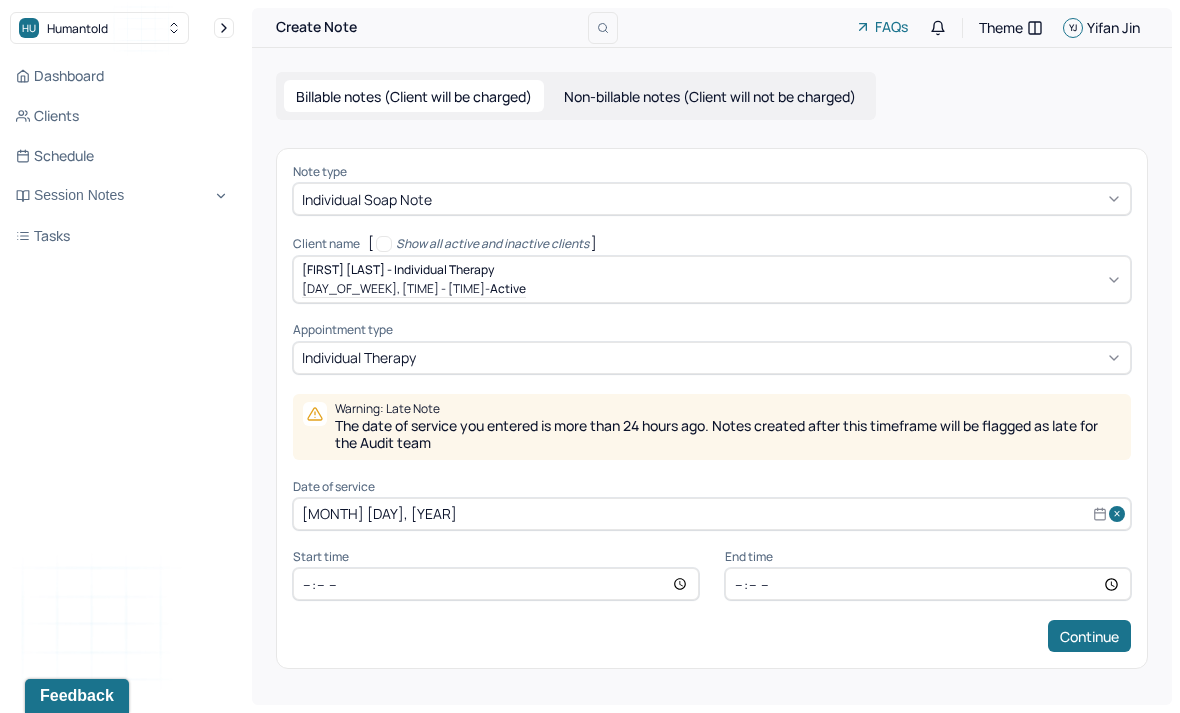 click on "Continue" at bounding box center [1089, 636] 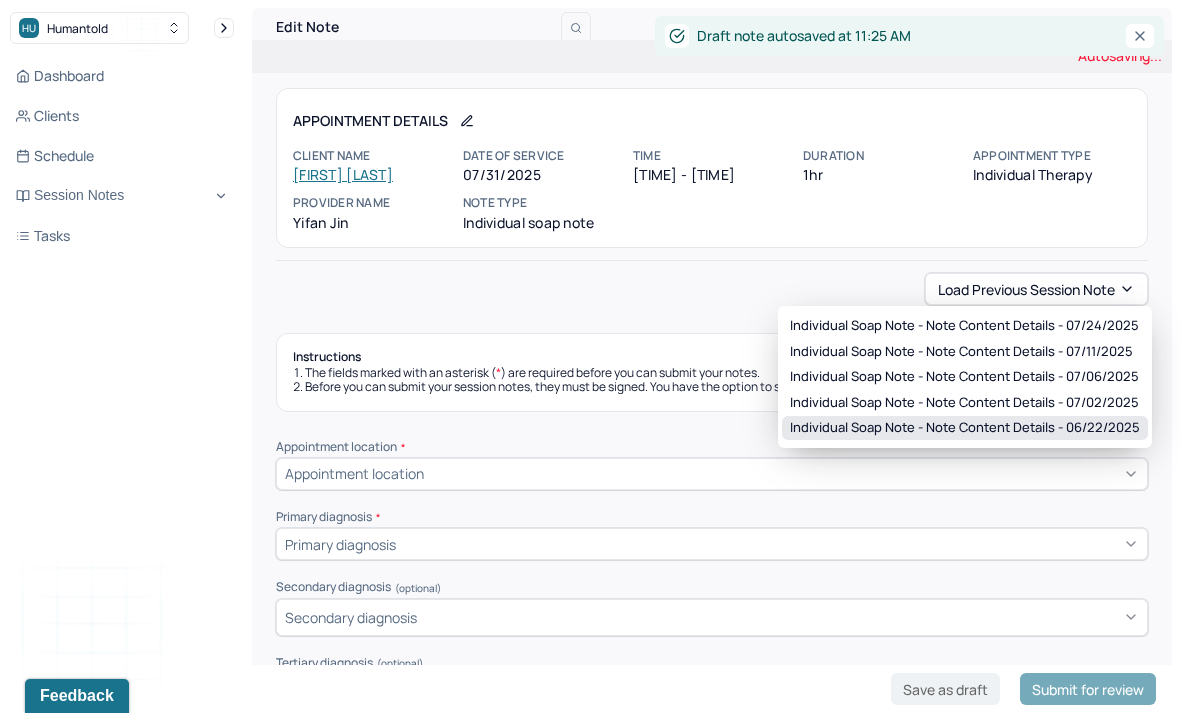 click on "Individual soap note   - Note content Details -   06/22/2025" at bounding box center [965, 428] 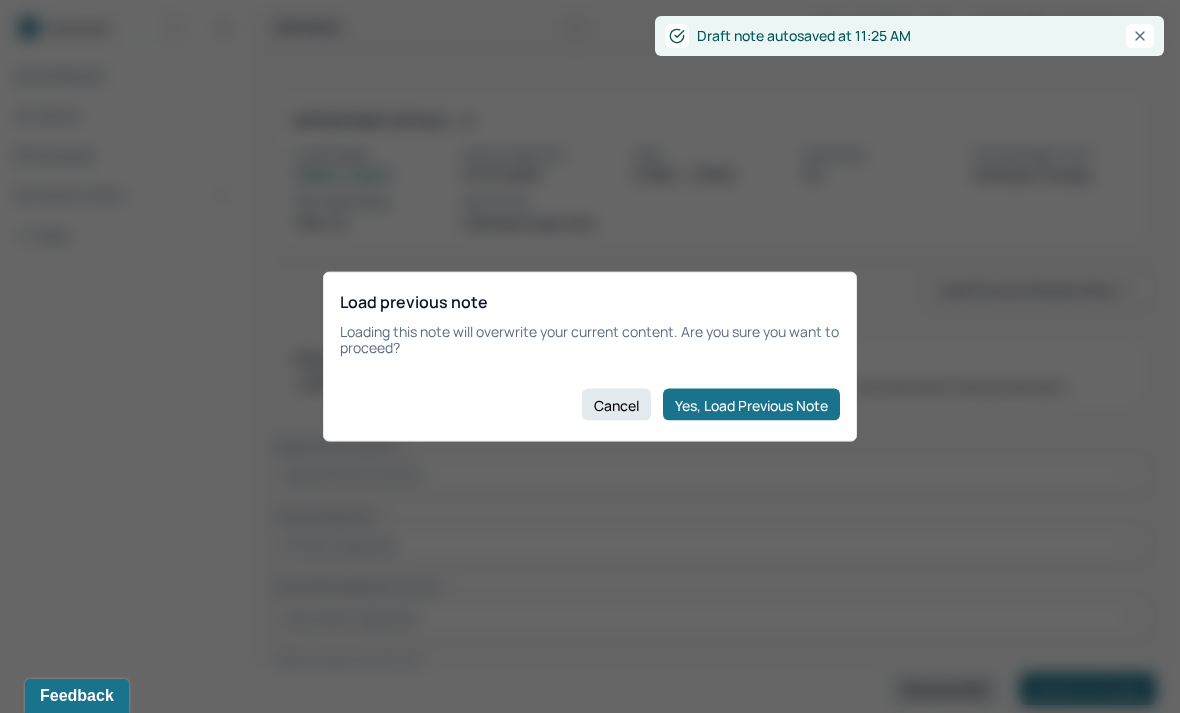 click on "Yes, Load Previous Note" at bounding box center (751, 405) 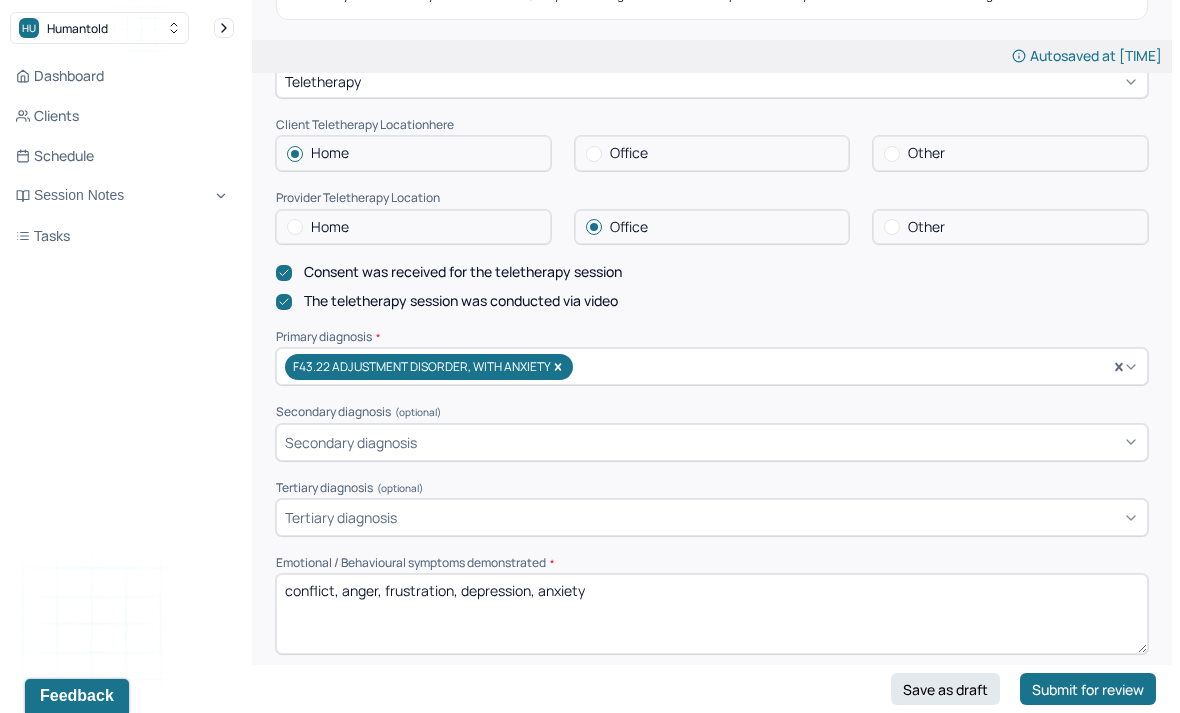 scroll, scrollTop: 383, scrollLeft: 0, axis: vertical 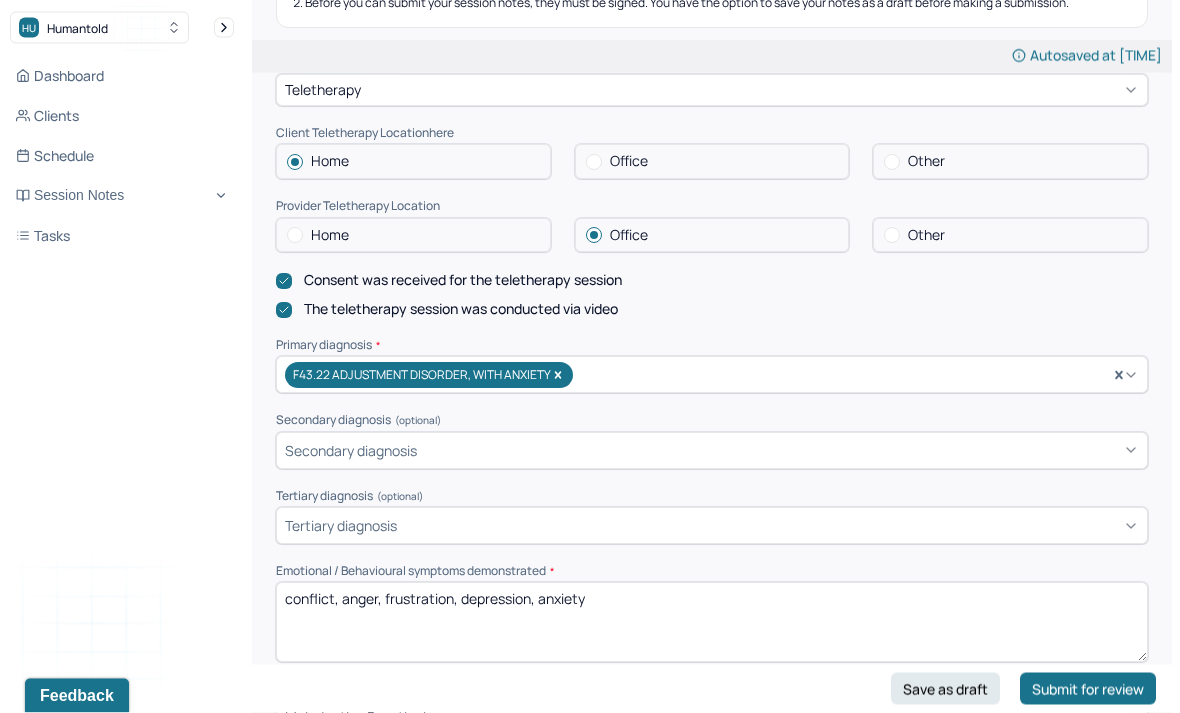 click on "Other" at bounding box center (1010, 162) 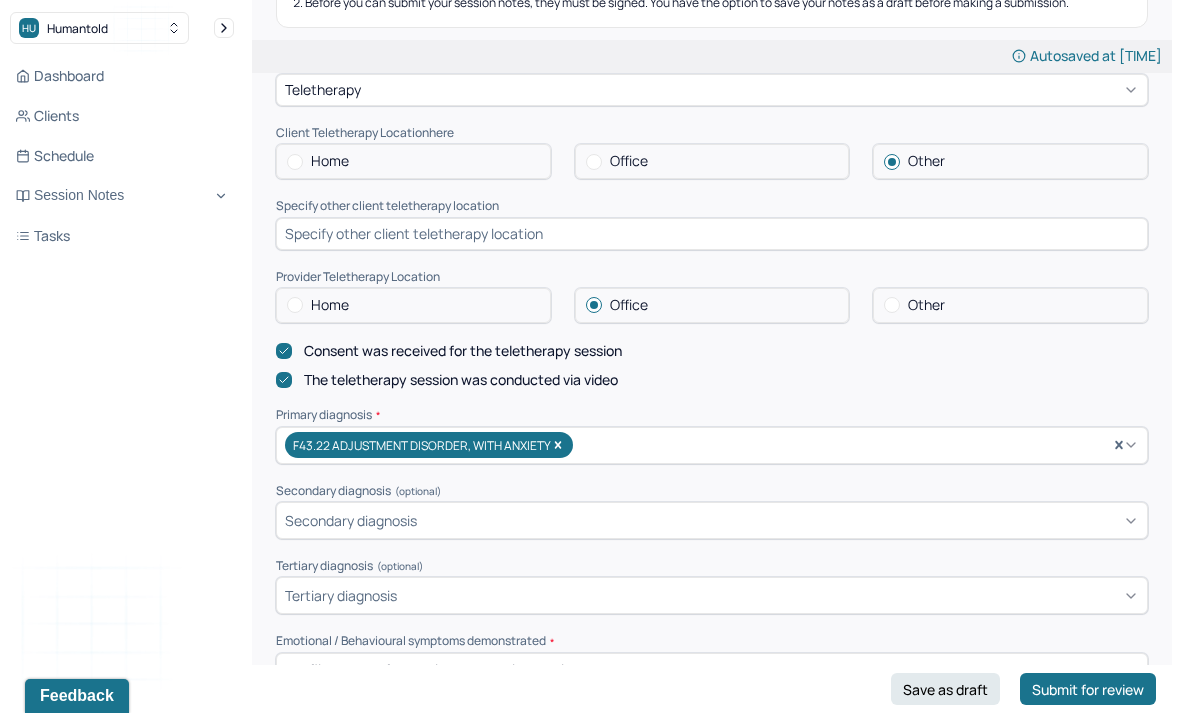 click at bounding box center (712, 234) 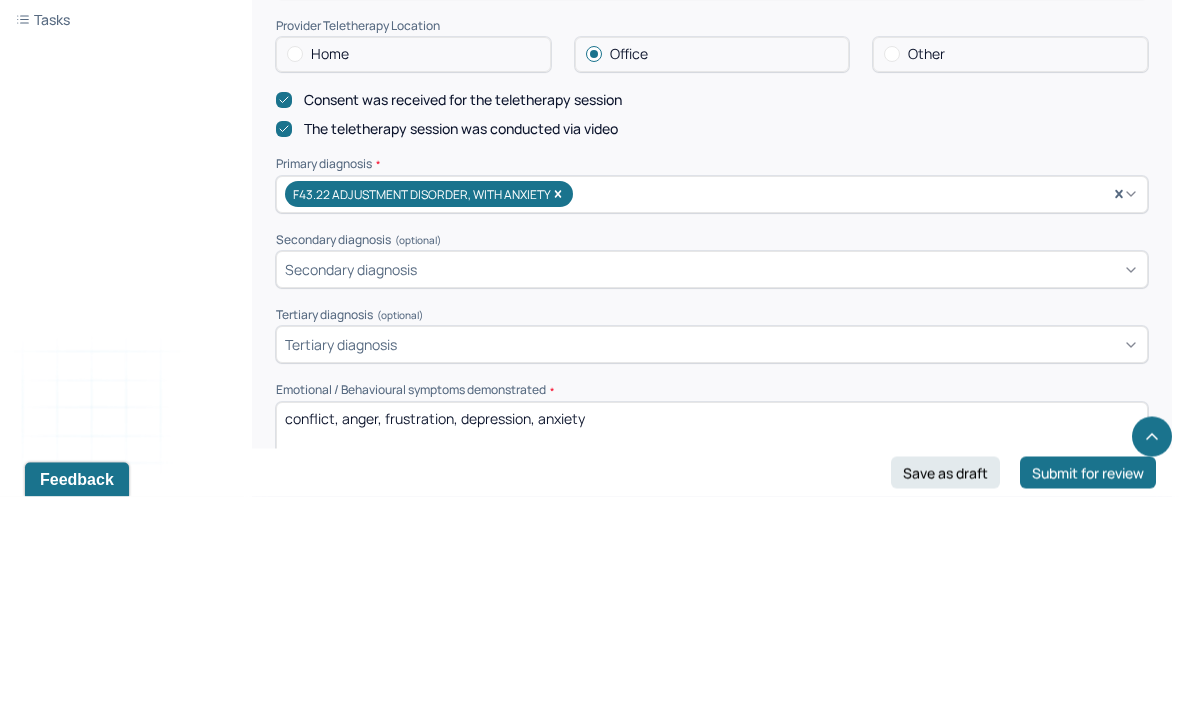 scroll, scrollTop: 432, scrollLeft: 0, axis: vertical 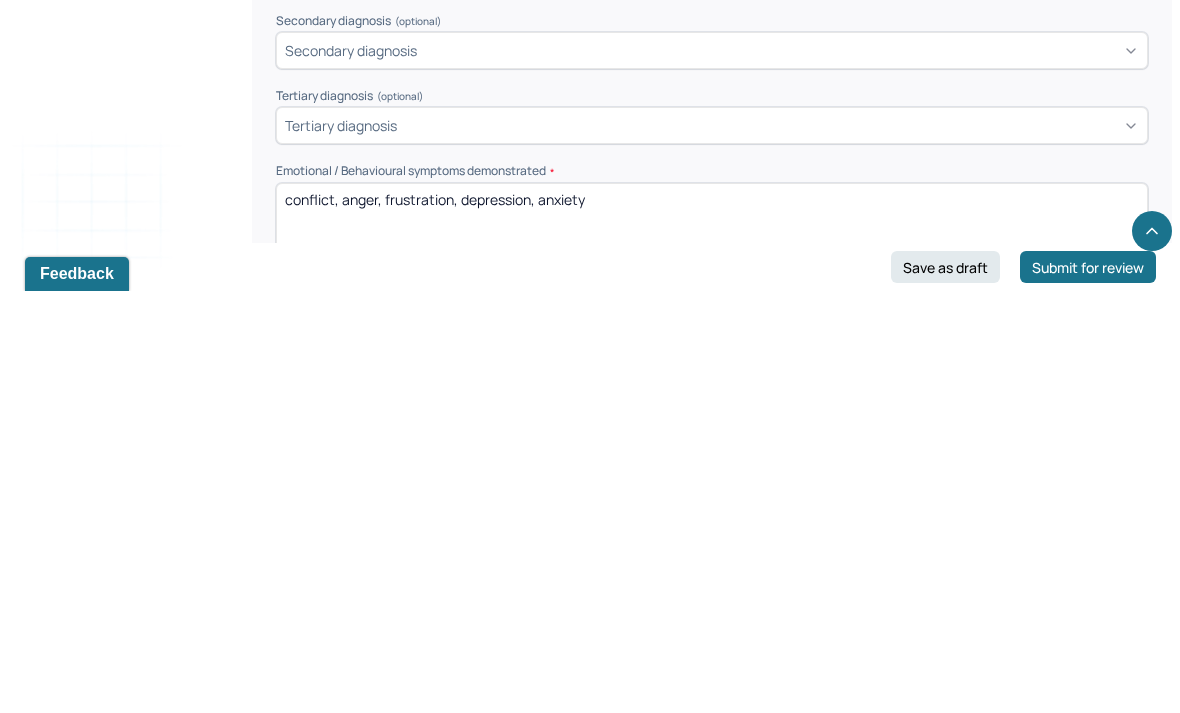 type on "Hotel" 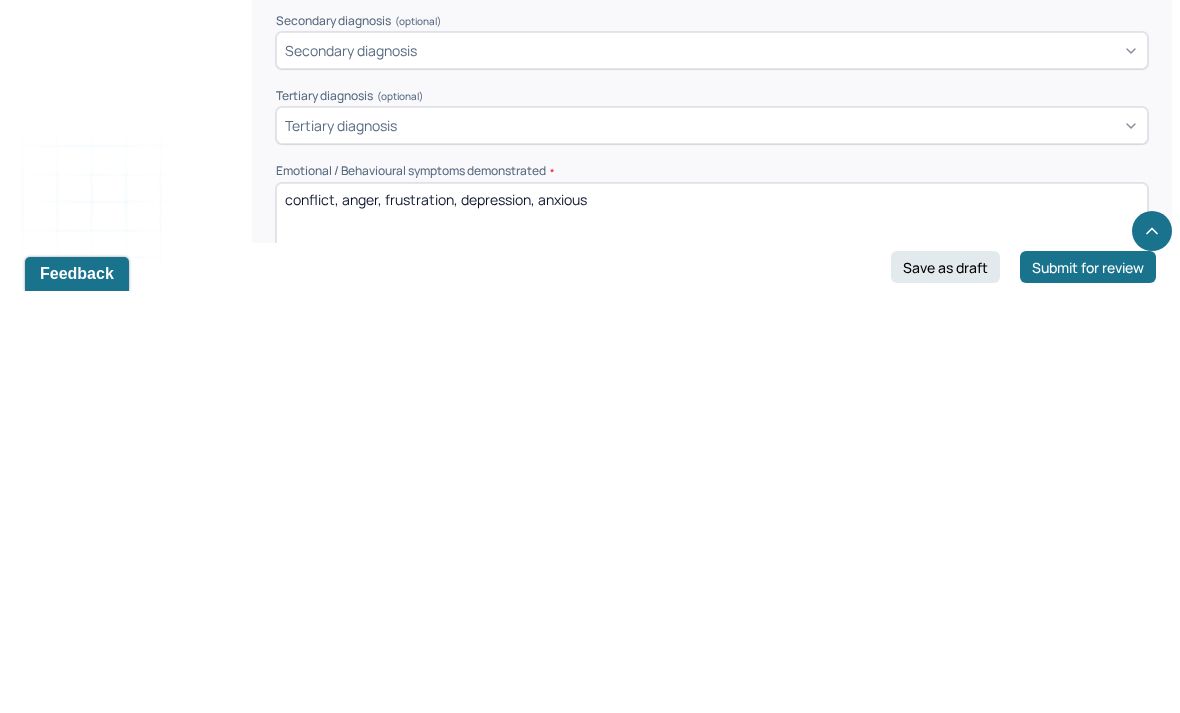 click on "conflict, anger, frustration, depression, anxiety" at bounding box center [712, 645] 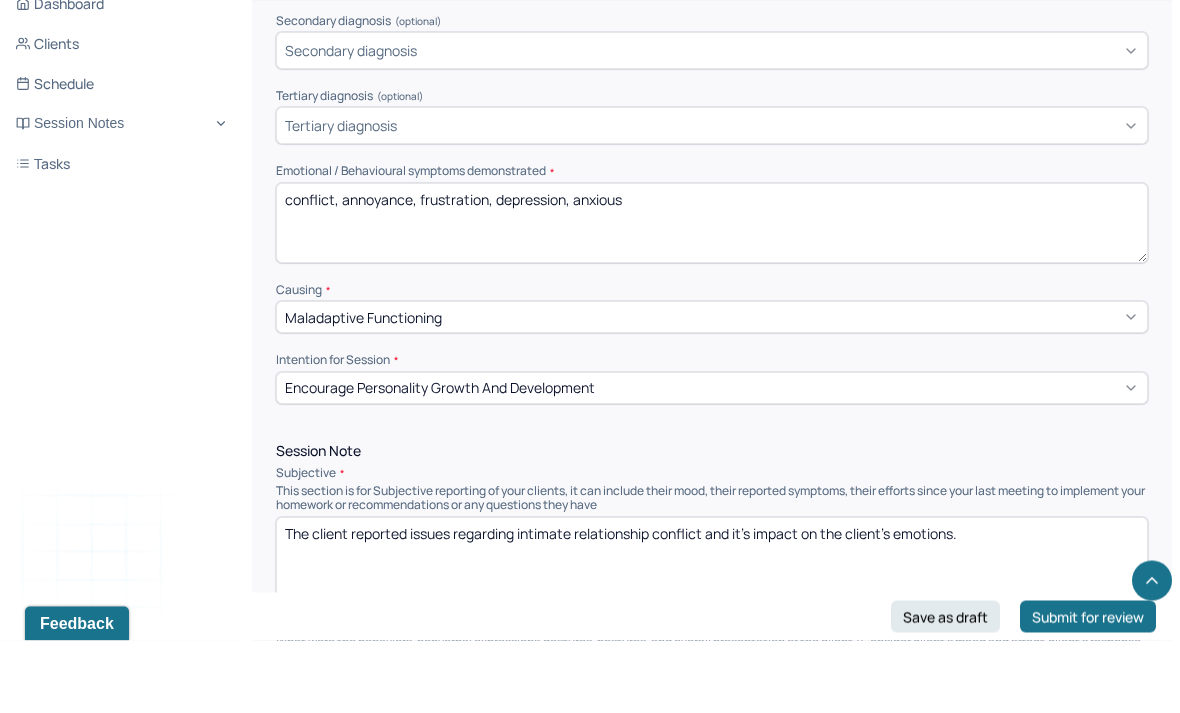 scroll, scrollTop: 784, scrollLeft: 0, axis: vertical 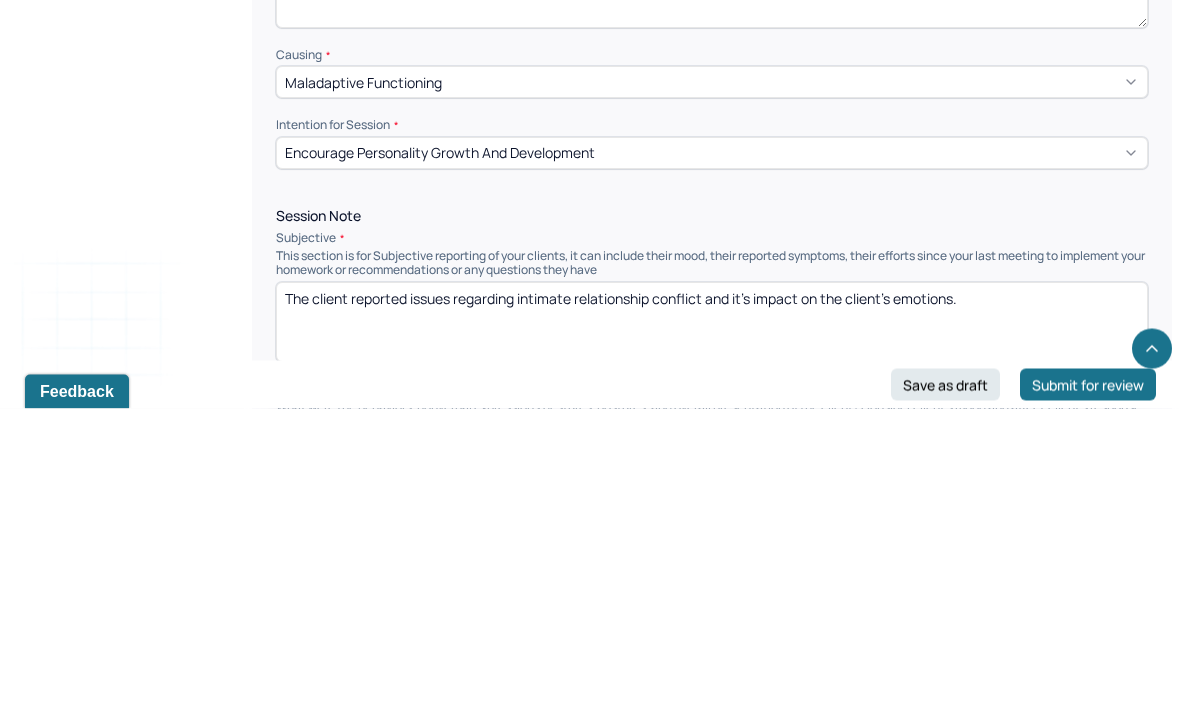 type on "conflict, annoyance, frustration, depression, anxious" 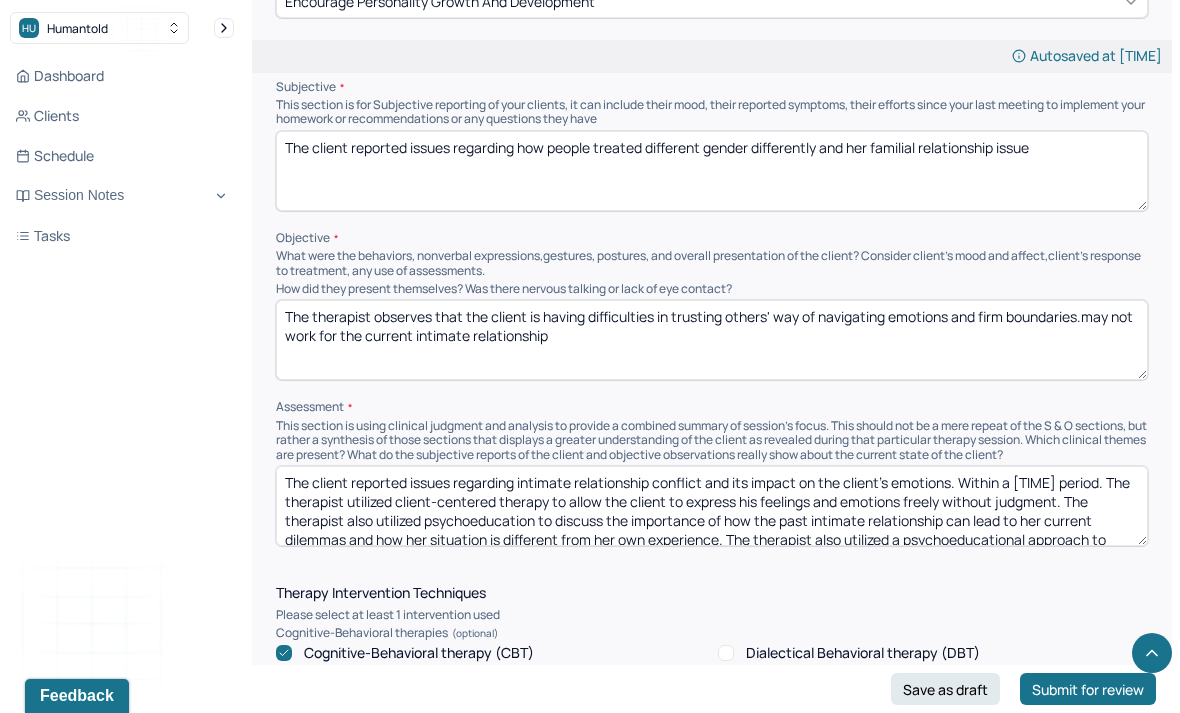 click on "The client reported issues regarding how people treated different gender differently and her familial relationship issue" at bounding box center [712, 171] 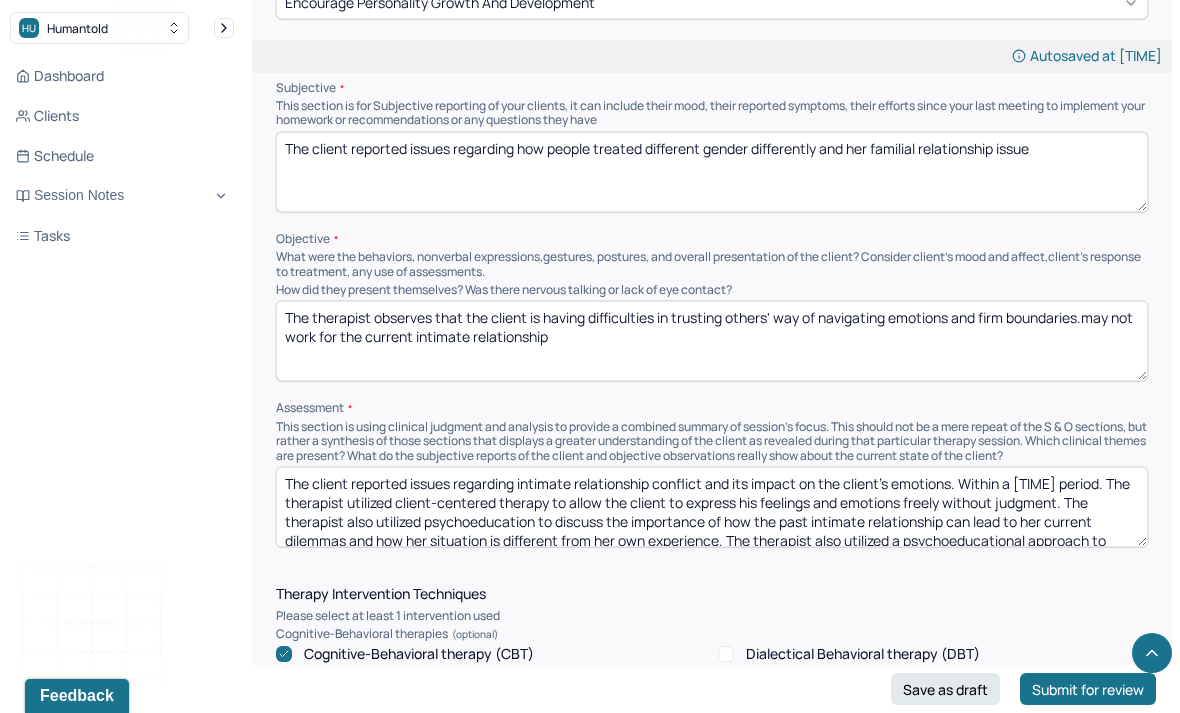 click on "The client reported issues regarding how people treated different gender differently and her familial relationship issue" at bounding box center [712, 172] 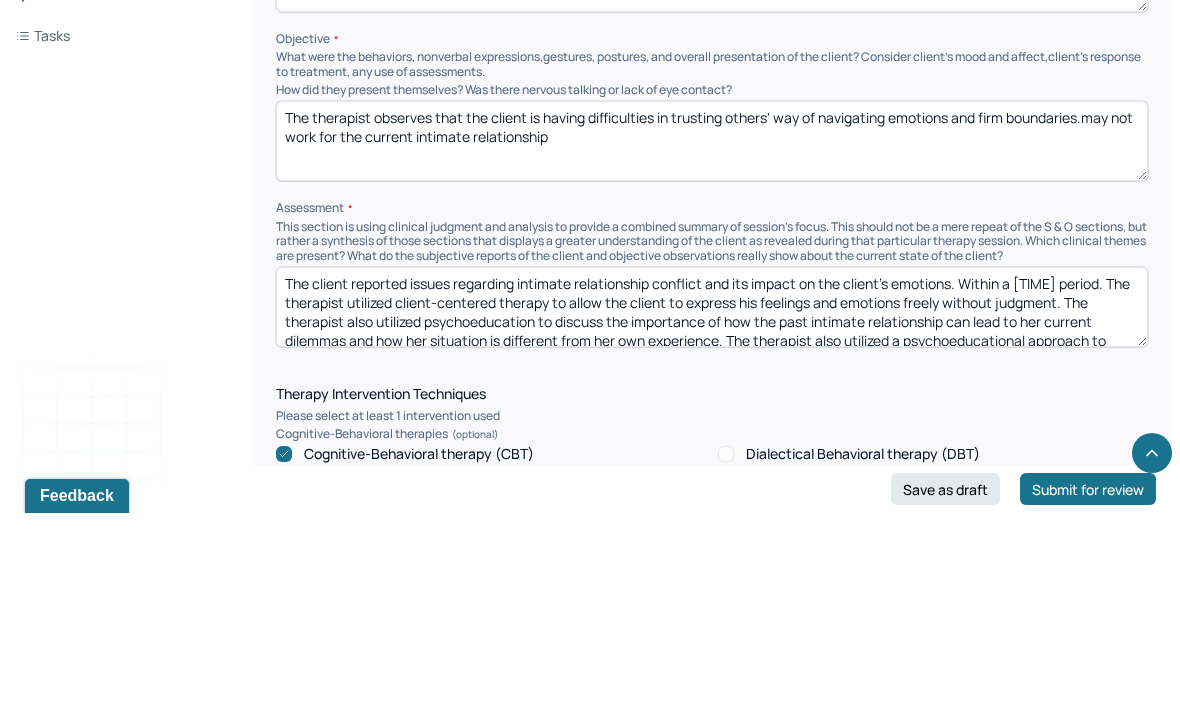 type on "The client reported issues regarding how people treated different gender differently and her familial relationship issue" 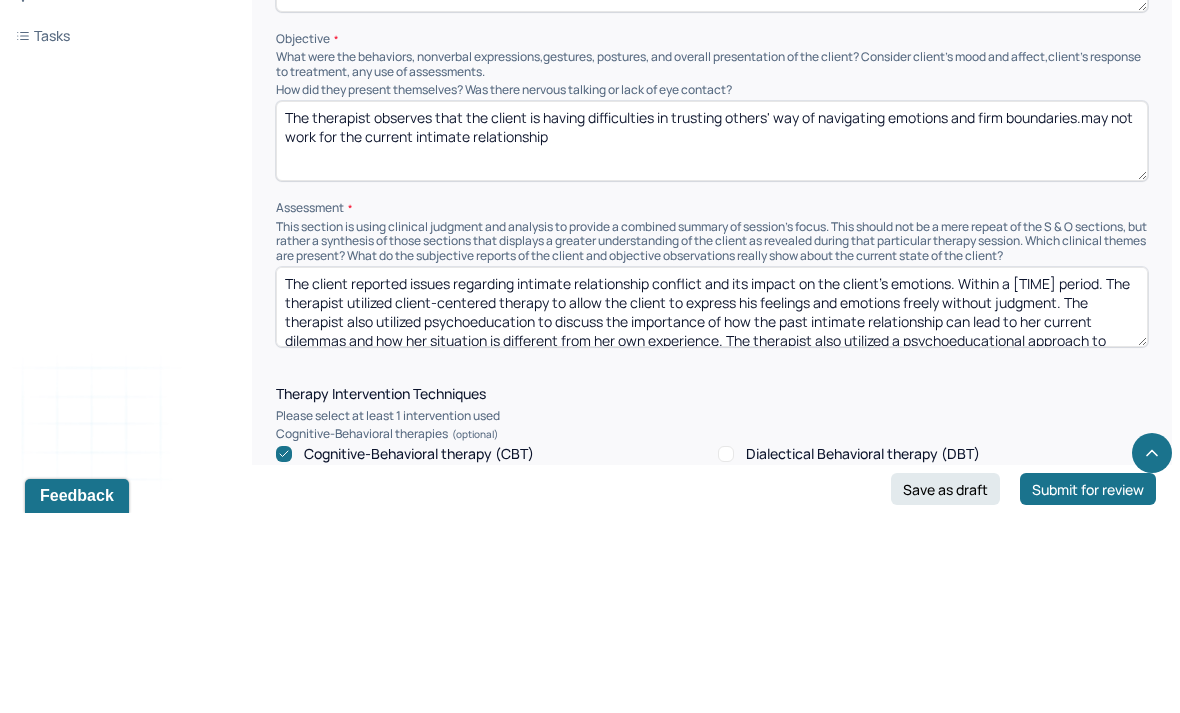 click on "The client reported issues regarding intimate relationship conflict and its impact on the client's emotions. Within a [TIME] period. The therapist utilized client-centered therapy to allow the client to express his feelings and emotions freely without judgment. The therapist also utilized psychoeducation to discuss the importance of how the past intimate relationship can lead to her current dilemmas and how her situation is different from her own experience. The therapist also utilized a psychoeducational approach to discuss intimate relationships and how a specific way of direction can help her intimate relationships move in a direction where she prefers and can appreciate" at bounding box center (712, 507) 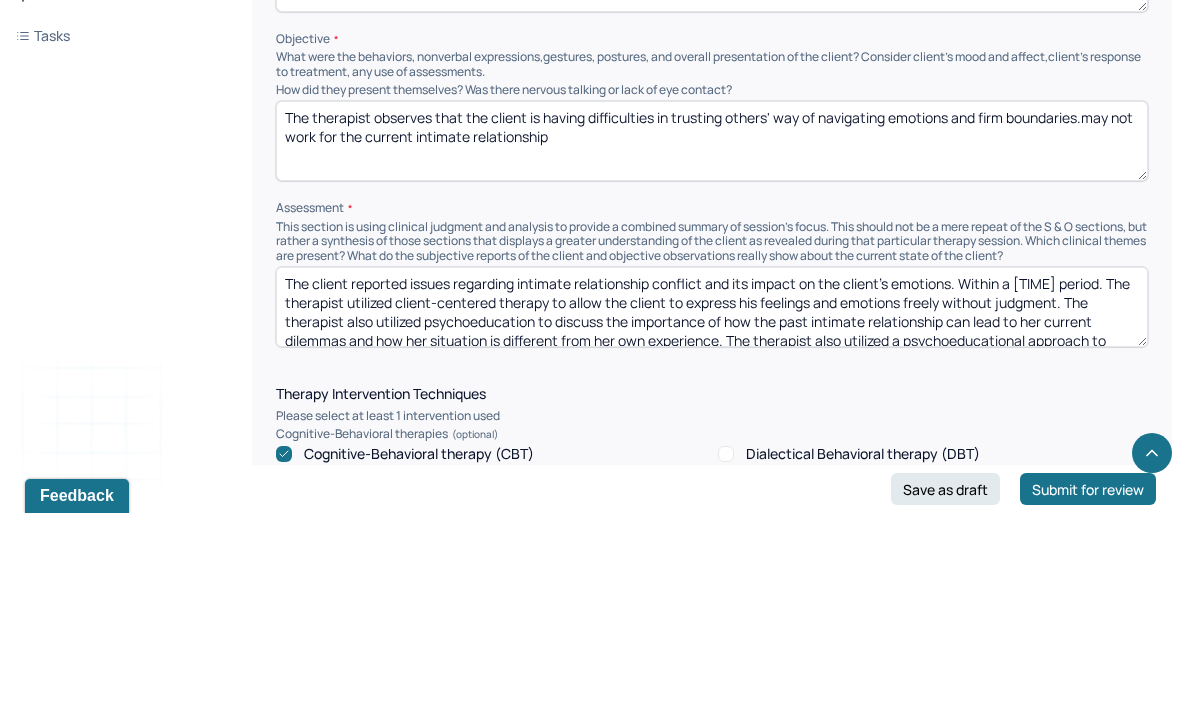 click on "The client reported issues regarding intimate relationship conflict and its impact on the client's emotions. Within a [TIME] period. The therapist utilized client-centered therapy to allow the client to express his feelings and emotions freely without judgment. The therapist also utilized psychoeducation to discuss the importance of how the past intimate relationship can lead to her current dilemmas and how her situation is different from her own experience. The therapist also utilized a psychoeducational approach to discuss intimate relationships and how a specific way of direction can help her intimate relationships move in a direction where she prefers and can appreciate" at bounding box center (712, 507) 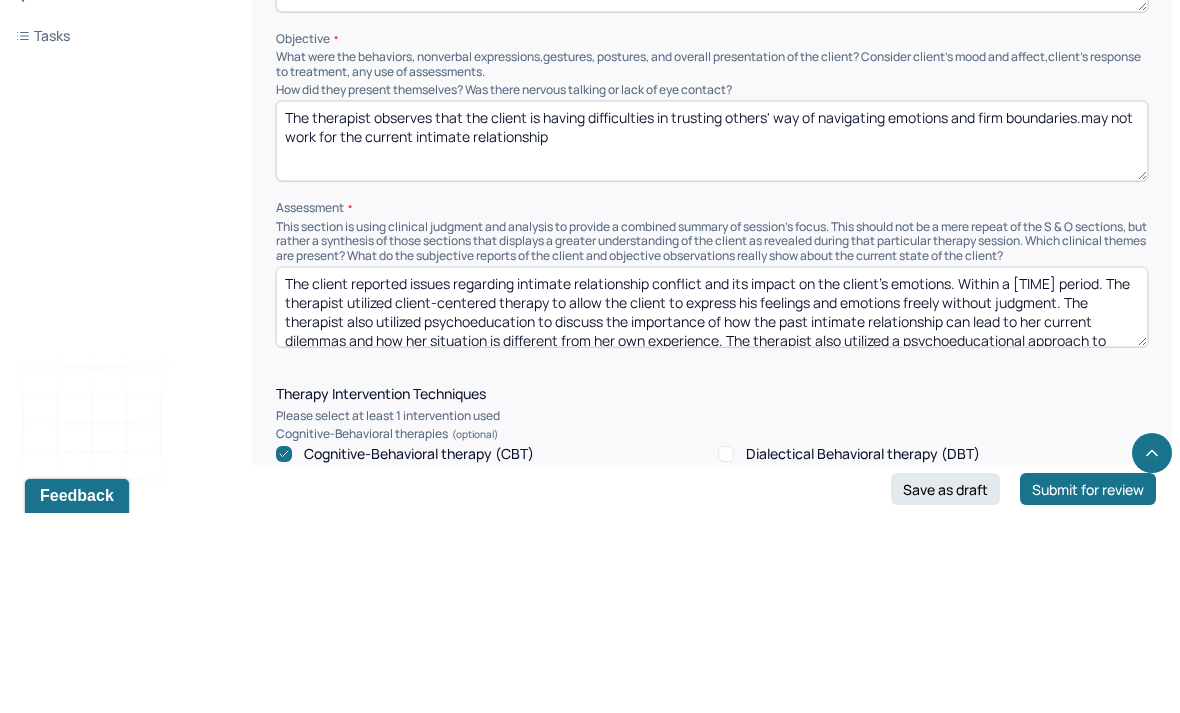 click on "The client reported issues regarding intimate relationship conflict and its impact on the client's emotions. Within a [TIME] period. The therapist utilized client-centered therapy to allow the client to express his feelings and emotions freely without judgment. The therapist also utilized psychoeducation to discuss the importance of how the past intimate relationship can lead to her current dilemmas and how her situation is different from her own experience. The therapist also utilized a psychoeducational approach to discuss intimate relationships and how a specific way of direction can help her intimate relationships move in a direction where she prefers and can appreciate" at bounding box center (712, 507) 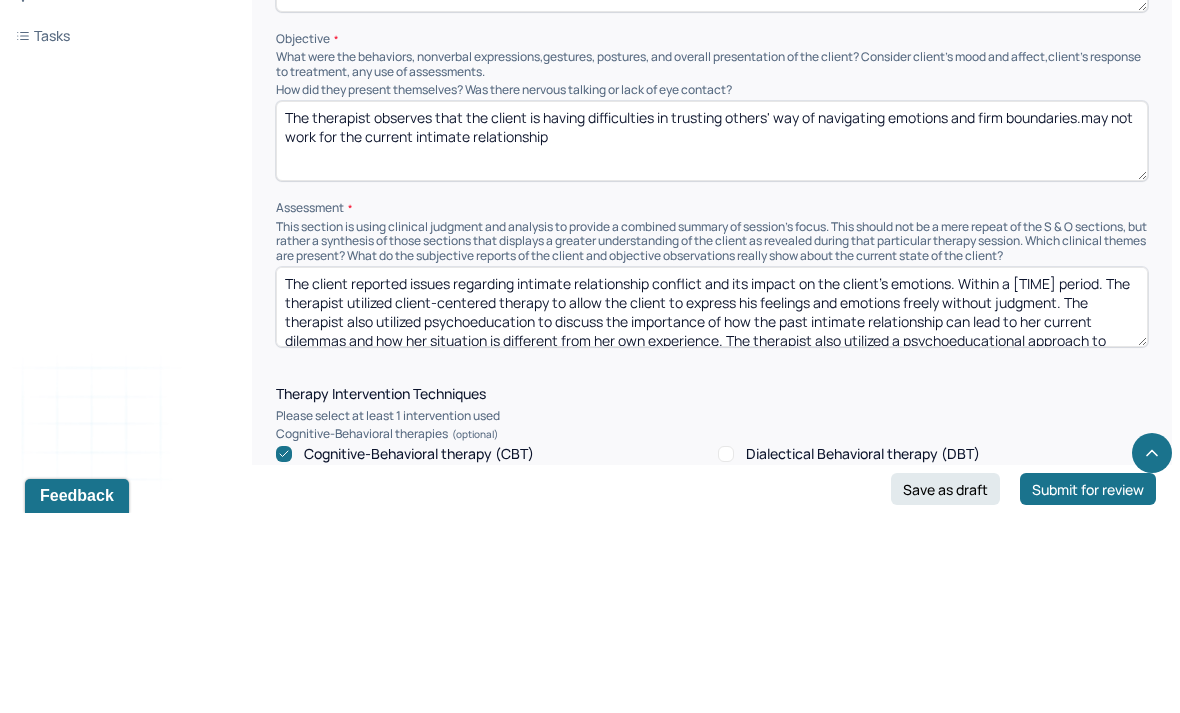 click on "The client reported issues regarding intimate relationship conflict and its impact on the client's emotions. Within a [TIME] period. The therapist utilized client-centered therapy to allow the client to express his feelings and emotions freely without judgment. The therapist also utilized psychoeducation to discuss the importance of how the past intimate relationship can lead to her current dilemmas and how her situation is different from her own experience. The therapist also utilized a psychoeducational approach to discuss intimate relationships and how a specific way of direction can help her intimate relationships move in a direction where she prefers and can appreciate" at bounding box center [712, 507] 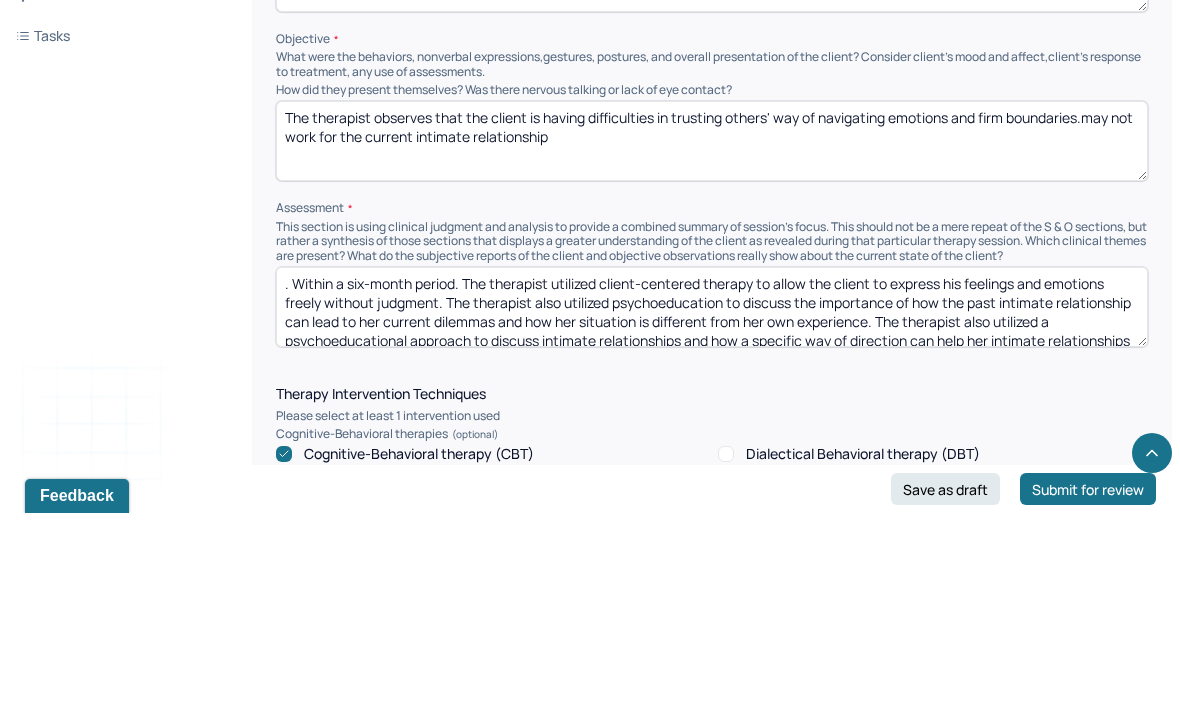 paste on "The client reported issues regarding how people treated different gender differently and her familial relationship issue" 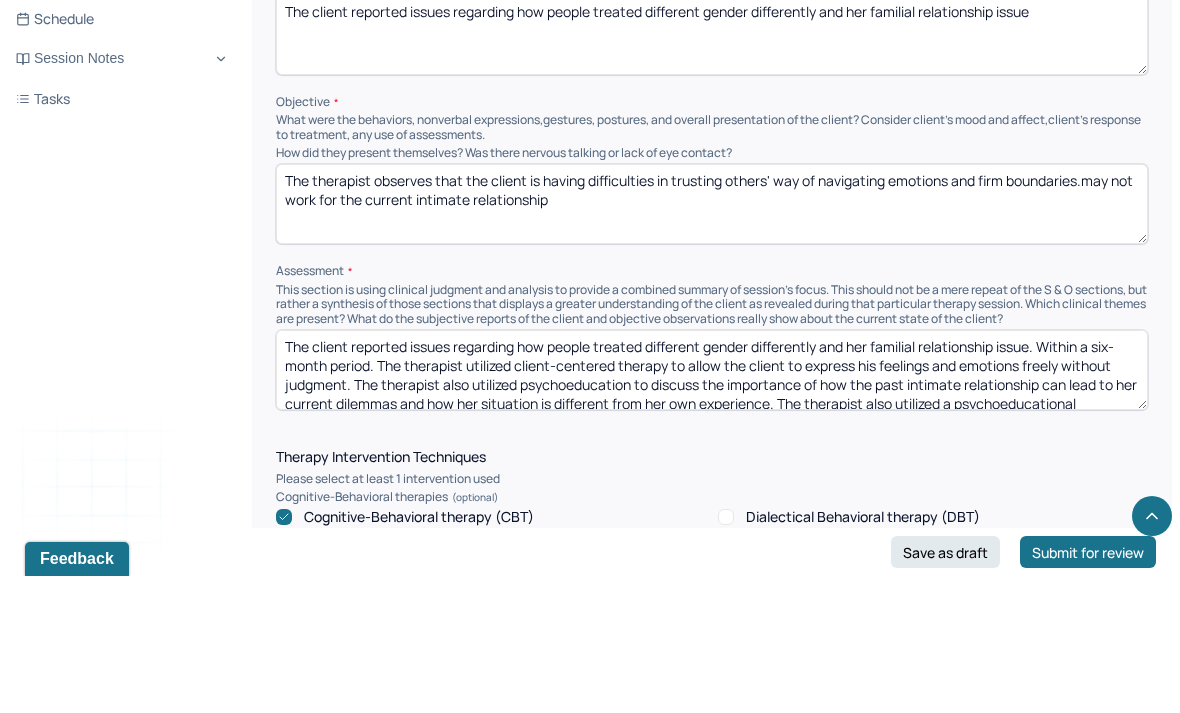 type on "The client reported issues regarding how people treated different gender differently and her familial relationship issue. Within a six-month period. The therapist utilized client-centered therapy to allow the client to express his feelings and emotions freely without judgment. The therapist also utilized psychoeducation to discuss the importance of how the past intimate relationship can lead to her current dilemmas and how her situation is different from her own experience. The therapist also utilized a psychoeducational approach to discuss intimate relationships and how a specific way of direction can help her intimate relationships move in a direction where she prefers and can appreciate" 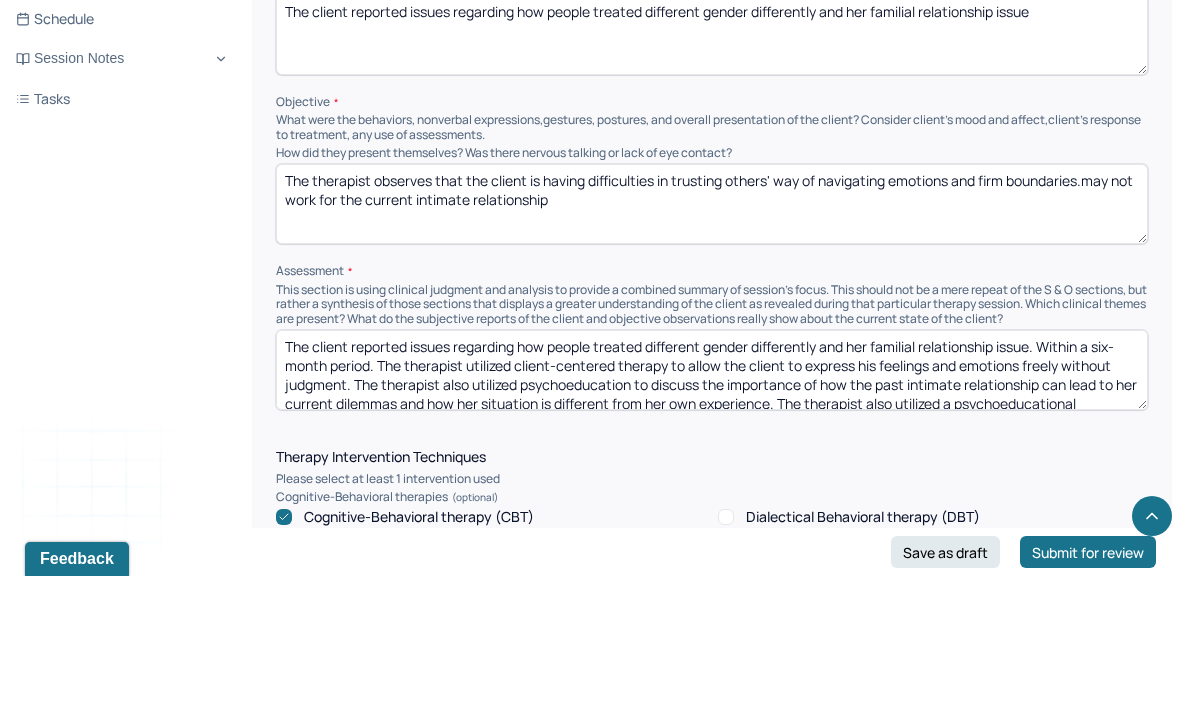 click on "The therapist observes that the client is having difficulties in trusting others' way of navigating emotions and firm boundaries.may not work for the current intimate relationship" at bounding box center [712, 341] 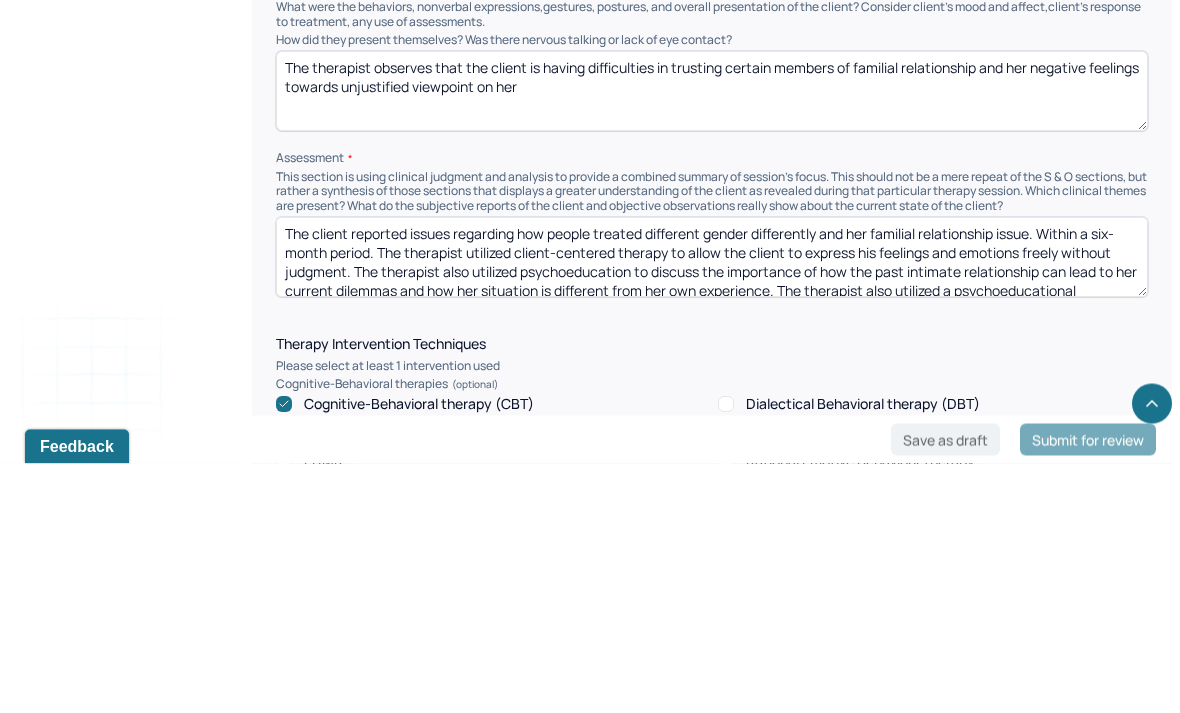 type on "The therapist observes that the client is having difficulties in trusting certain members of familial relationship and her negative feelings towards unjustified viewpoint on her" 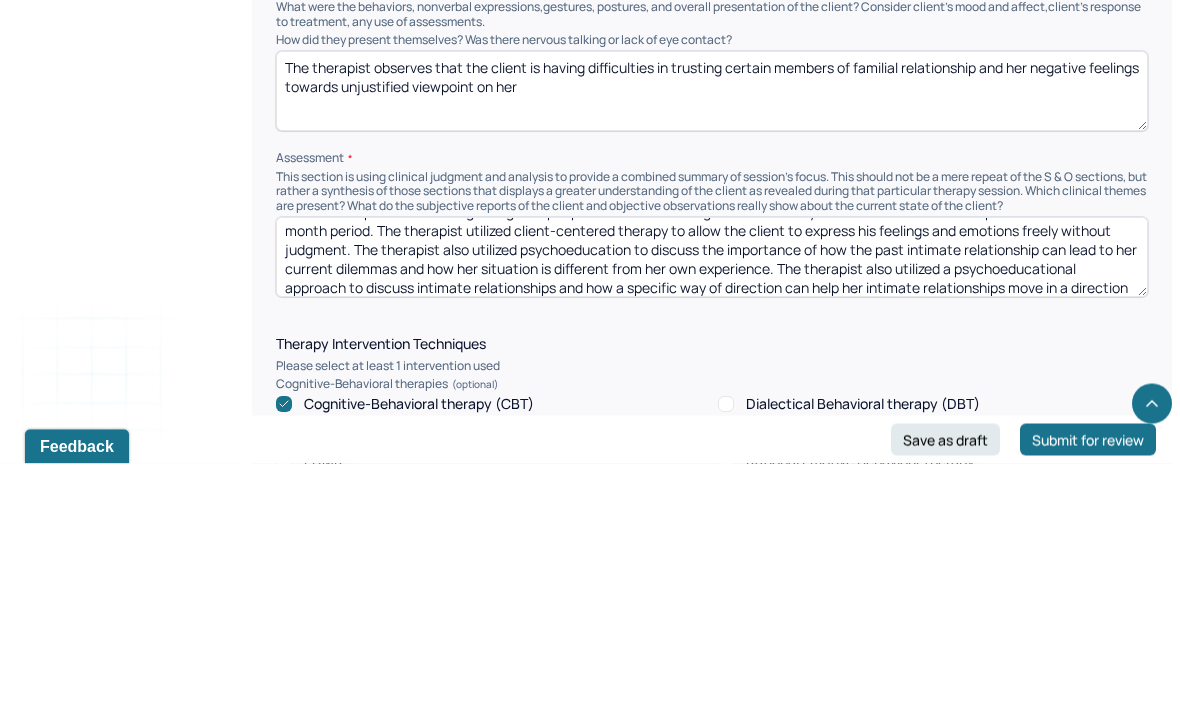 scroll, scrollTop: 26, scrollLeft: 0, axis: vertical 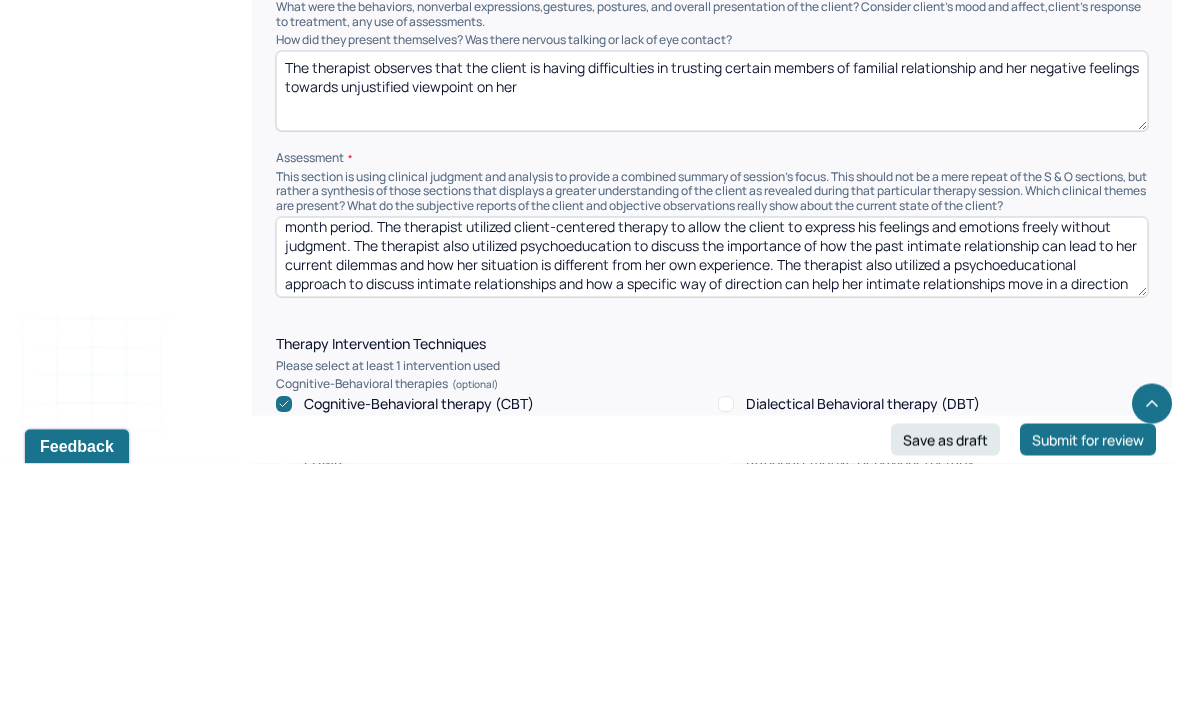 click on "The client reported issues regarding how people treated different gender differently and her familial relationship issue. Within a six-month period. The therapist utilized client-centered therapy to allow the client to express his feelings and emotions freely without judgment. The therapist also utilized psychoeducation to discuss the importance of how the past intimate relationship can lead to her current dilemmas and how her situation is different from her own experience. The therapist also utilized a psychoeducational approach to discuss intimate relationships and how a specific way of direction can help her intimate relationships move in a direction where she prefers and can appreciate" at bounding box center [712, 507] 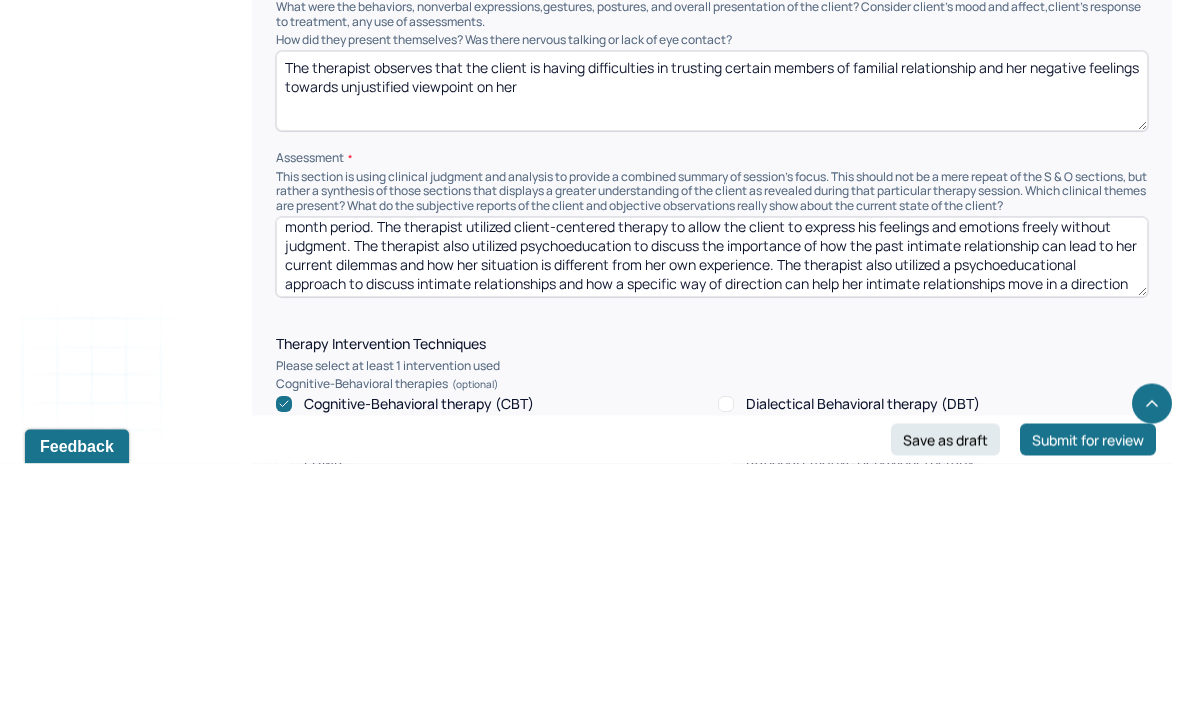 click on "The client reported issues regarding how people treated different gender differently and her familial relationship issue. Within a six-month period. The therapist utilized client-centered therapy to allow the client to express his feelings and emotions freely without judgment. The therapist also utilized psychoeducation to discuss the importance of how the past intimate relationship can lead to her current dilemmas and how her situation is different from her own experience. The therapist also utilized a psychoeducational approach to discuss intimate relationships and how a specific way of direction can help her intimate relationships move in a direction where she prefers and can appreciate" at bounding box center (712, 507) 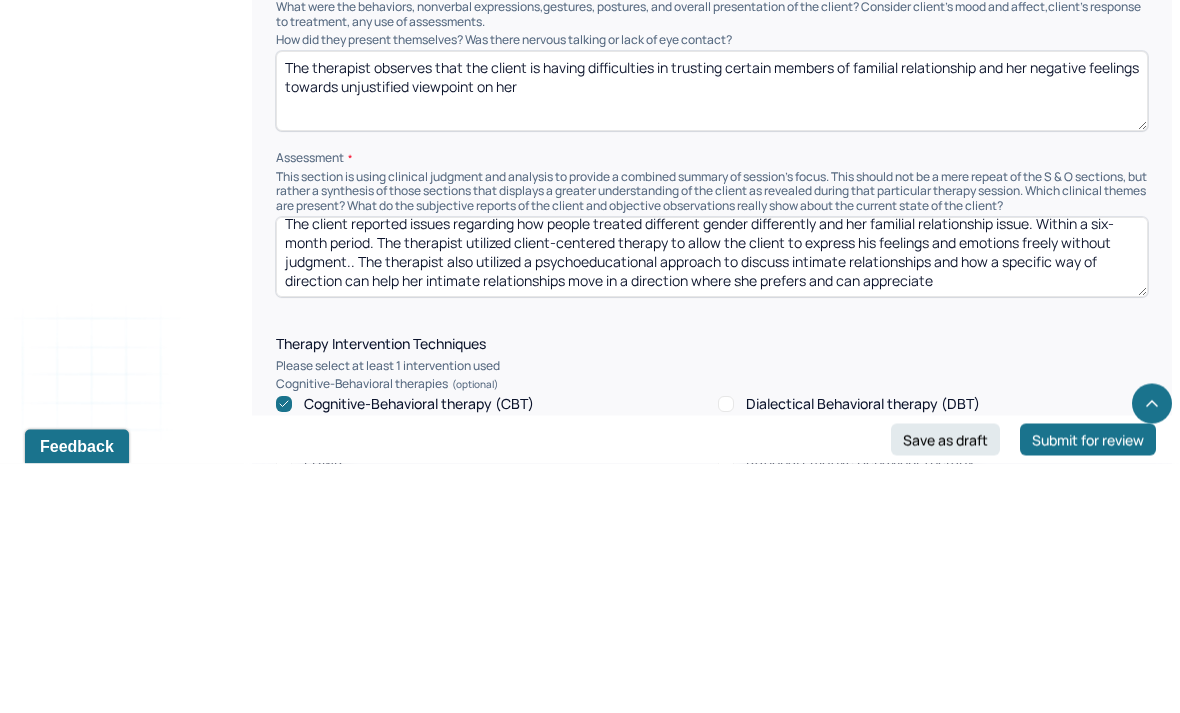 scroll, scrollTop: 13, scrollLeft: 0, axis: vertical 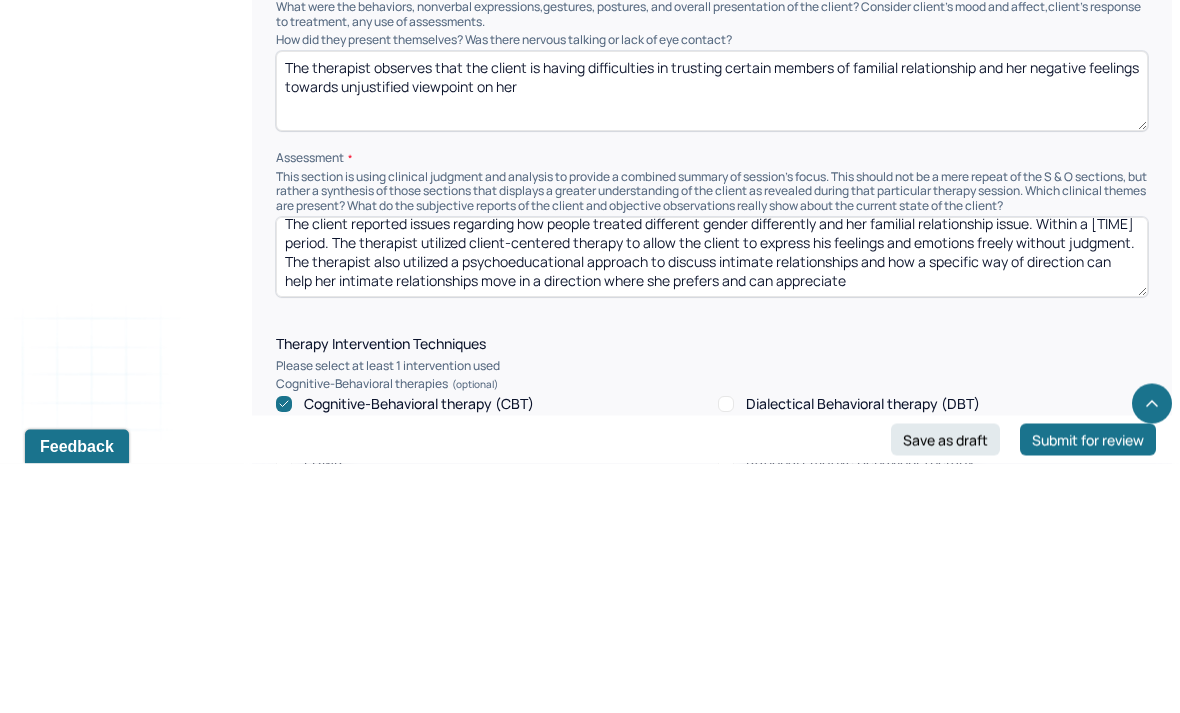 click on "The client reported issues regarding how people treated different gender differently and her familial relationship issue. Within a six-month period. The therapist utilized client-centered therapy to allow the client to express his feelings and emotions freely without judgment.. The therapist also utilized a psychoeducational approach to discuss intimate relationships and how a specific way of direction can help her intimate relationships move in a direction where she prefers and can appreciate" at bounding box center [712, 507] 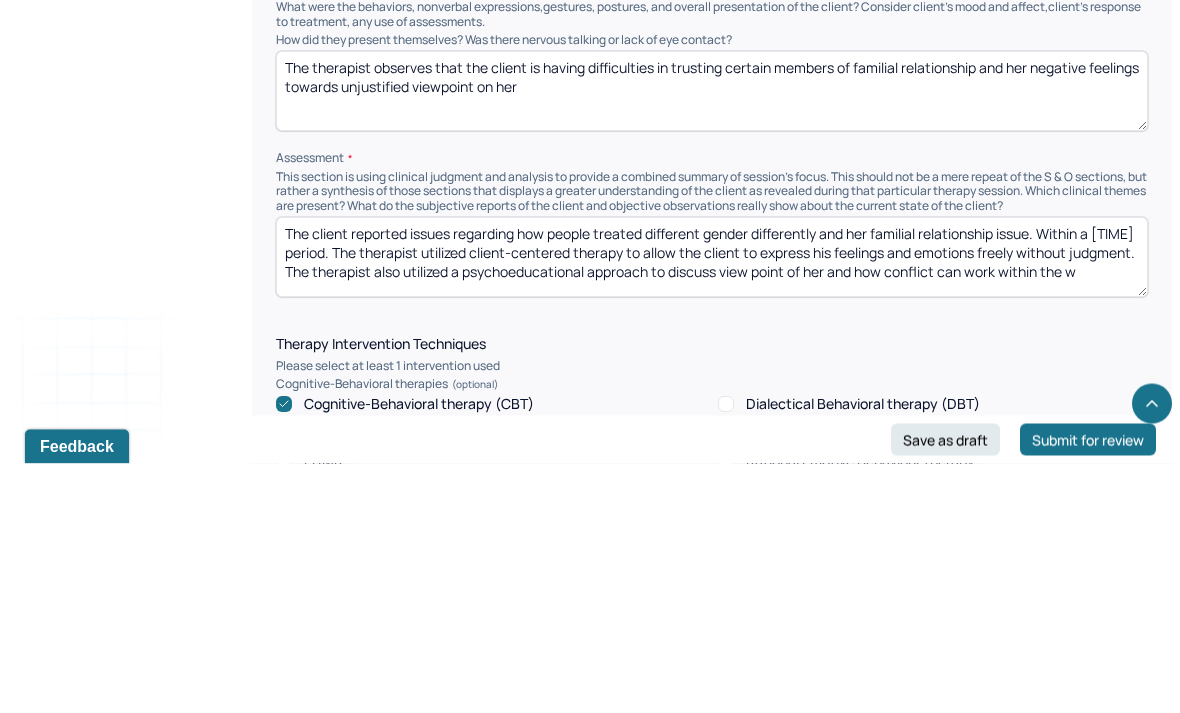 scroll, scrollTop: 8, scrollLeft: 0, axis: vertical 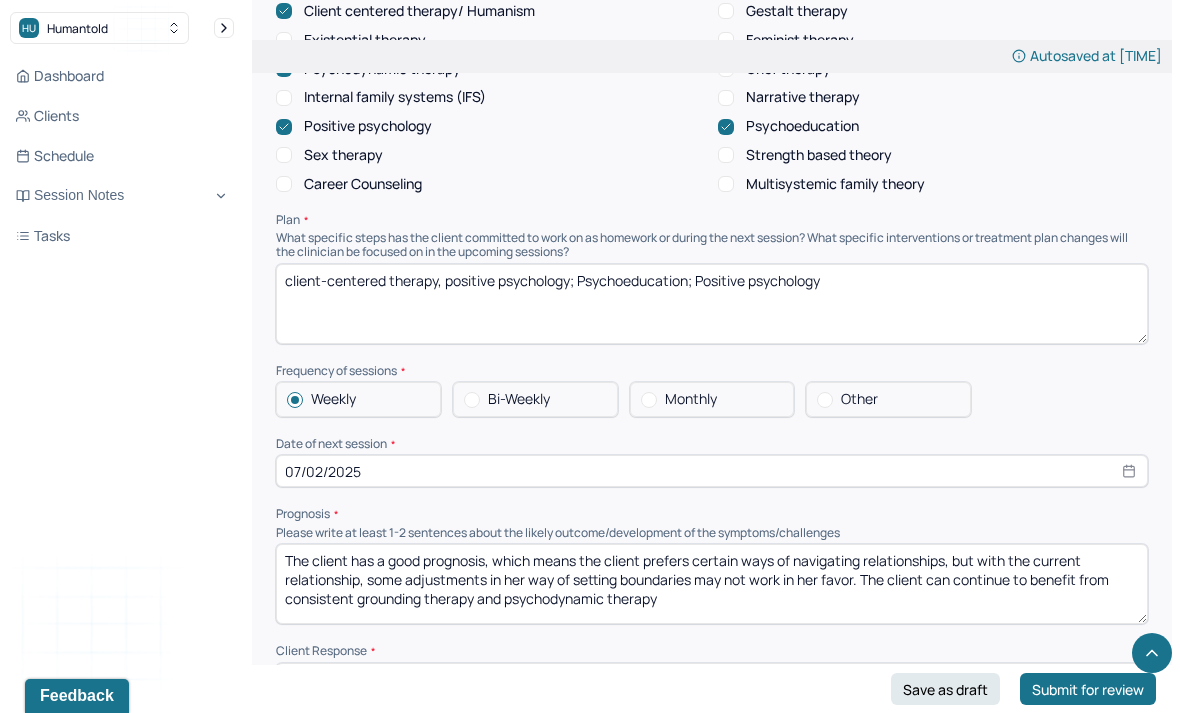 type on "The client reported issues regarding how people treated different gender differently and her familial relationship issue. Within a six-month period. The therapist utilized client-centered therapy to allow the client to express his feelings and emotions freely without judgment. The therapist also utilized a psychoeducational approach to discuss view point of her and how conflict can work within the way of her directing situations. The therapist also utilized positive psychology to discuss the positive side of the client’s viewpoint and understandings." 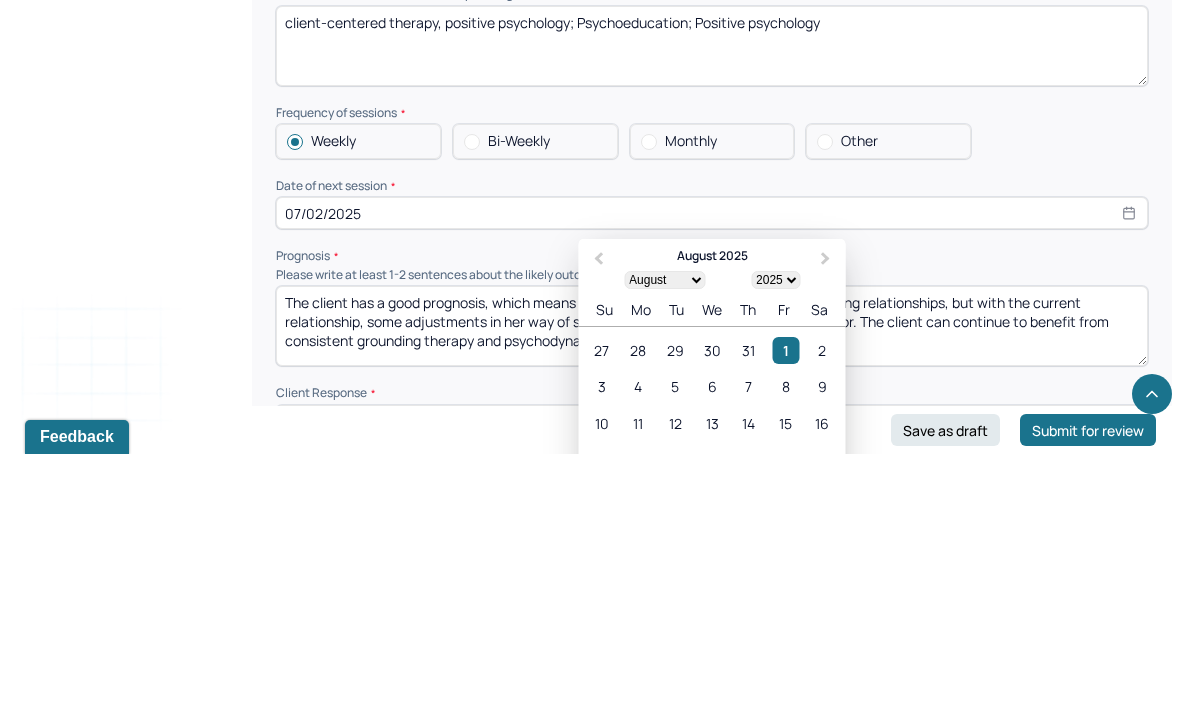scroll, scrollTop: 2395, scrollLeft: 0, axis: vertical 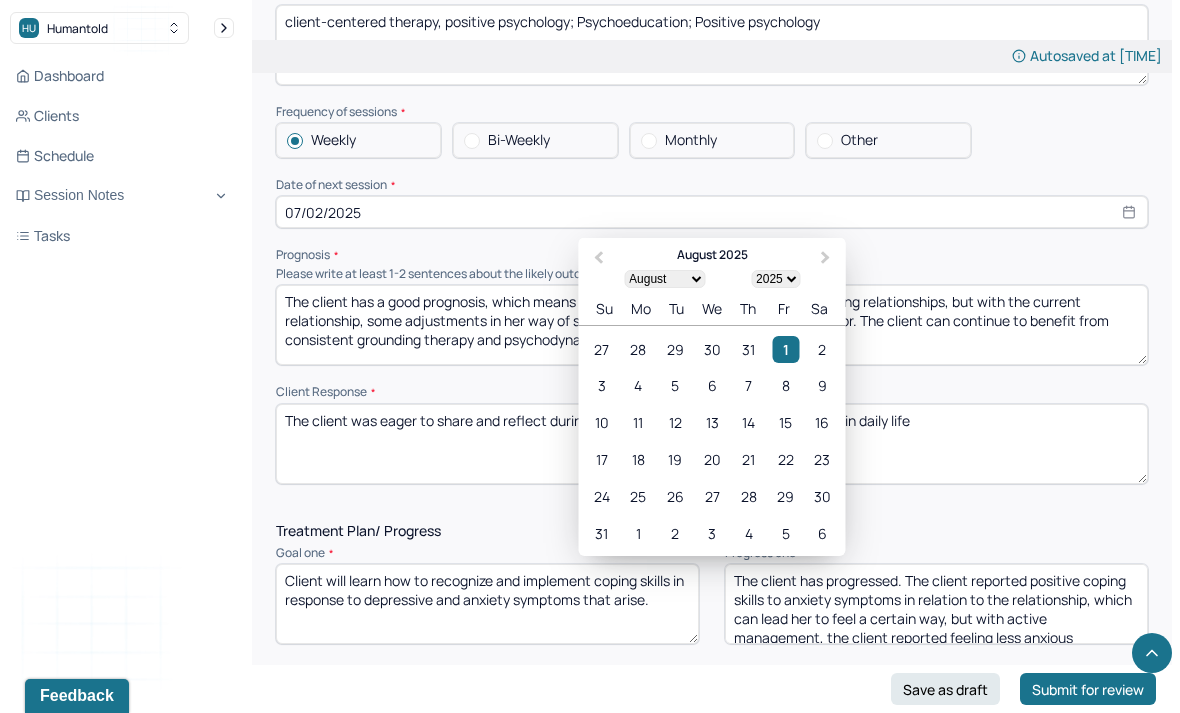 click on "7" at bounding box center (748, 386) 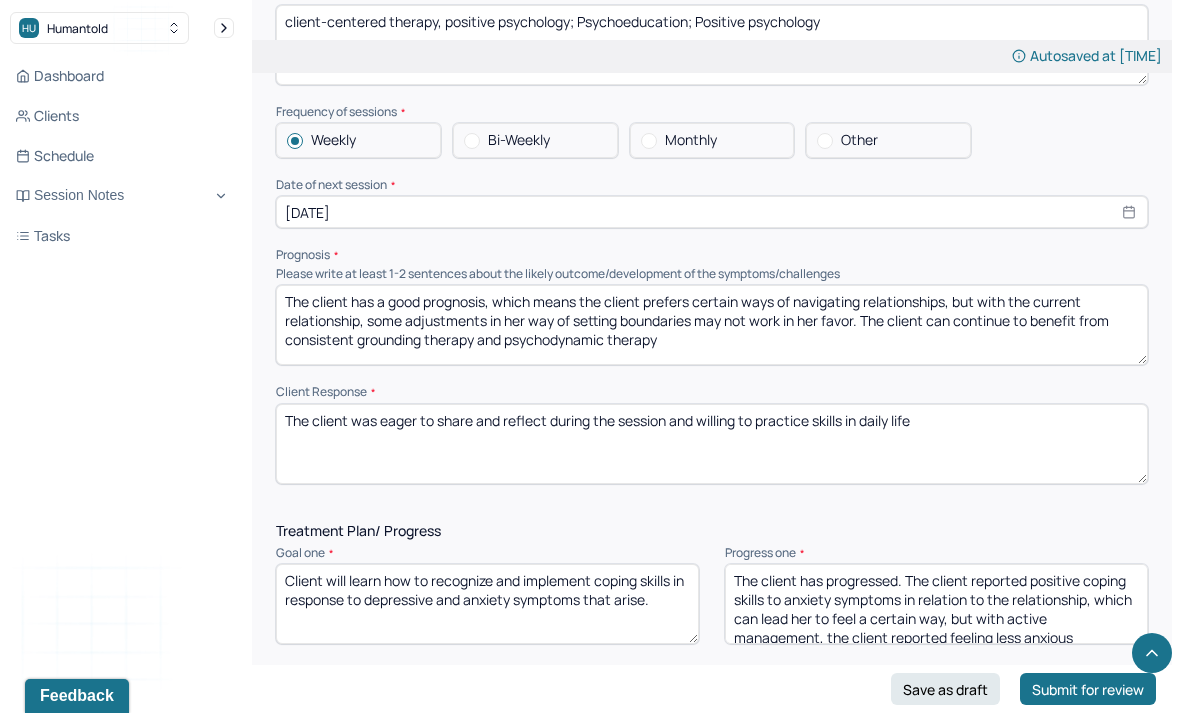 click on "The client has a good prognosis, which means the client prefers certain ways of navigating relationships, but with the current relationship, some adjustments in her way of setting boundaries may not work in her favor. The client can continue to benefit from consistent grounding therapy and psychodynamic therapy" at bounding box center [712, 325] 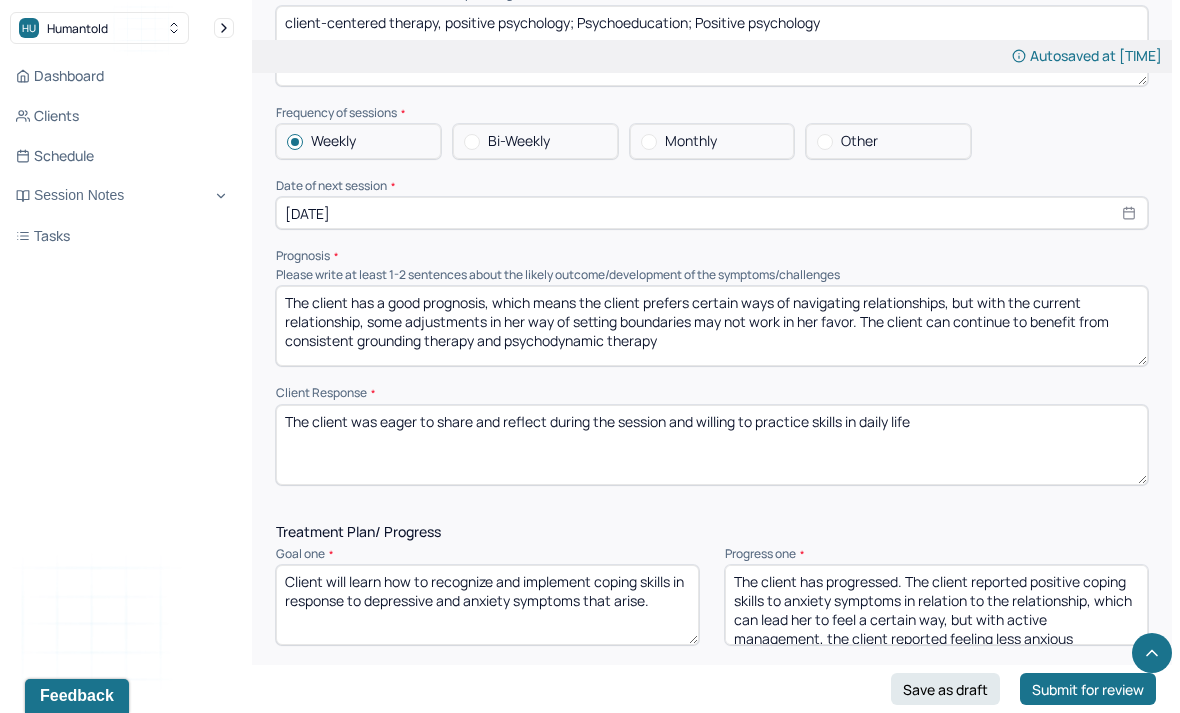 click on "The client has a good prognosis, which means the client prefers certain ways of navigating relationships, but with the current relationship, some adjustments in her way of setting boundaries may not work in her favor. The client can continue to benefit from consistent grounding therapy and psychodynamic therapy" at bounding box center (712, 326) 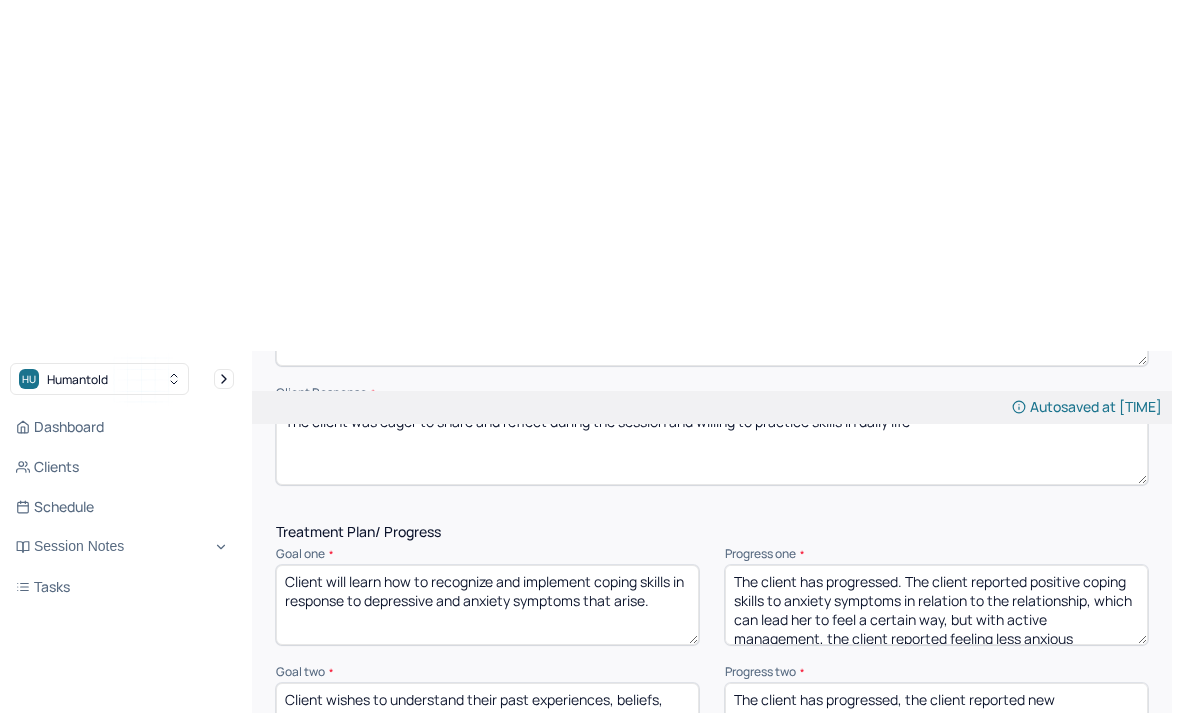 scroll, scrollTop: 2587, scrollLeft: 0, axis: vertical 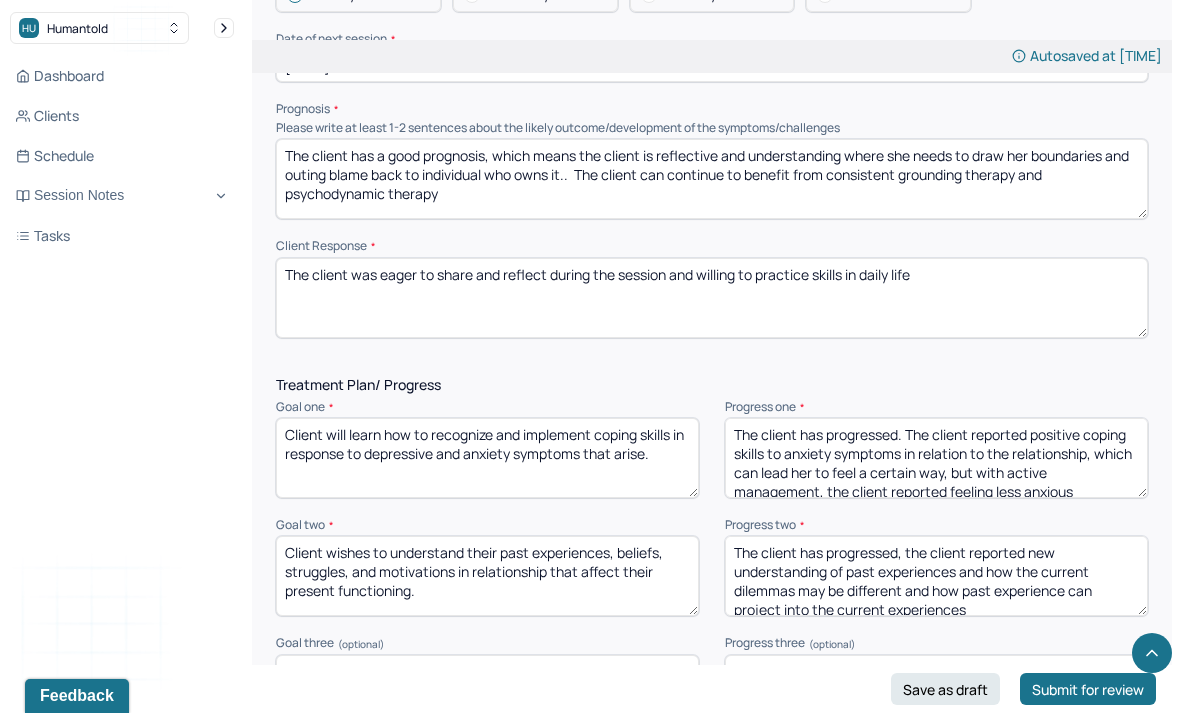 type on "The client has a good prognosis, which means the client is reflective and understanding where she needs to draw her boundaries and outing blame back to individual who owns it..  The client can continue to benefit from consistent grounding therapy and psychodynamic therapy" 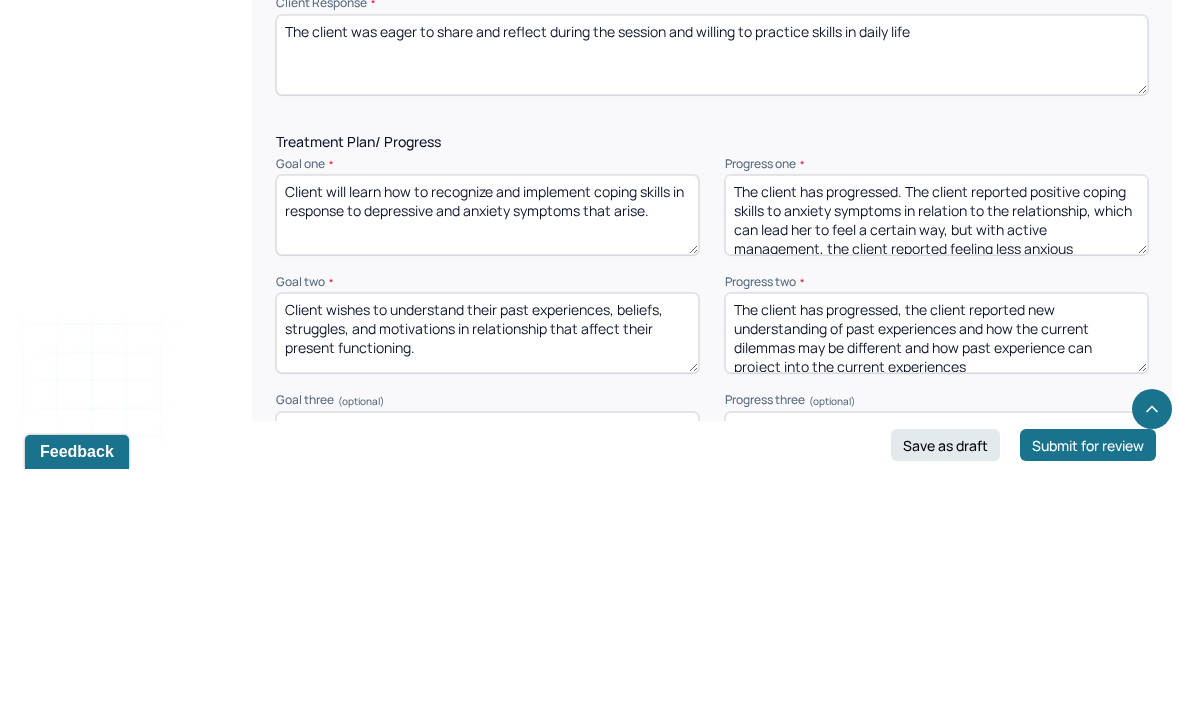 click on "The client has progressed. The client reported positive coping skills to anxiety symptoms in relation to the relationship, which can lead her to feel a certain way, but with active management, the client reported feeling less anxious" at bounding box center [936, 459] 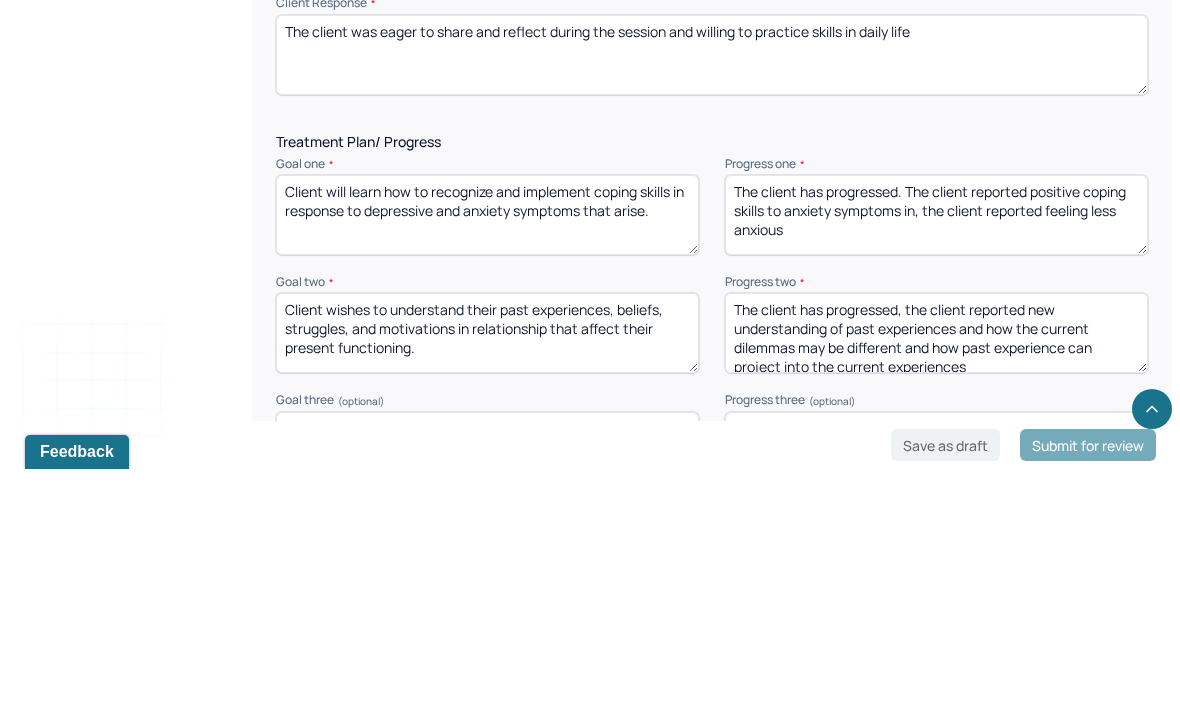 click on "The client has progressed. The client reported positive coping skills to anxiety symptoms in relation to the relationship, which can lead her to feel a certain way, but with active management, the client reported feeling less anxious" at bounding box center (936, 459) 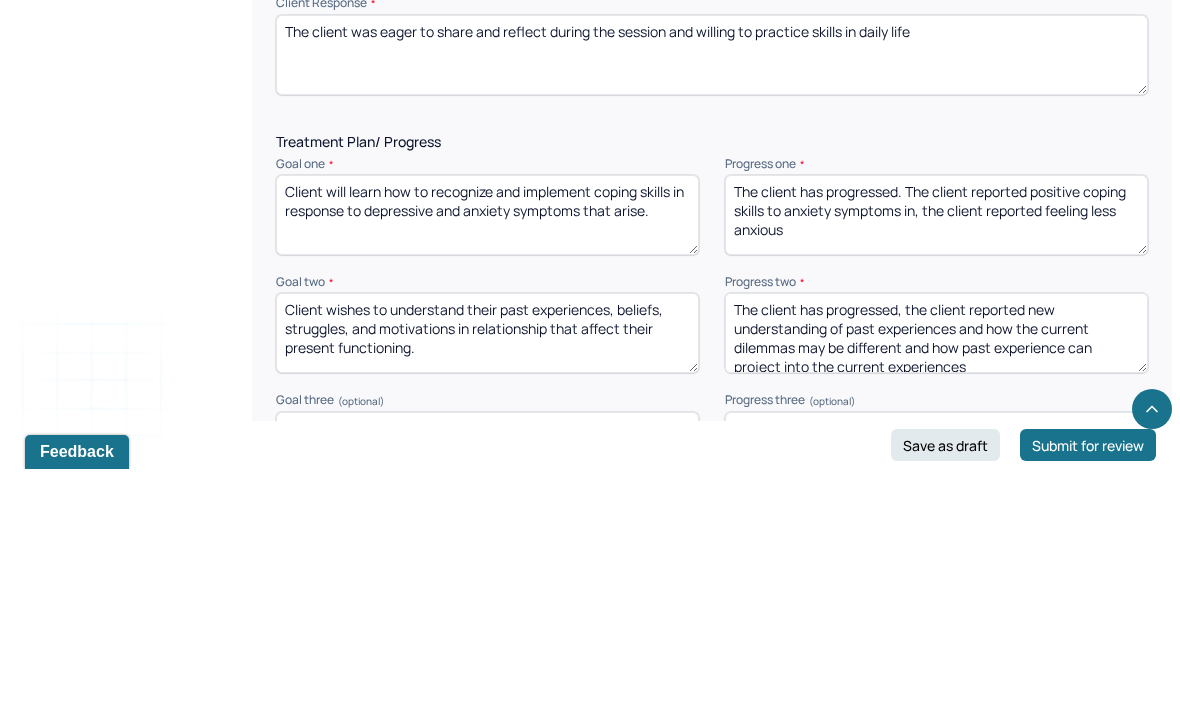 click on "The client has progressed. The client reported positive coping skills to anxiety symptoms in, the client reported feeling less anxious" at bounding box center [936, 459] 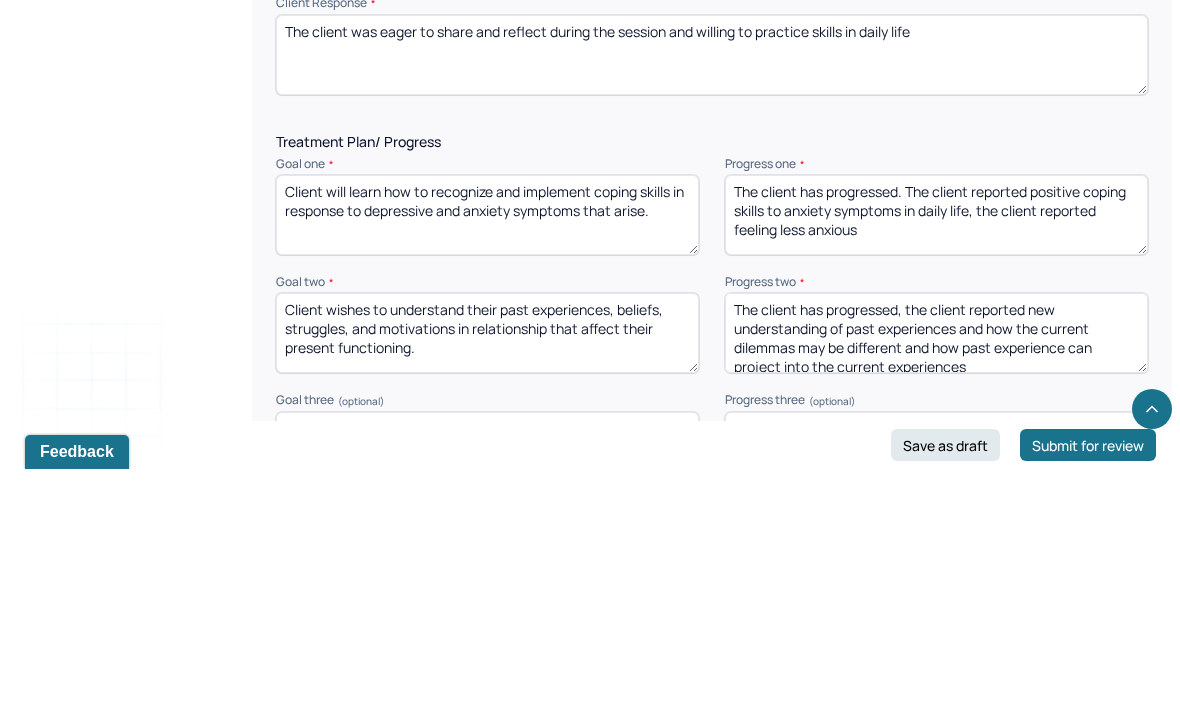click on "The client has progressed. The client reported positive coping skills to anxiety symptoms in, the client reported feeling less anxious" at bounding box center [936, 459] 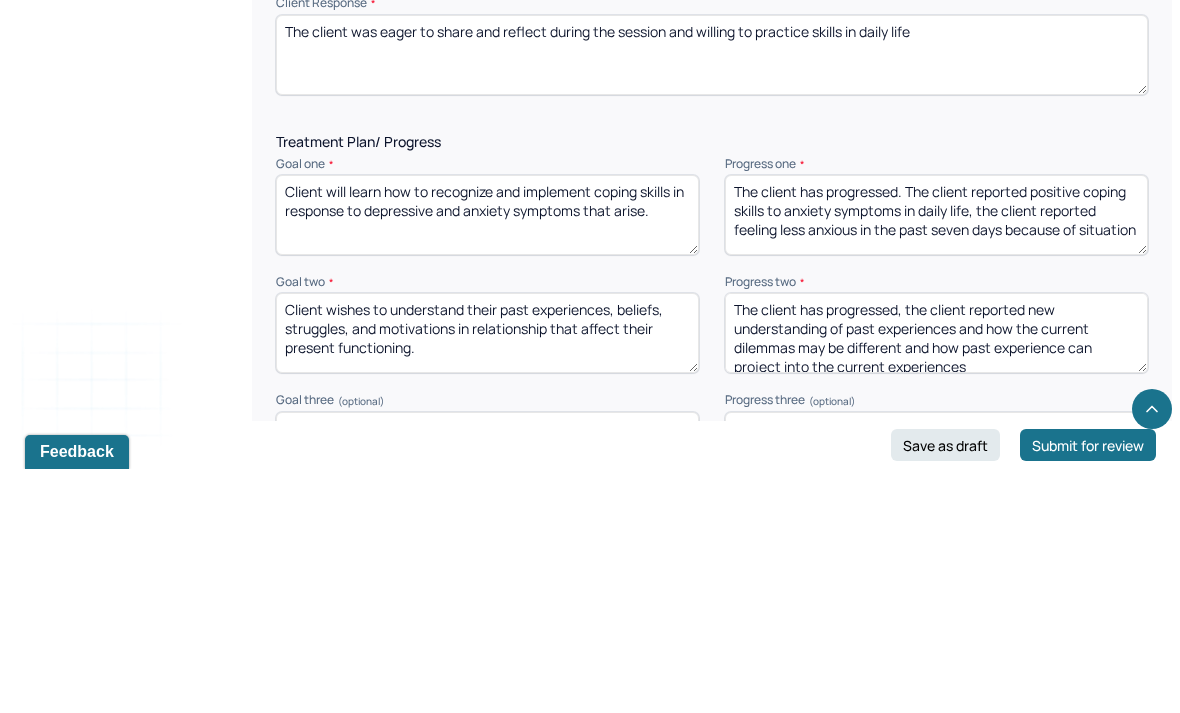 scroll, scrollTop: 8, scrollLeft: 0, axis: vertical 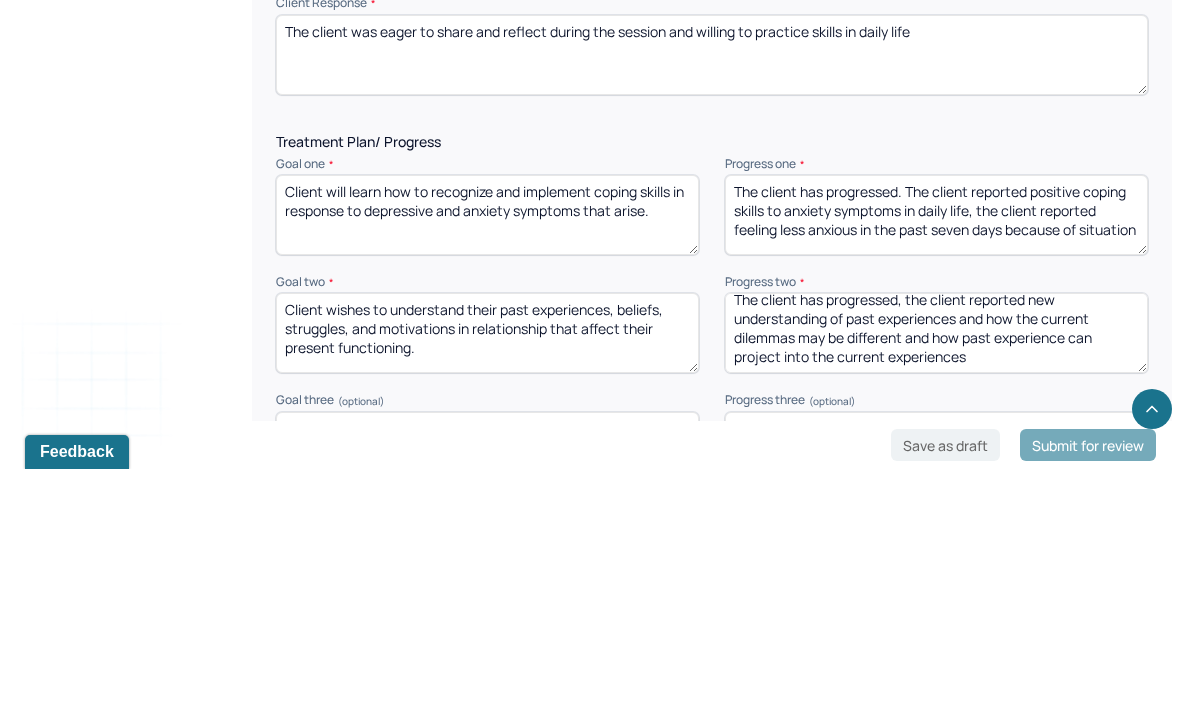 type on "The client has progressed. The client reported positive coping skills to anxiety symptoms in daily life, the client reported feeling less anxious in the past seven days because of situation" 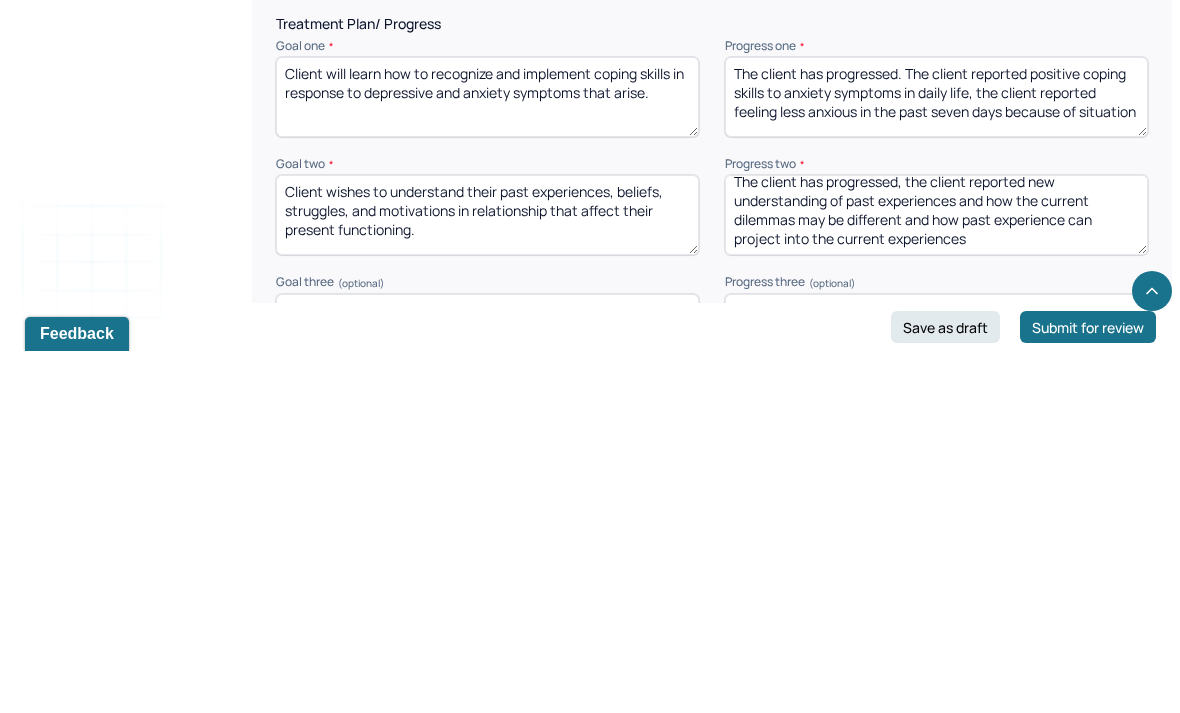 click on "The client has progressed, the client reported new understanding of past experiences and how the current dilemmas may be different and how past experience can project into the current experiences" at bounding box center [936, 577] 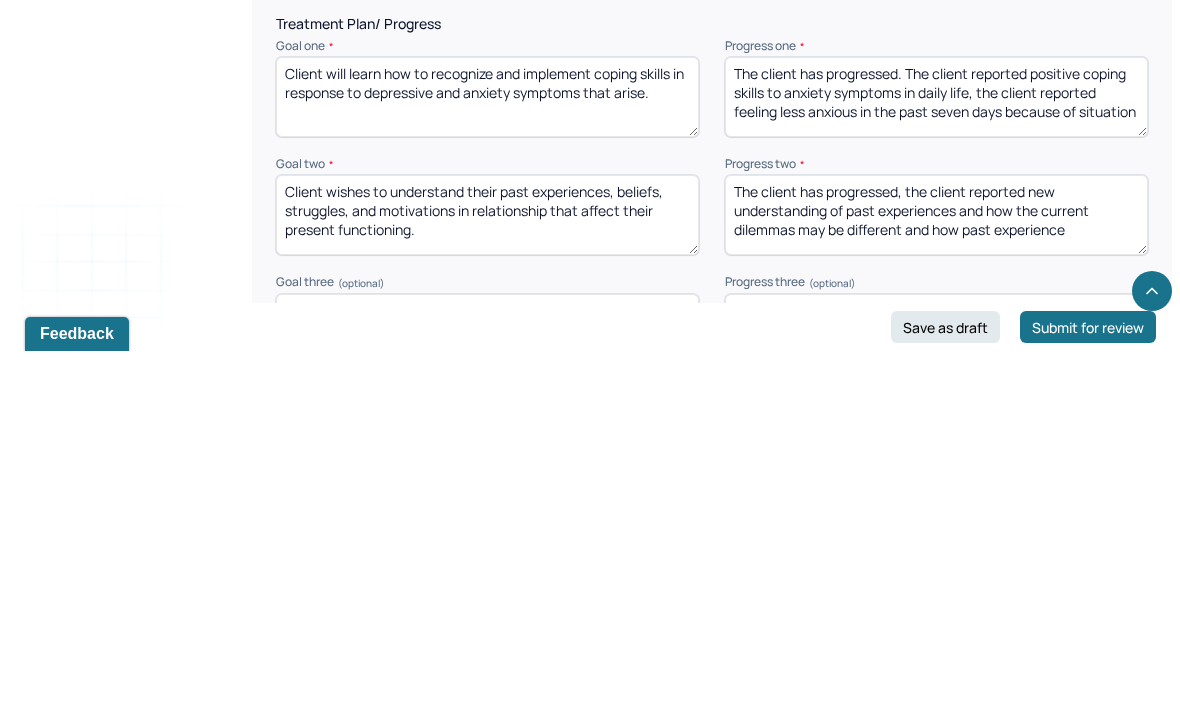 scroll, scrollTop: 0, scrollLeft: 0, axis: both 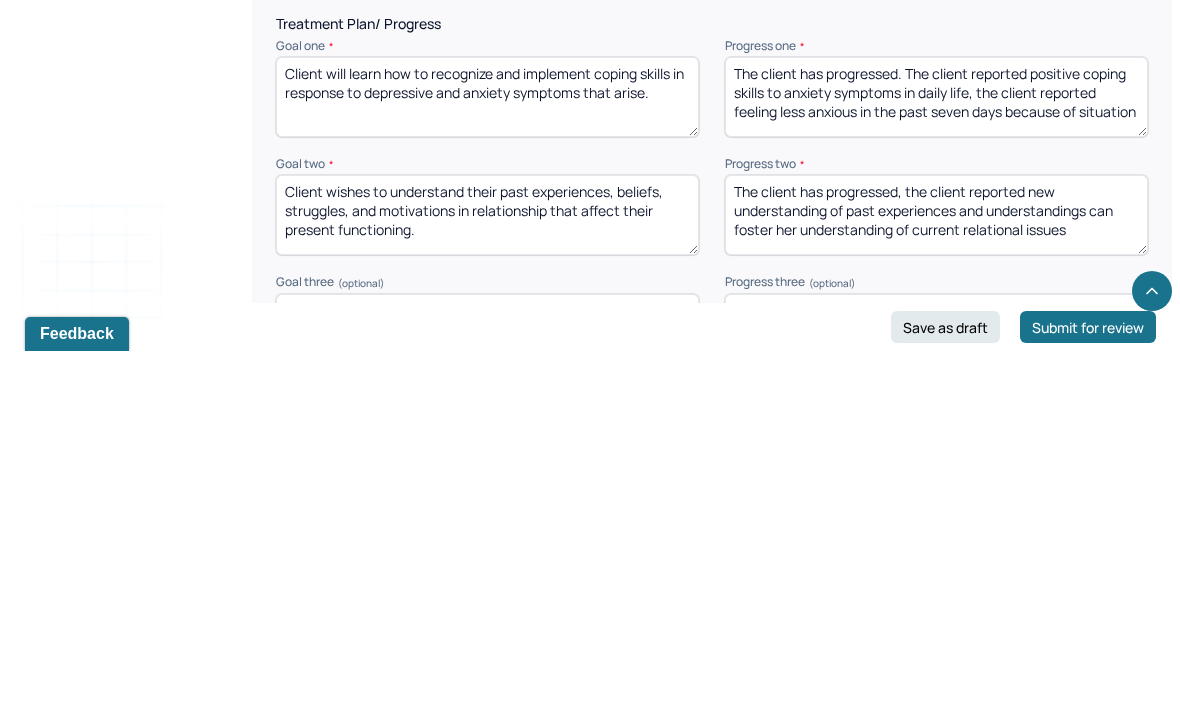 type on "The client has progressed, the client reported new understanding of past experiences and understandings can foster her understanding of current relational issues" 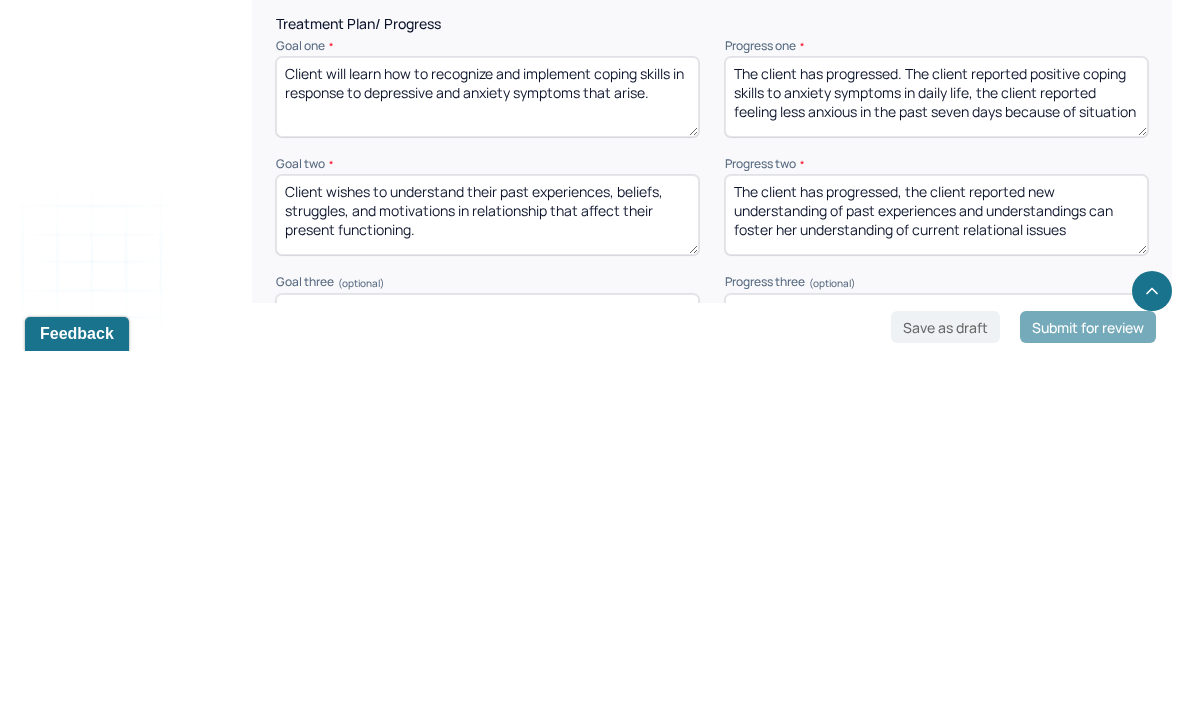 click on "The client has progressed. The client reported positive navigation despite conflict happens within relaiothsip in daily life" at bounding box center (936, 696) 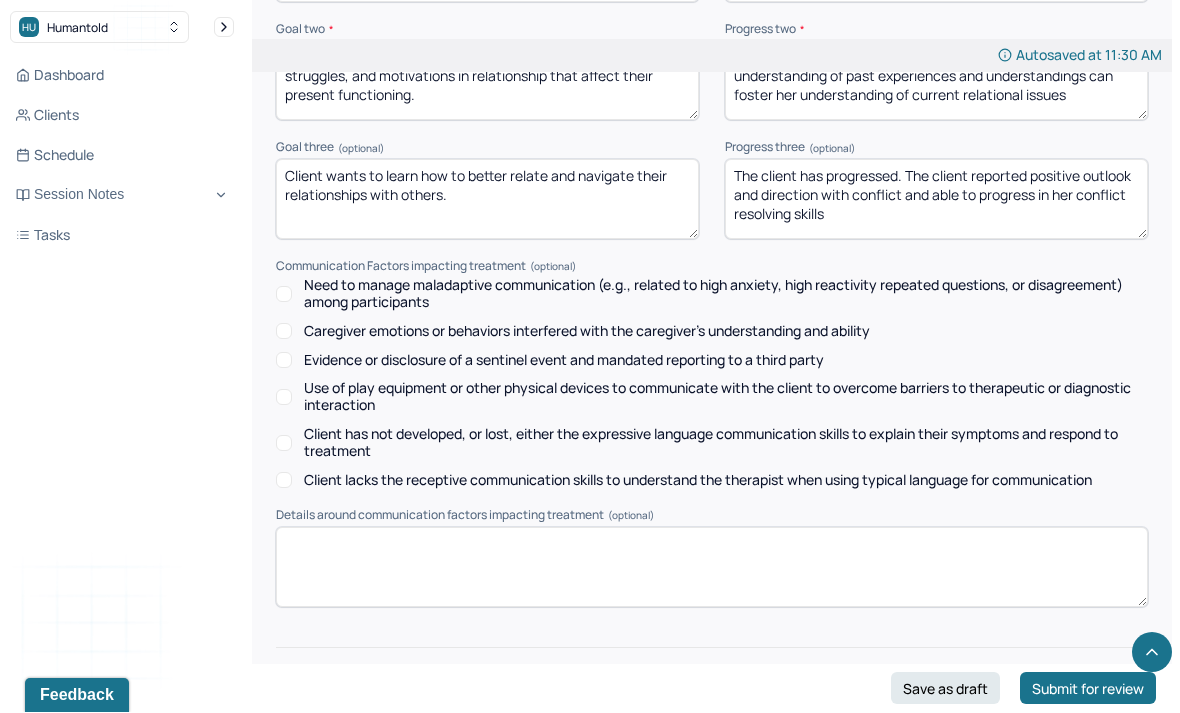 type on "The client has progressed. The client reported positive outlook and direction with conflict and able to progress in her conflict resolving skills" 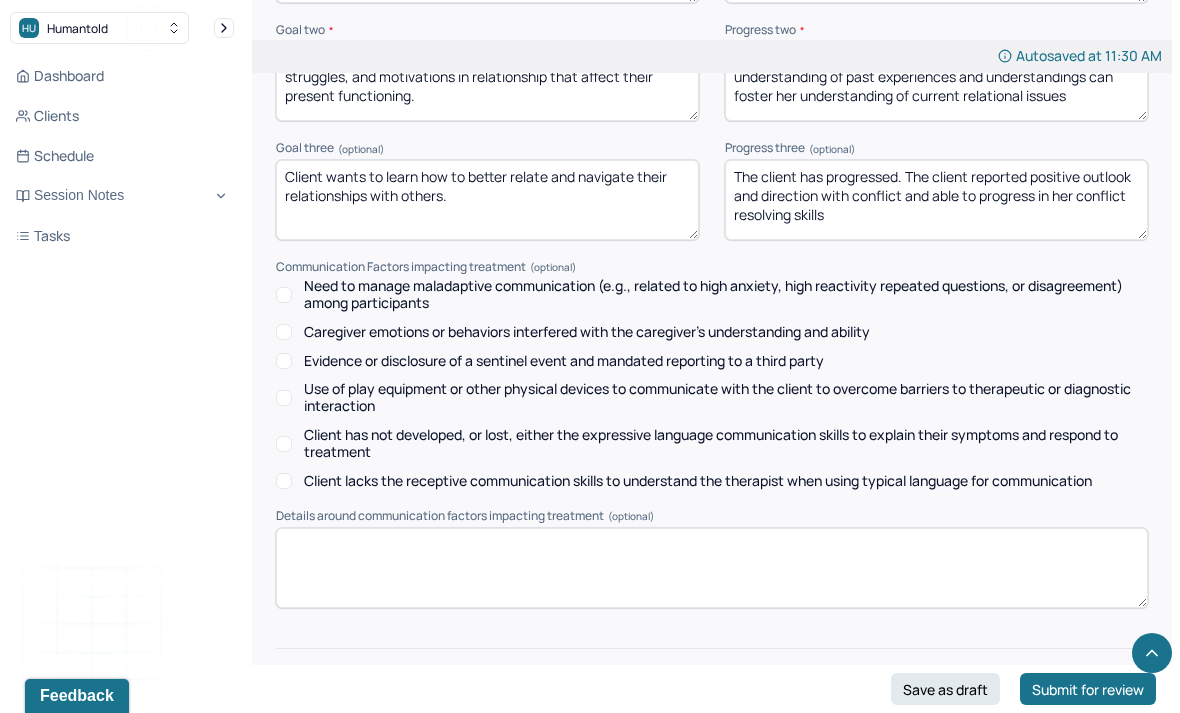 scroll, scrollTop: 3100, scrollLeft: 0, axis: vertical 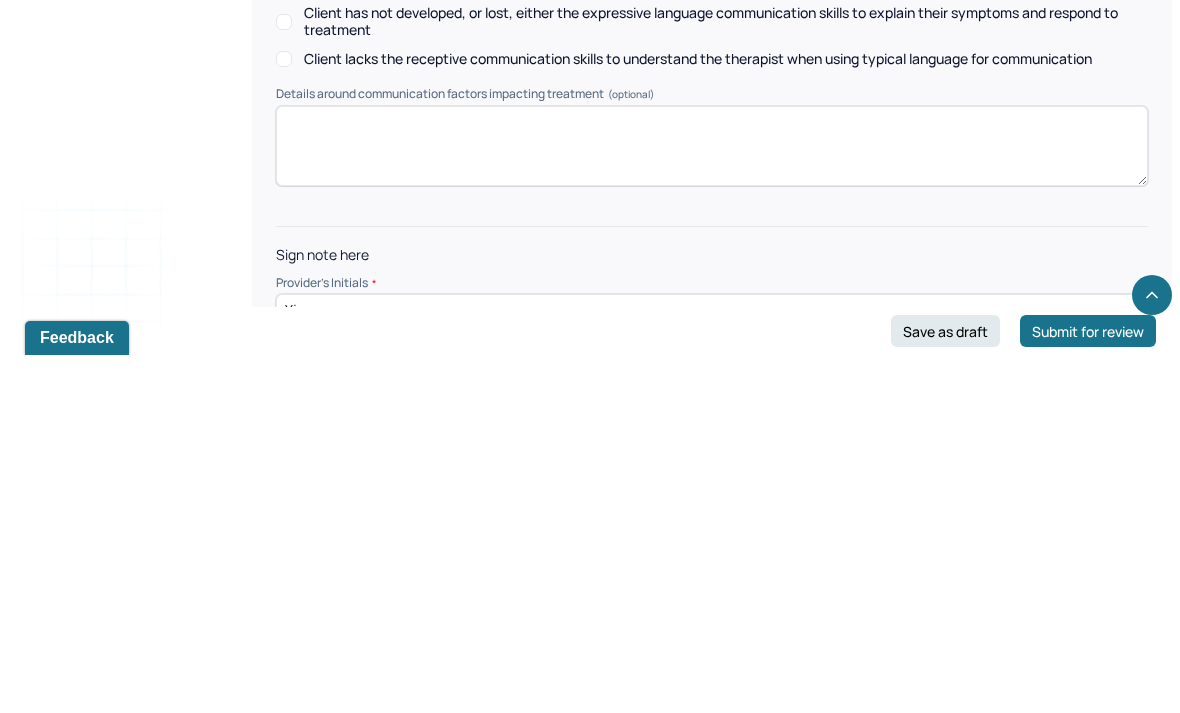 type on "Yj" 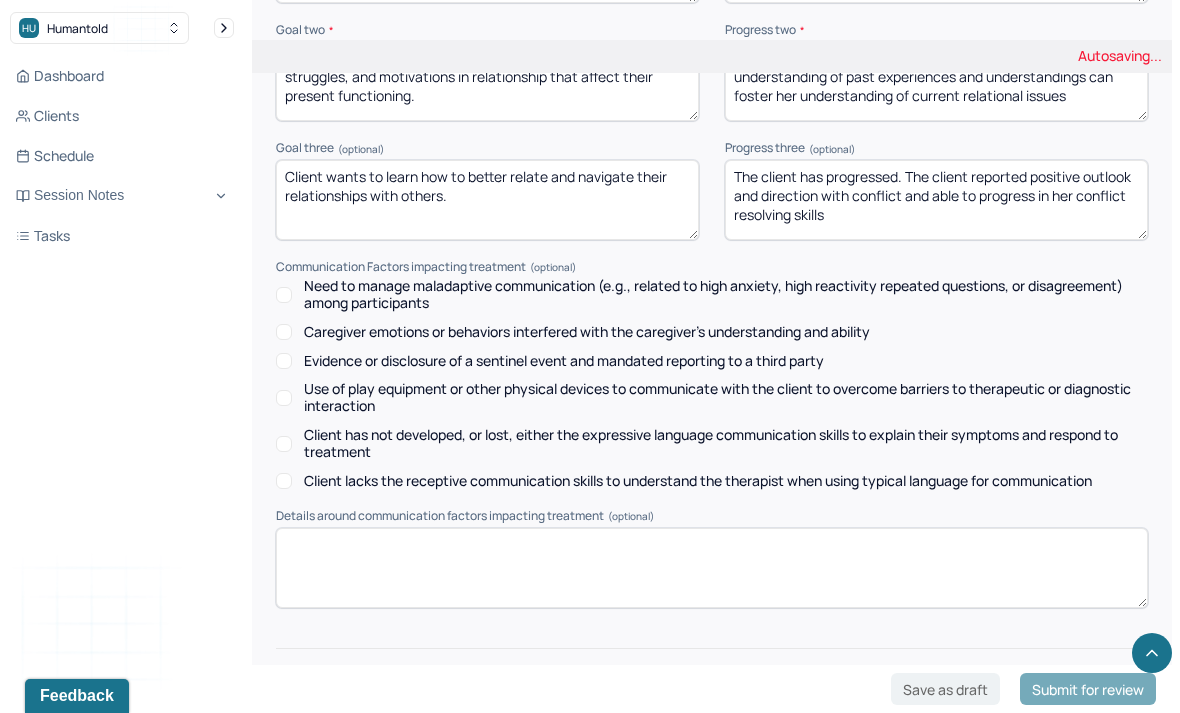 click on "Submit for review" at bounding box center [1088, 689] 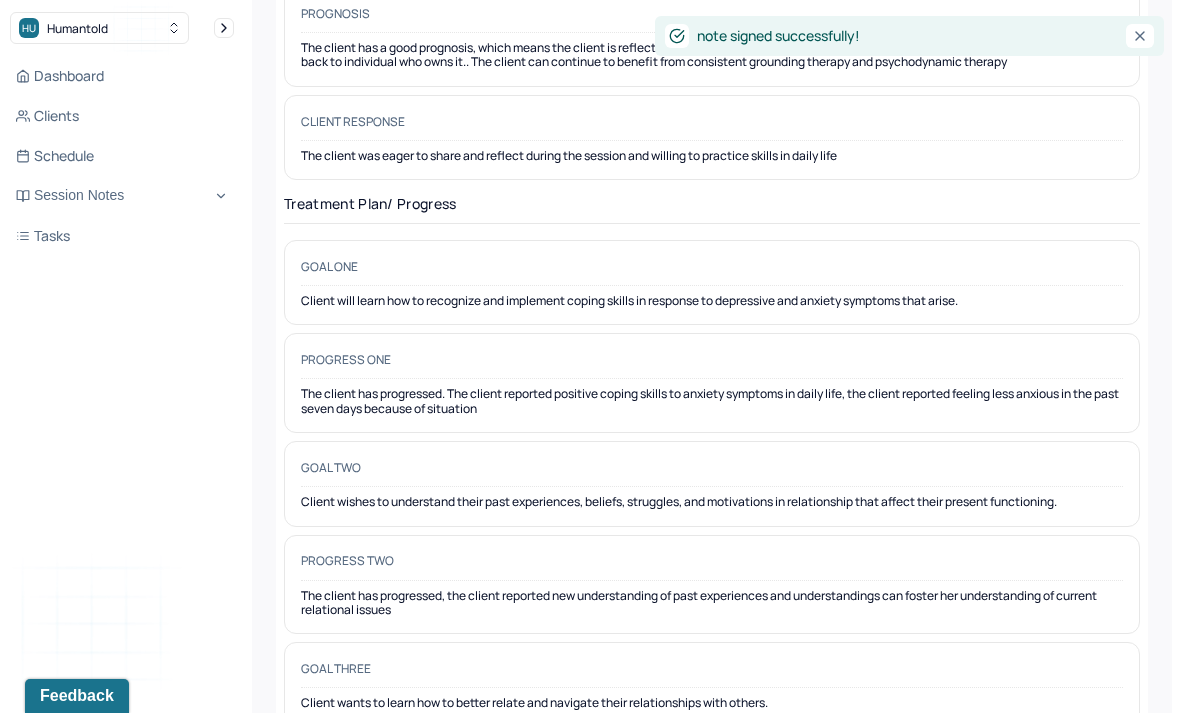 scroll, scrollTop: 0, scrollLeft: 0, axis: both 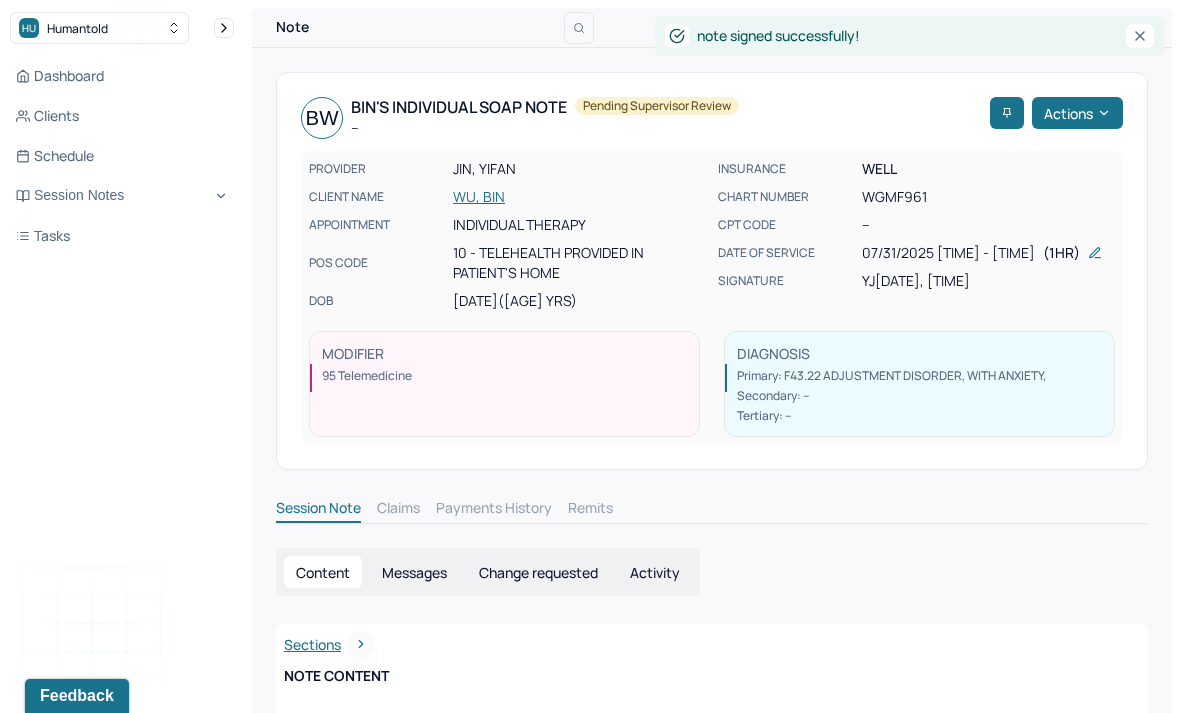 click on "Dashboard" at bounding box center [122, 76] 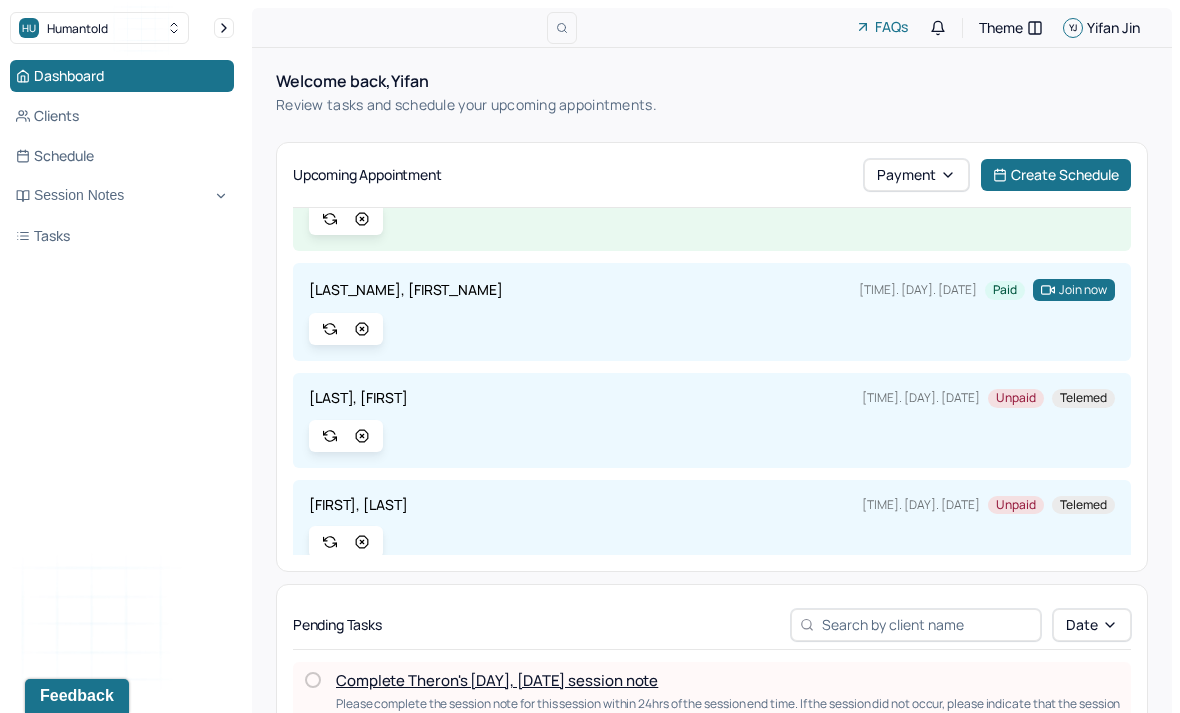 scroll, scrollTop: 180, scrollLeft: 0, axis: vertical 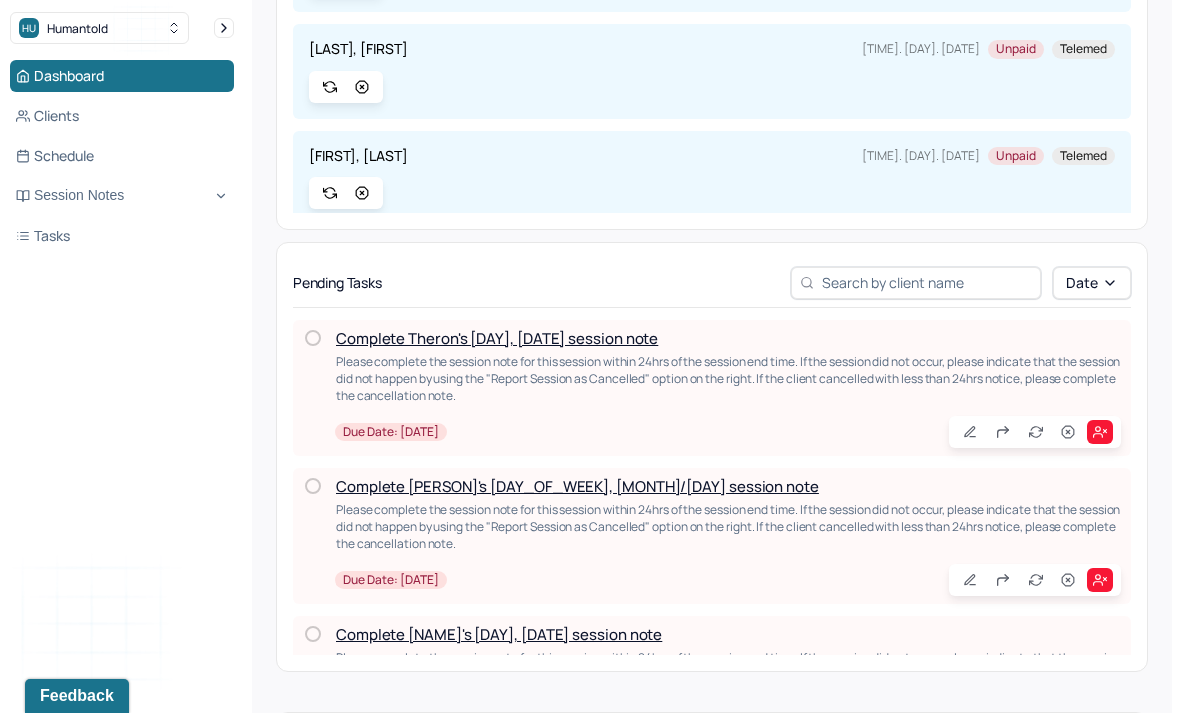 click on "Session Notes" at bounding box center [122, 196] 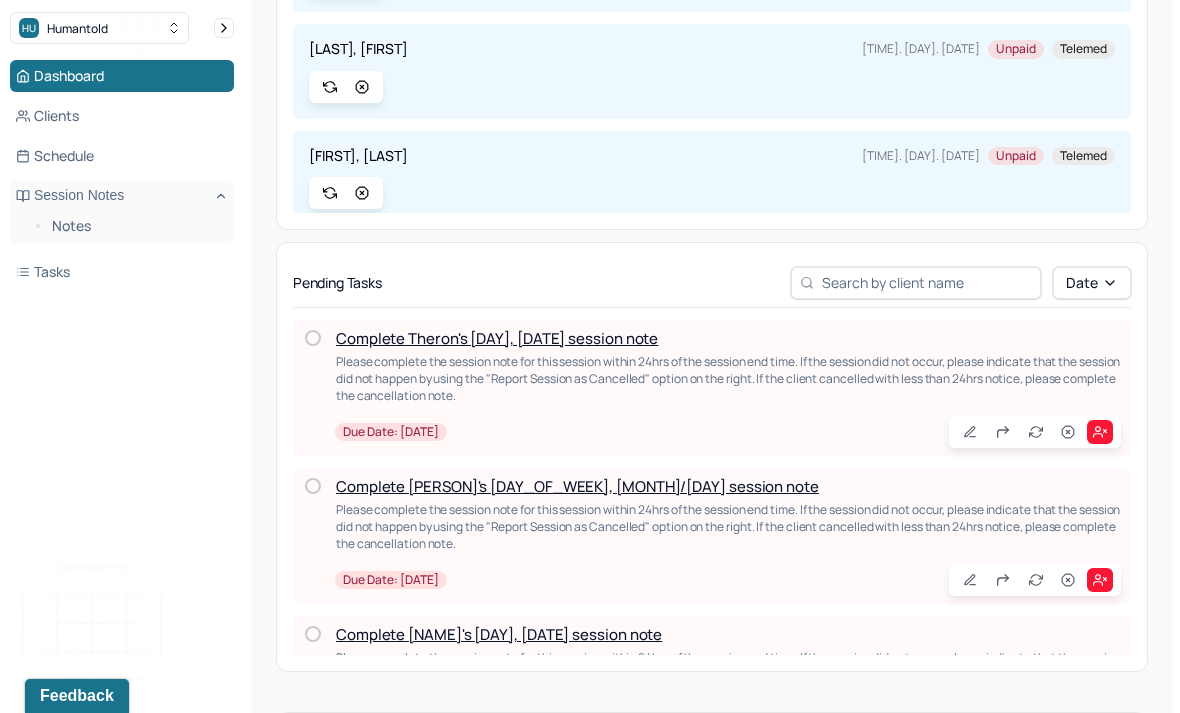 click on "Notes" at bounding box center [135, 226] 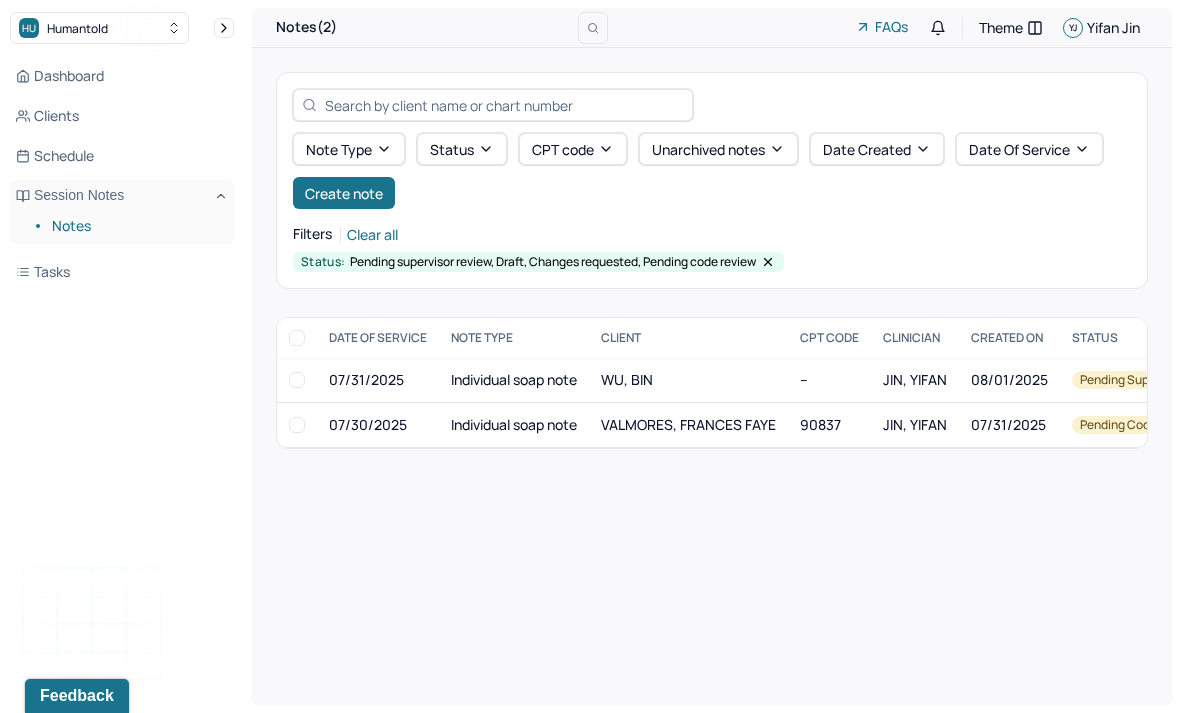 click on "Create note" at bounding box center (344, 193) 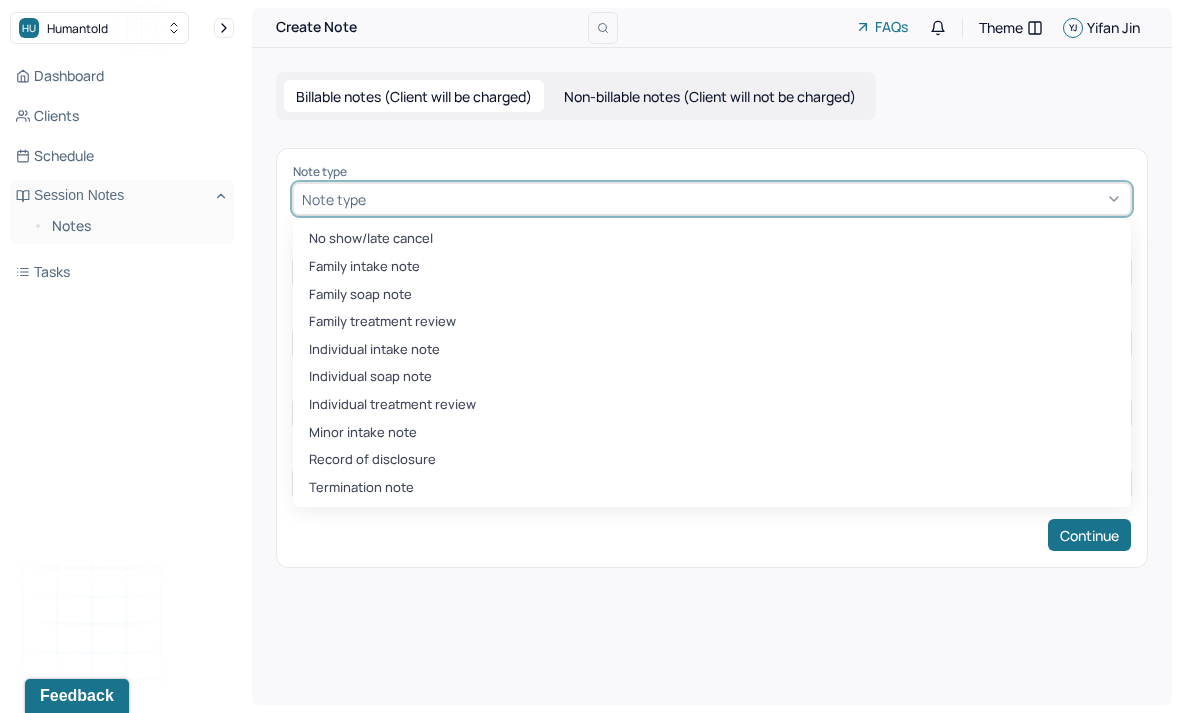 click on "Individual soap note" at bounding box center [712, 377] 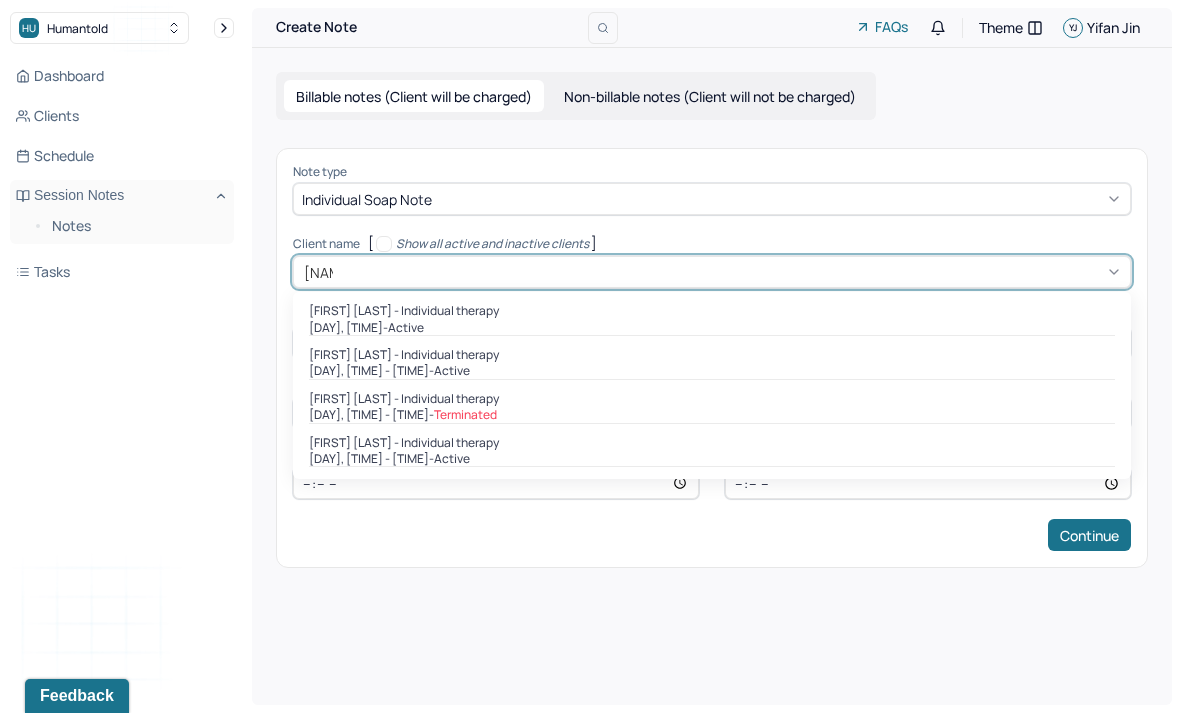 click on "[FIRST] [LAST] - Individual therapy Mon, [TIME] - active" at bounding box center (712, 364) 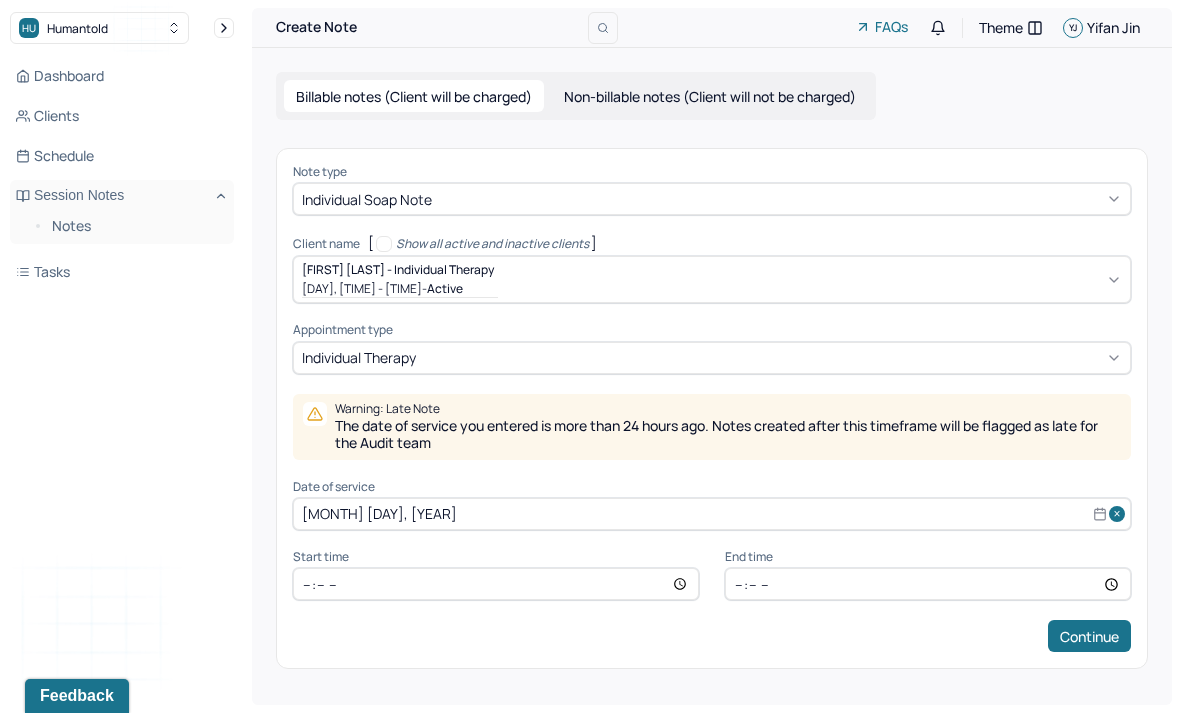 click on "[MONTH] [DAY], [YEAR]" at bounding box center [712, 514] 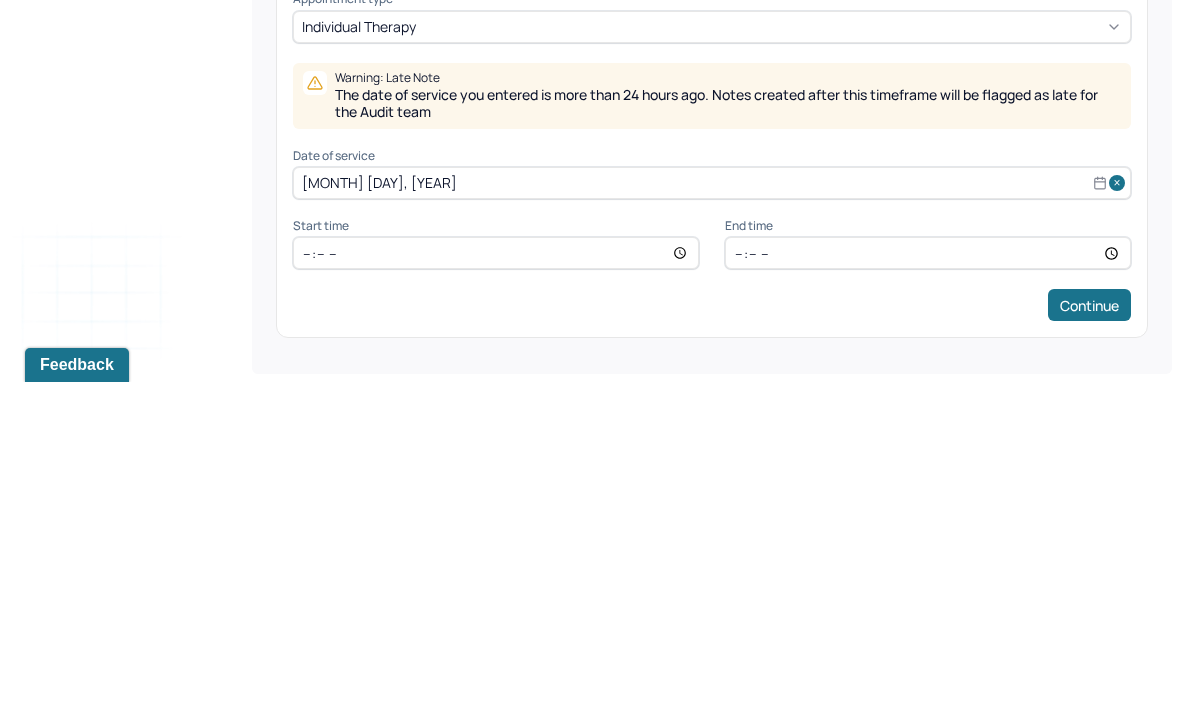 select on "6" 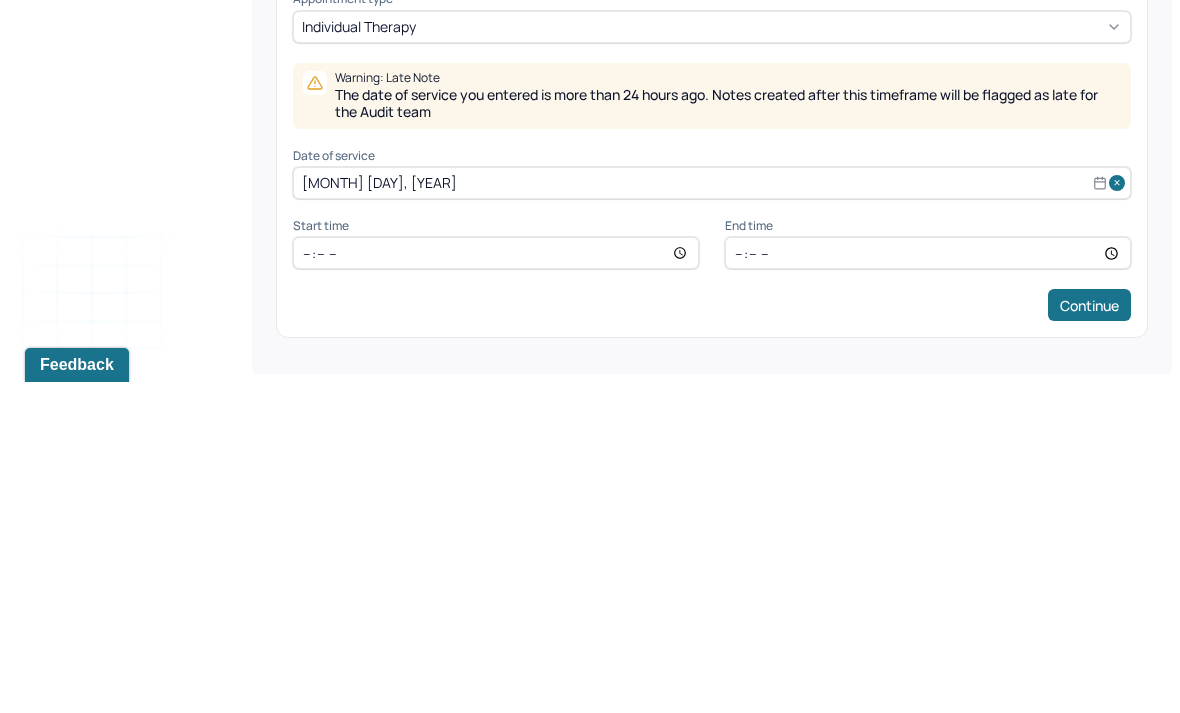 select on "2025" 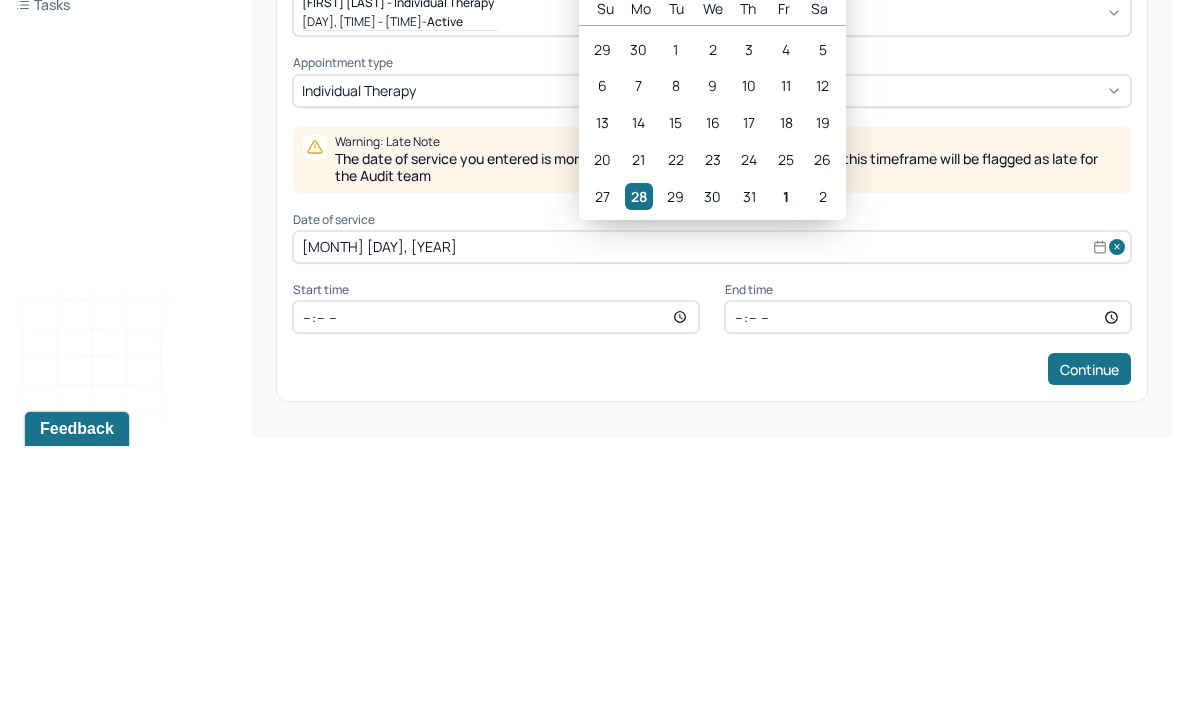 click on "31" at bounding box center [749, 463] 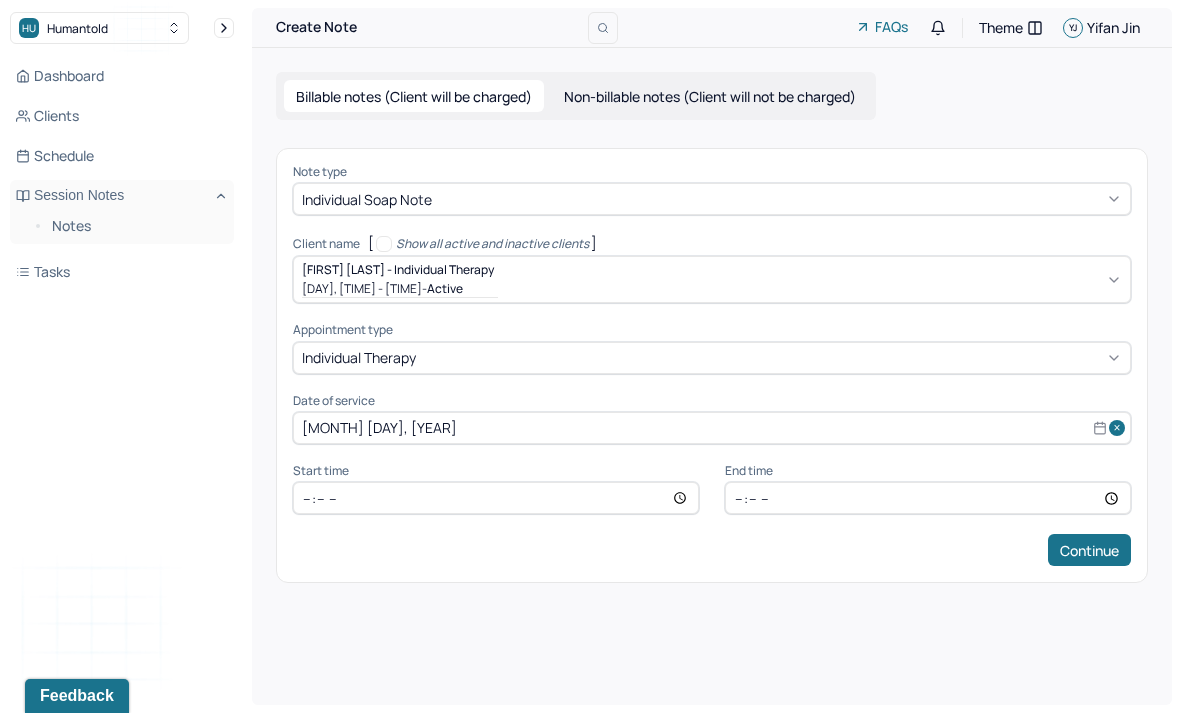 click on "Continue" at bounding box center [1089, 550] 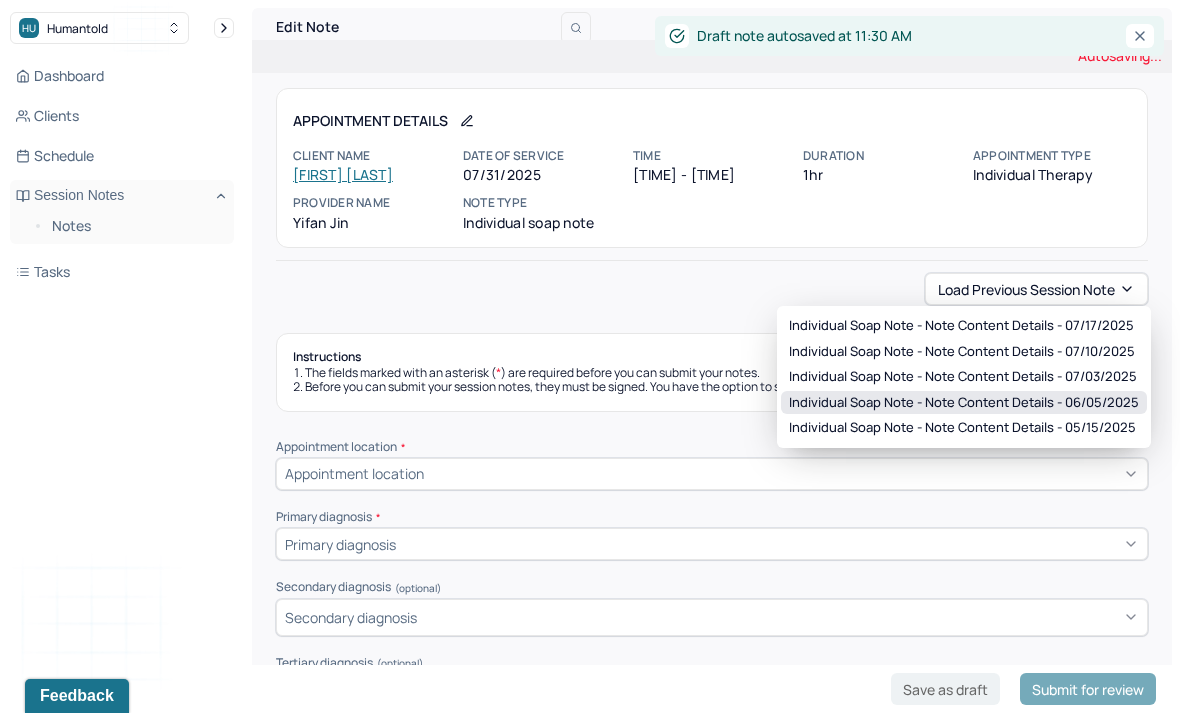 click on "Individual soap note   - Note content Details -   06/05/2025" at bounding box center (964, 403) 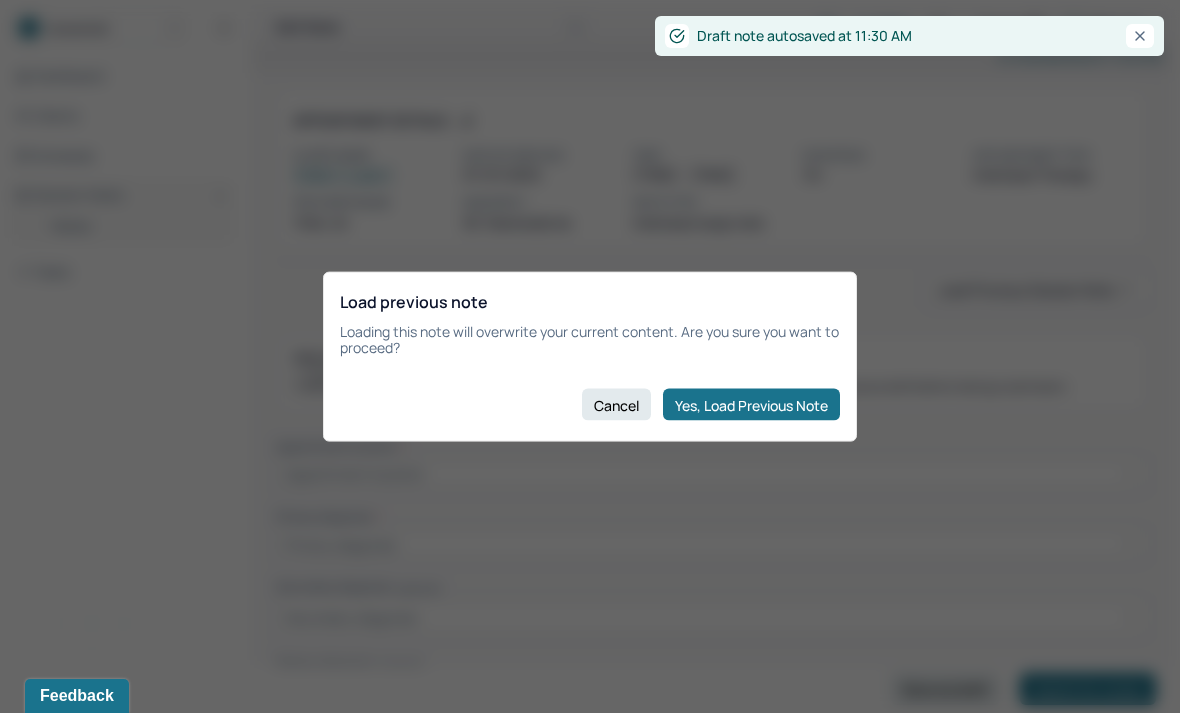 click on "Yes, Load Previous Note" at bounding box center (751, 405) 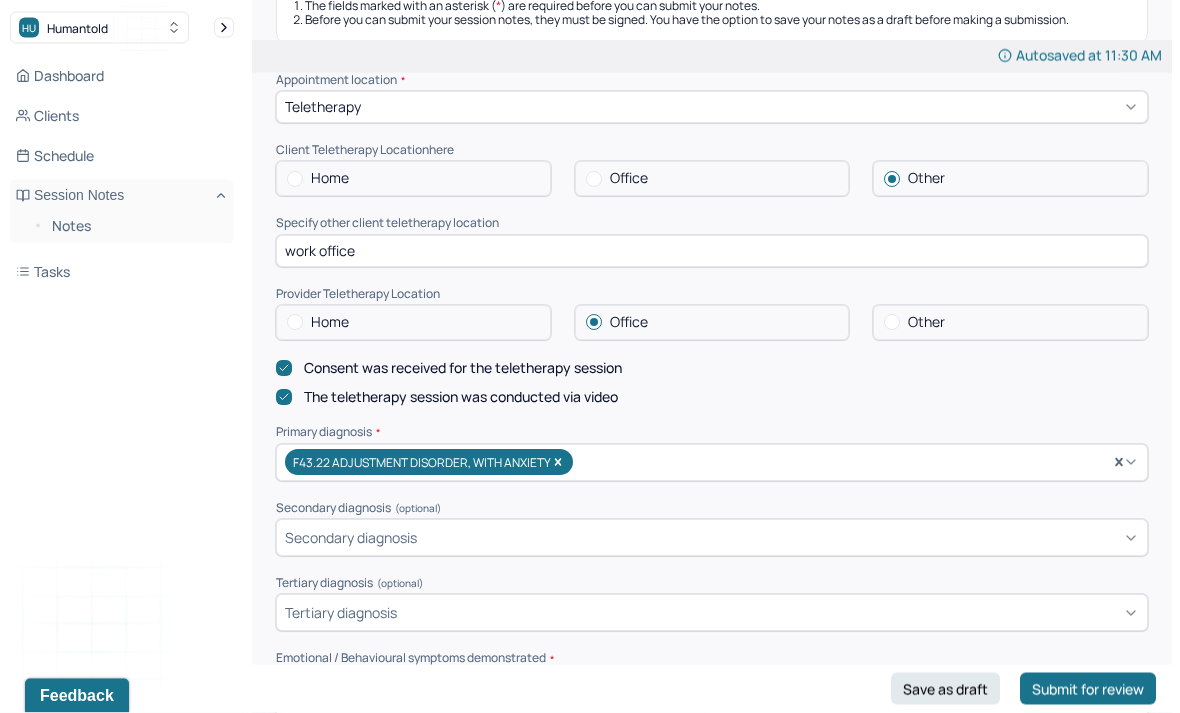 scroll, scrollTop: 515, scrollLeft: 0, axis: vertical 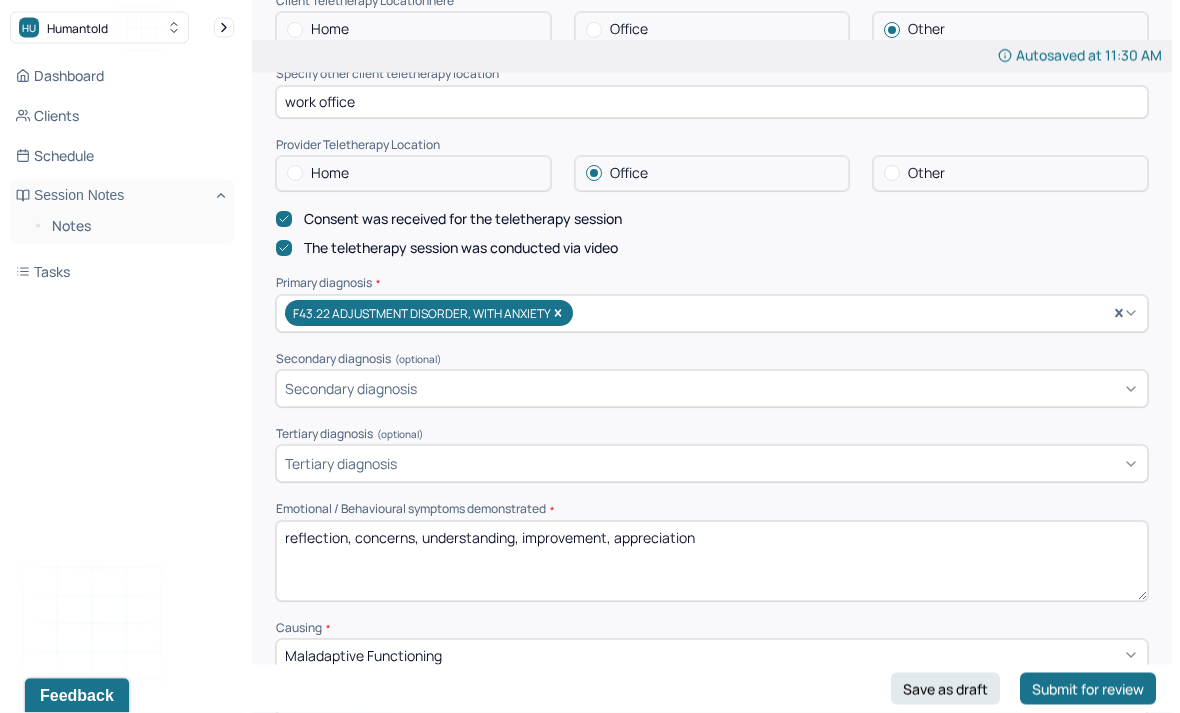 click on "reflection, concerns, understanding, improvement, appreciation" at bounding box center [712, 562] 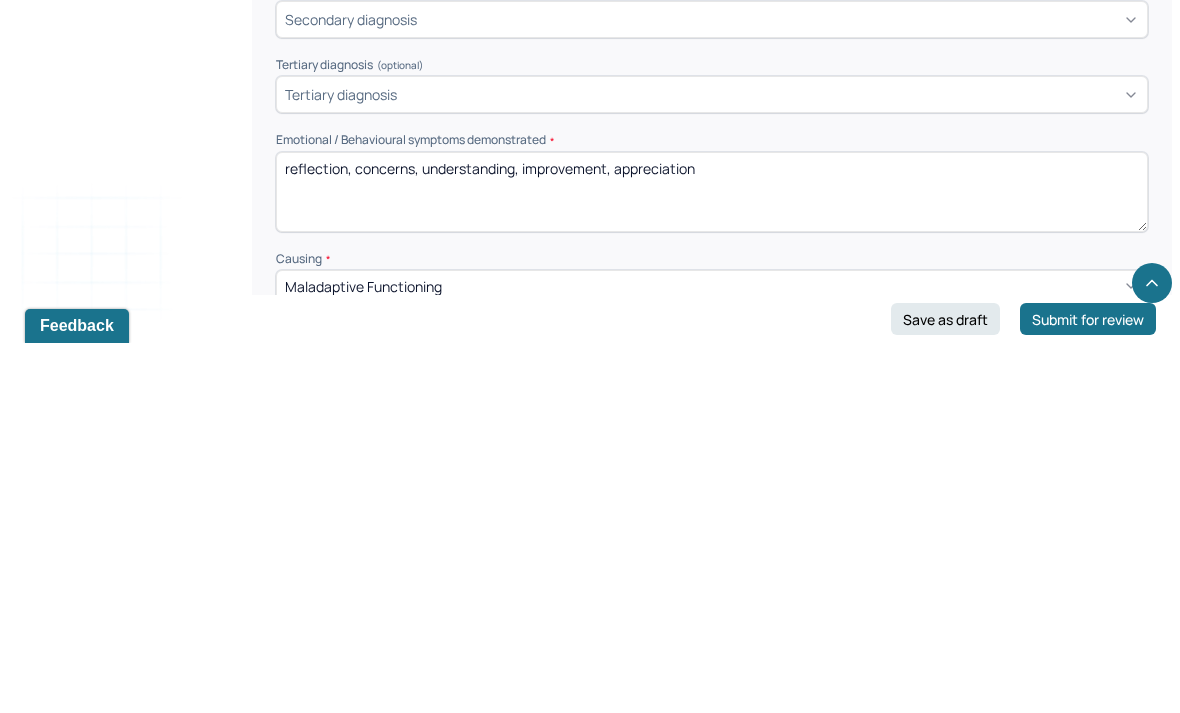 click on "reflection, concerns, understanding, improvement, appreciation" at bounding box center [712, 562] 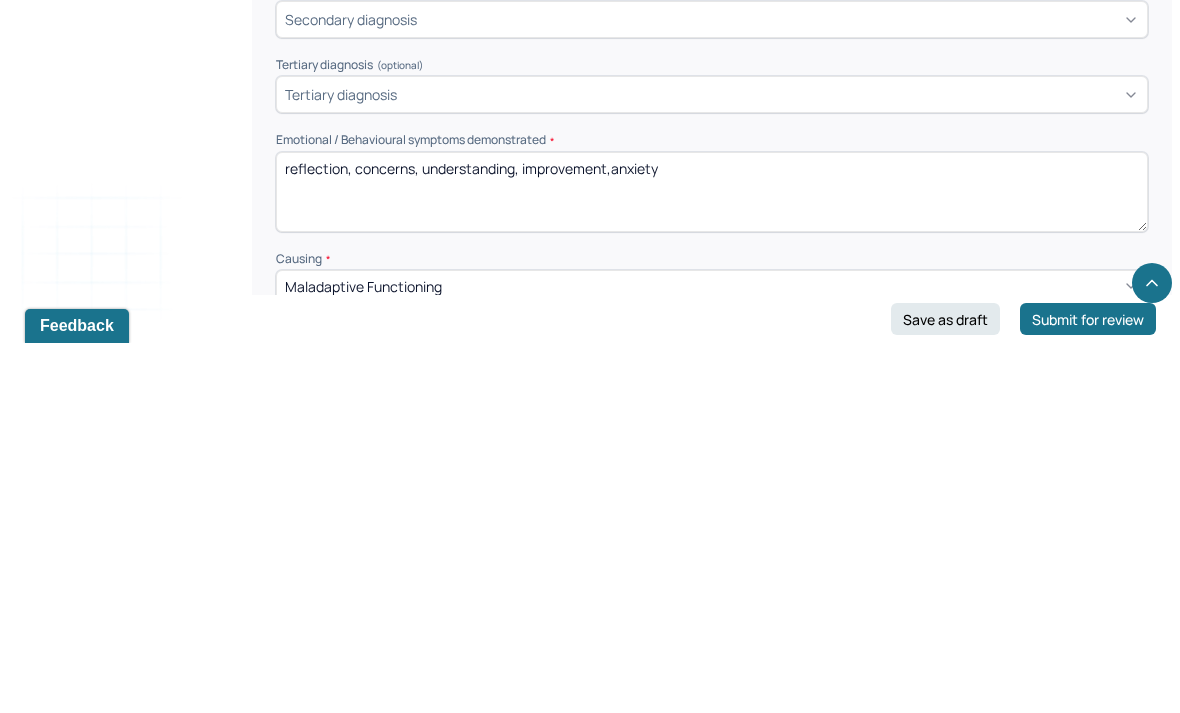 click on "reflection, concerns, understanding, improvement," at bounding box center [712, 562] 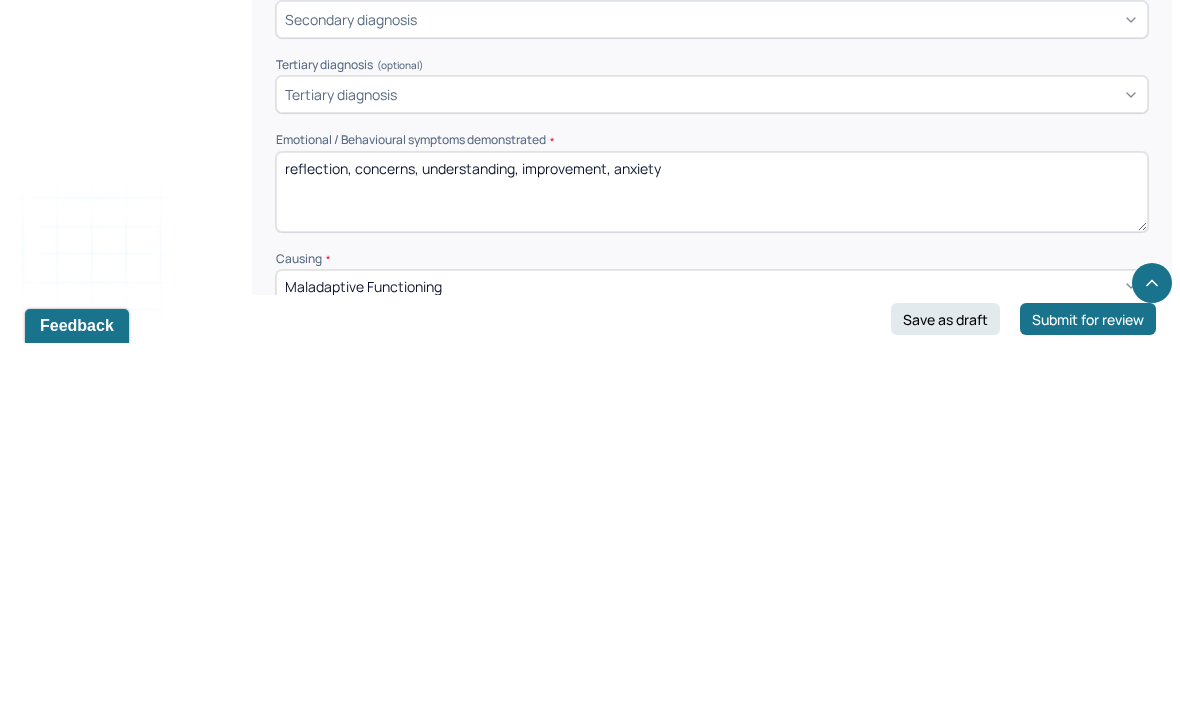 click on "reflection, concerns, understanding, improvement,anxiety" at bounding box center (712, 562) 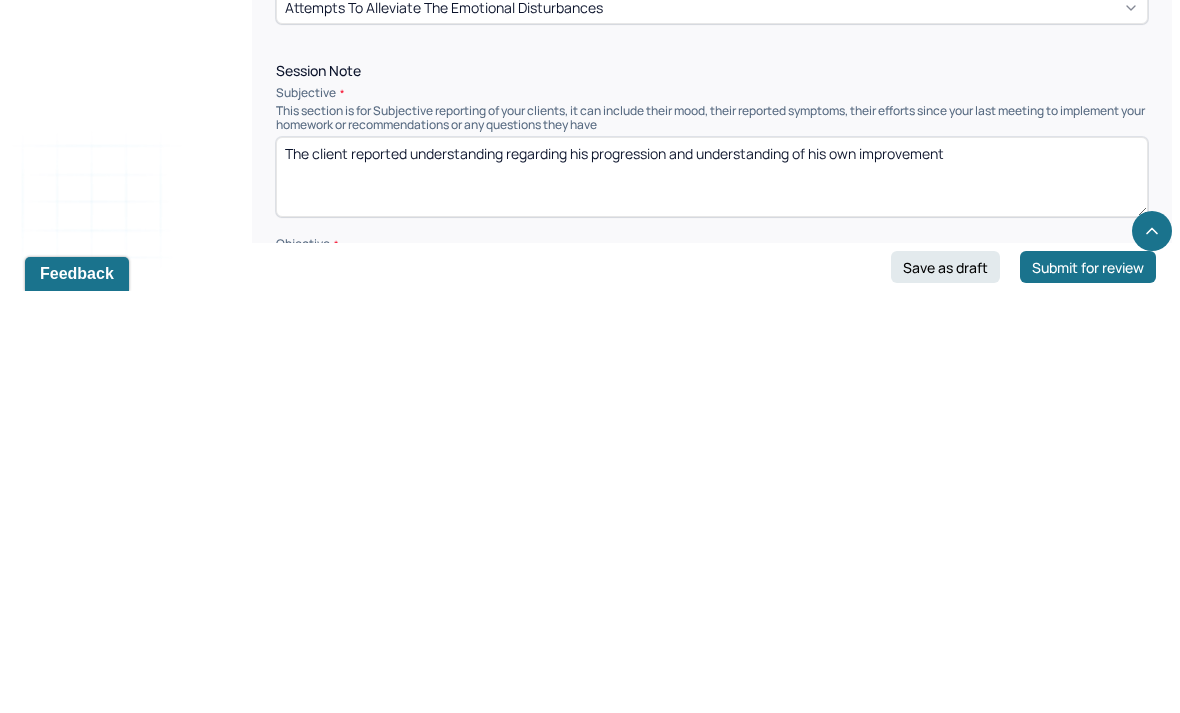 type on "reflection, controll, understanding, improvement, anxiety" 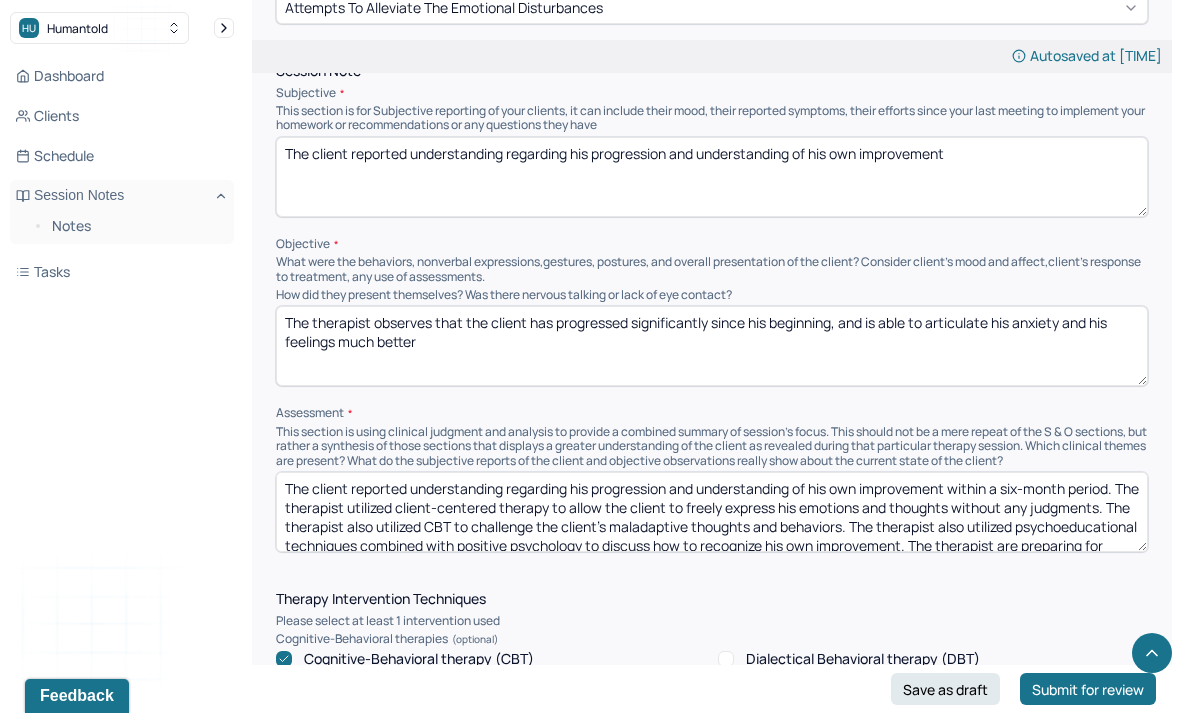 click on "The client reported understanding regarding his progression and understanding of his own improvement" at bounding box center [712, 177] 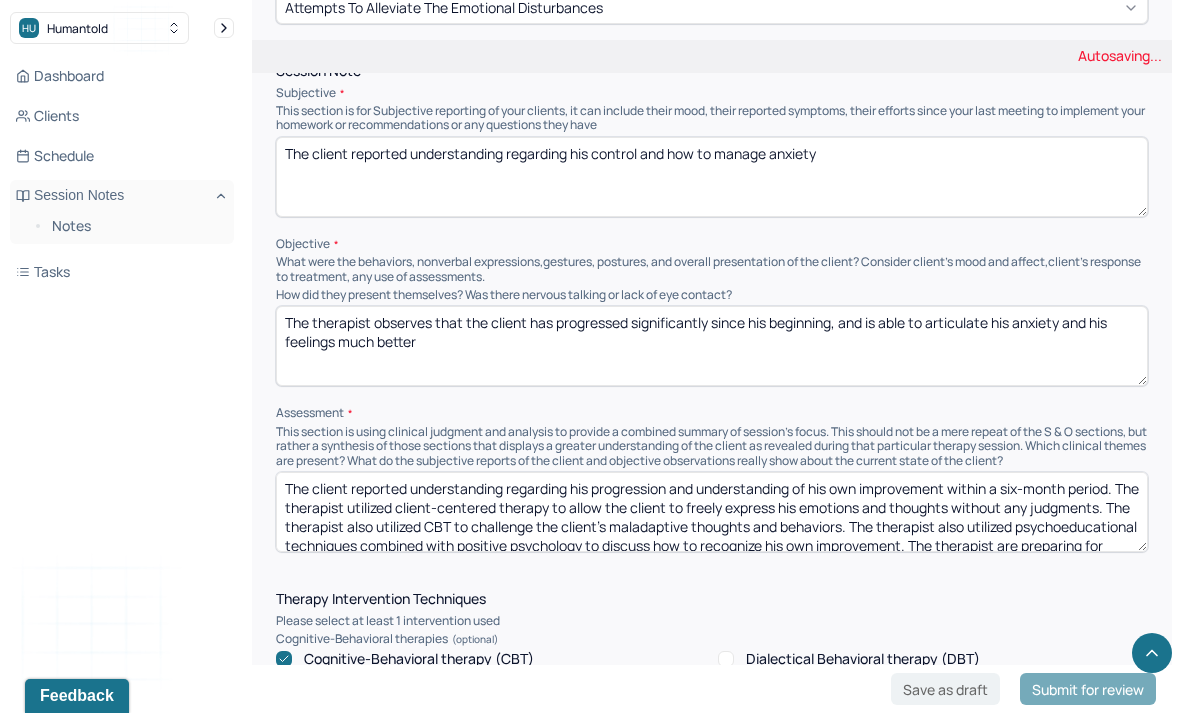 type on "The client reported understanding regarding his control and how to manage anxiety" 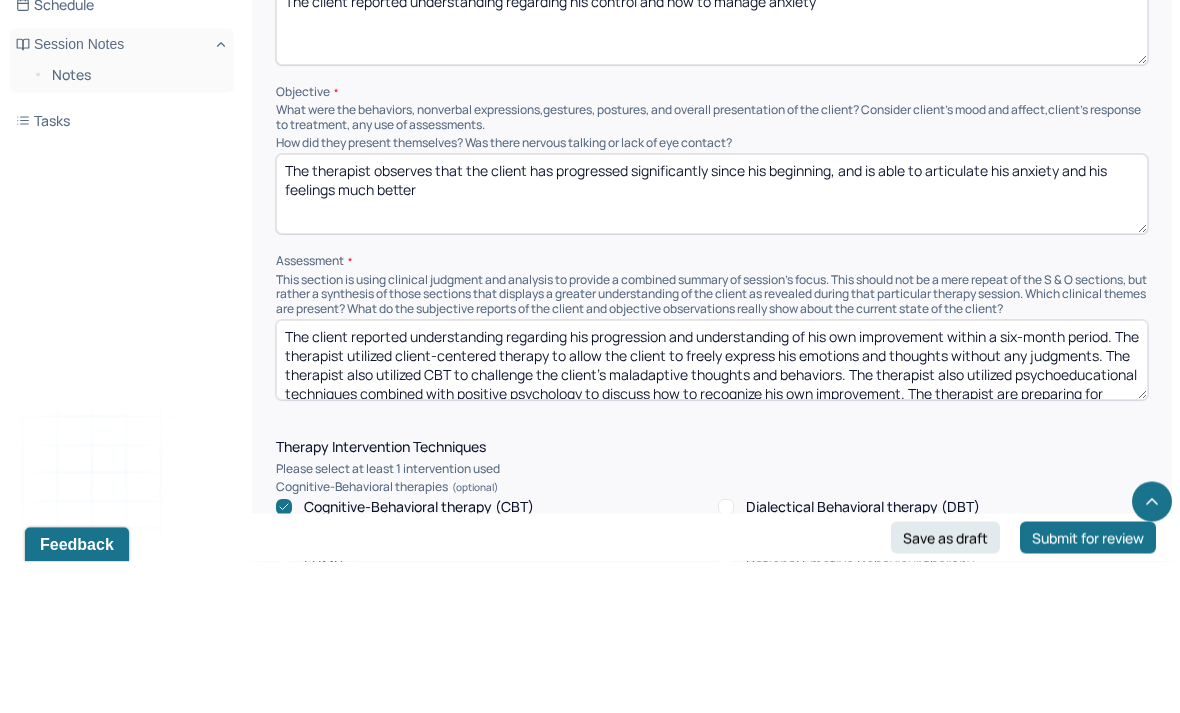 click on "The therapist observes that the client has progressed significantly since his beginning, and is able to articulate his anxiety and his feelings much better" at bounding box center [712, 346] 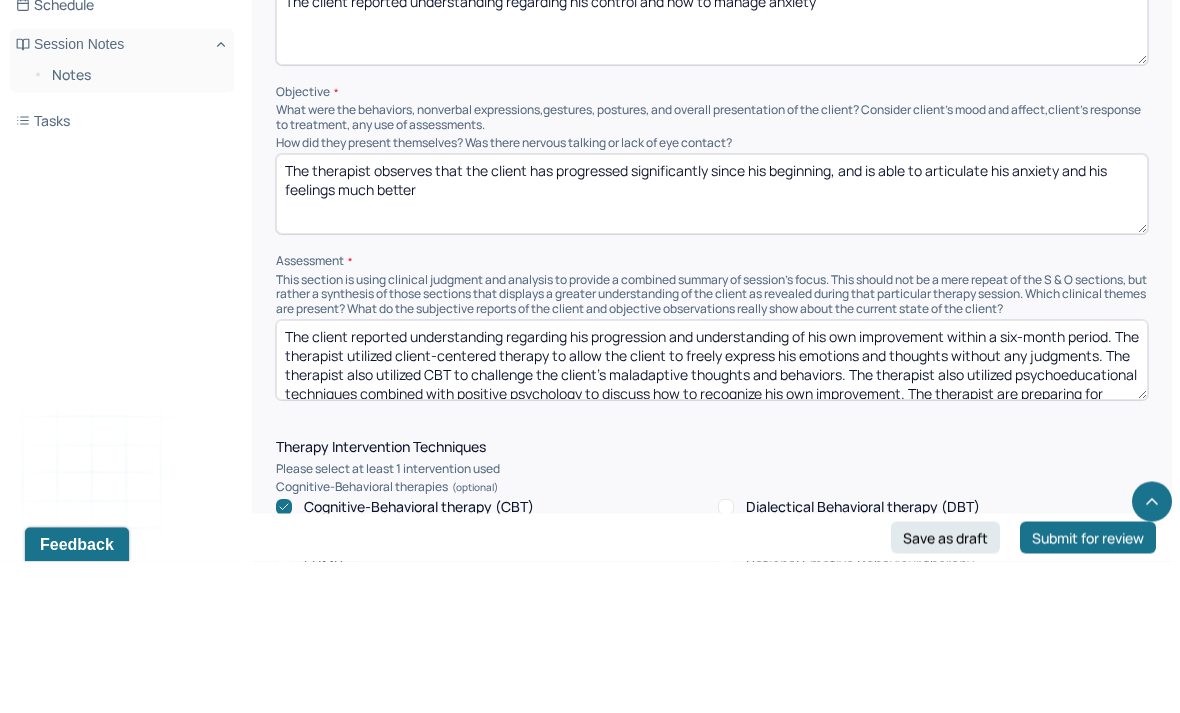 click on "The therapist observes that the client has progressed significantly since his beginning, and is able to articulate his anxiety and his feelings much better" at bounding box center (712, 346) 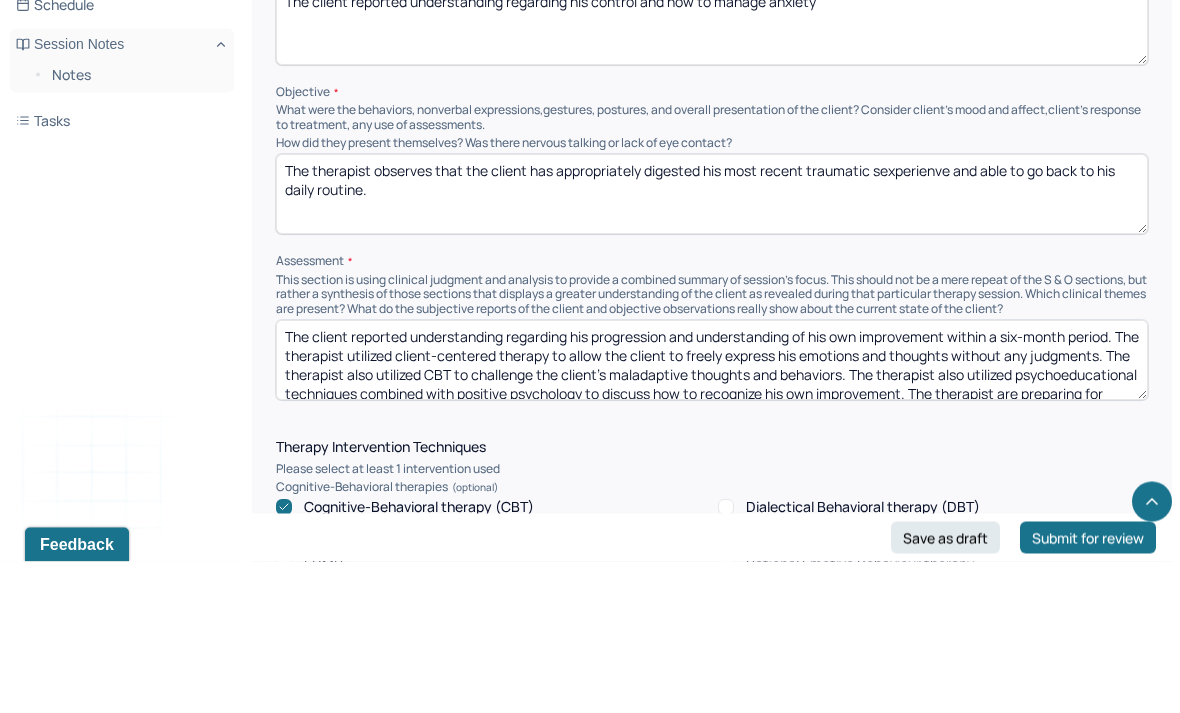 click on "The therapist observes that the client has appropriately digested his most recent traumatic sexperienve and able to re" at bounding box center (712, 346) 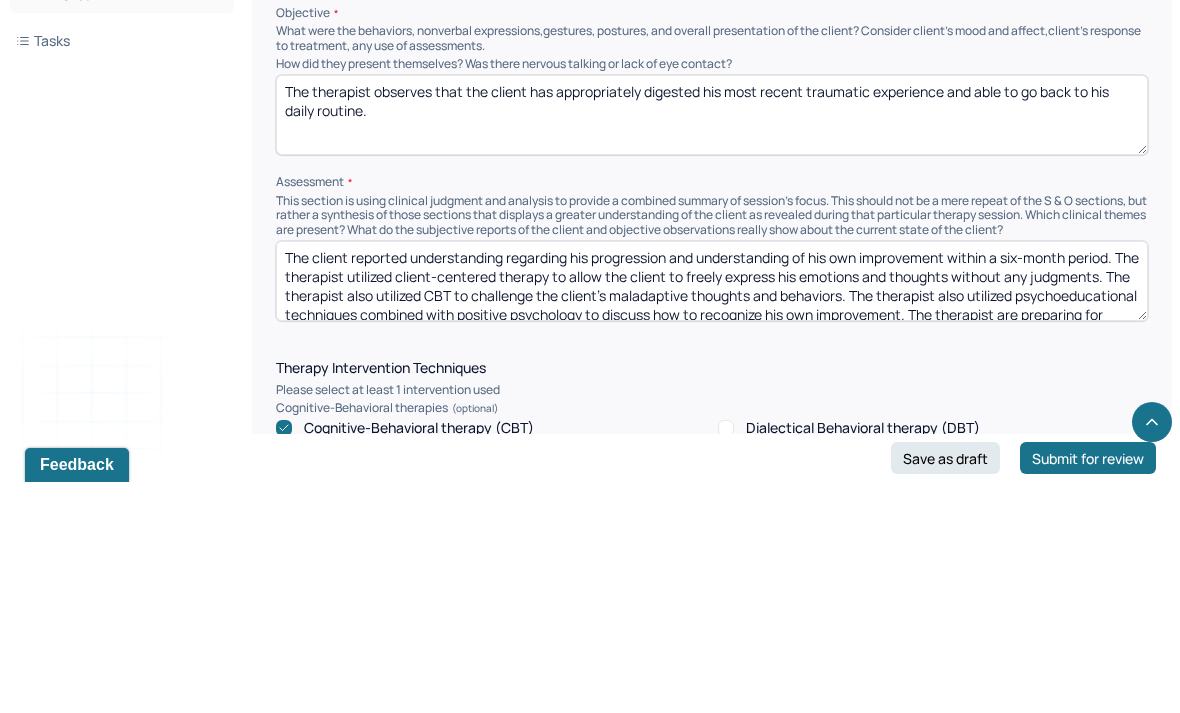 scroll, scrollTop: 0, scrollLeft: 0, axis: both 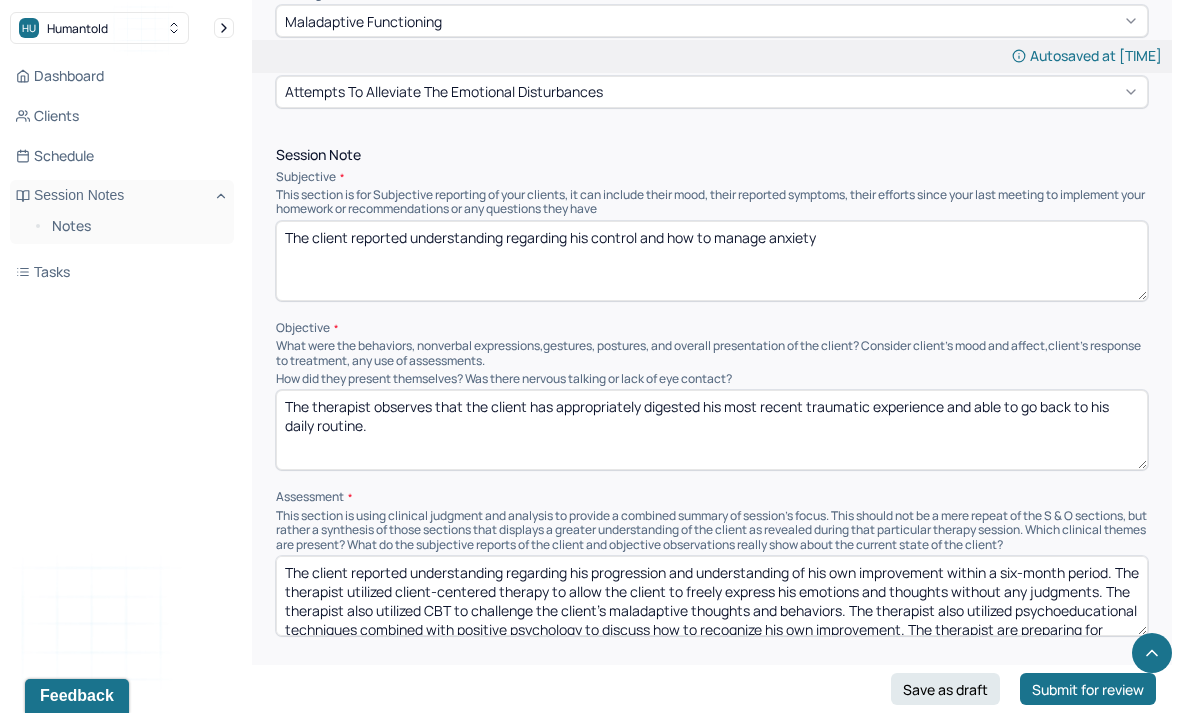 type on "The therapist observes that the client has appropriately digested his most recent traumatic experience and able to go back to his daily routine." 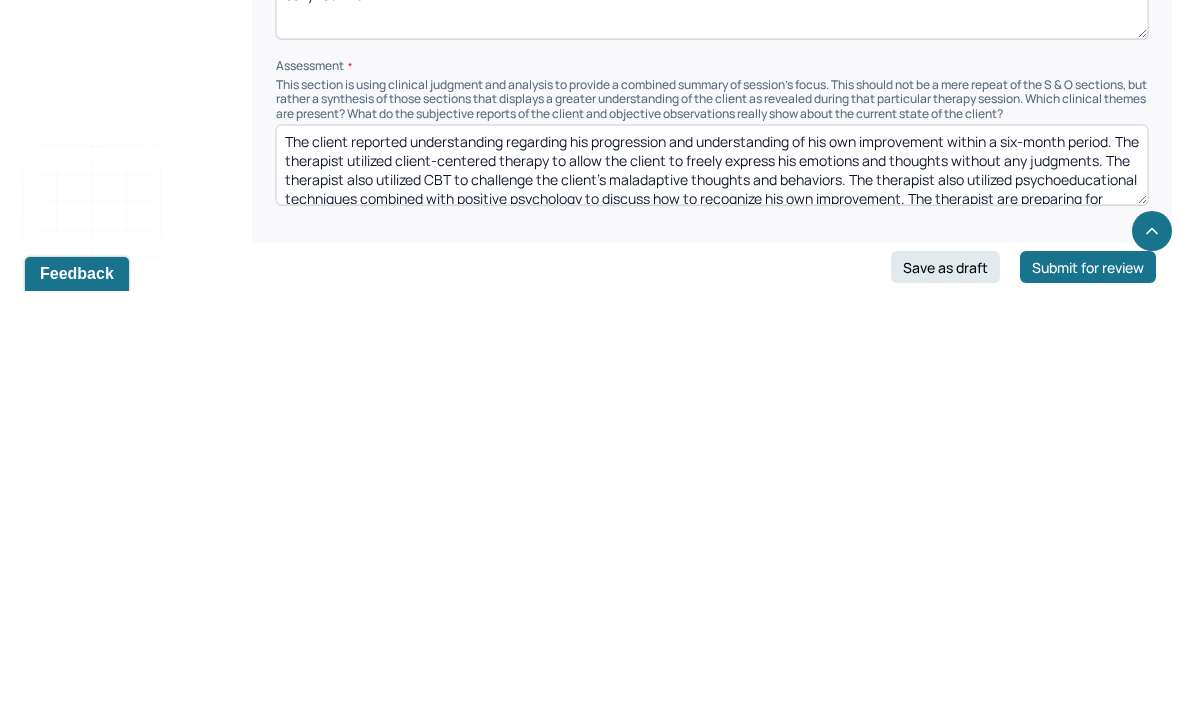 click on "The client reported understanding regarding his progression and understanding of his own improvement within a six-month period. The therapist utilized client-centered therapy to allow the client to freely express his emotions and thoughts without any judgments. The therapist also utilized CBT to challenge the client's maladaptive thoughts and behaviors. The therapist also utilized psychoeducational techniques combined with positive psychology to discuss how to recognize his own improvement. The therapist are preparing for termination due to the client's wishes and client's improvement" at bounding box center [712, 587] 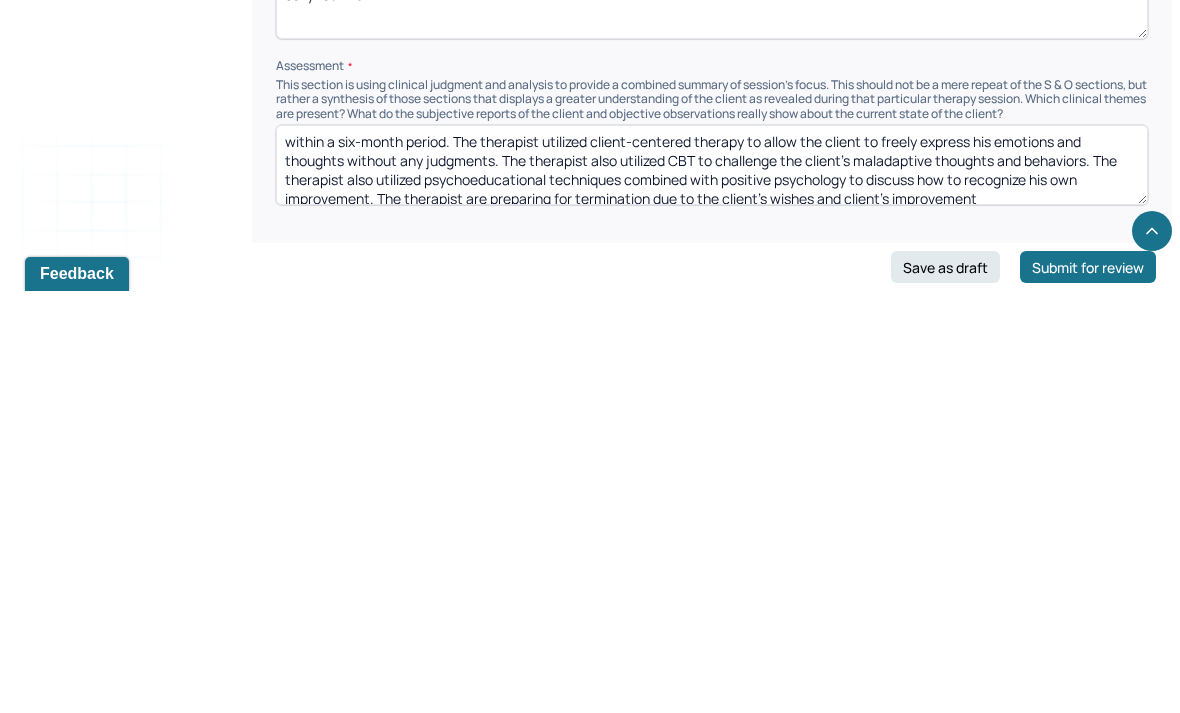 click on "This section is using clinical judgment and analysis to provide a combined summary of session's focus. This should not be a mere repeat of the S & O sections, but rather a synthesis of those sections that displays a greater understanding of the client as revealed during that particular therapy session. Which clinical themes are present? What do the subjective reports of the client and objective observations really show about the current state of the client?" at bounding box center (712, 521) 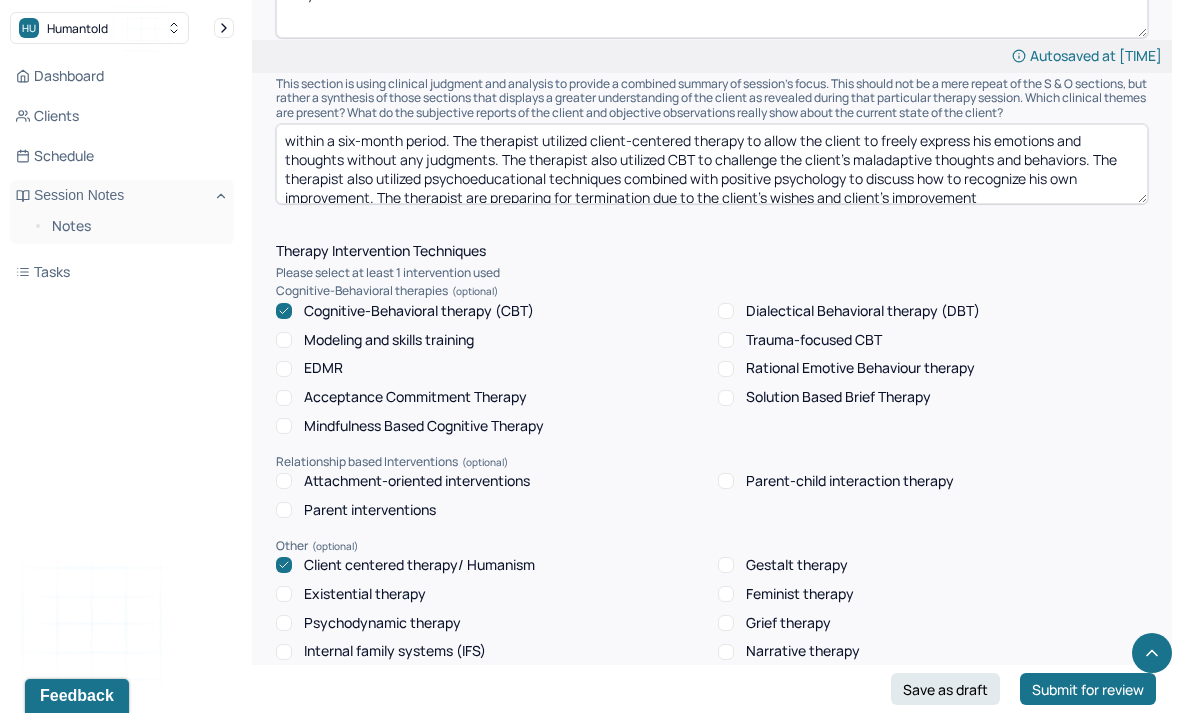 click on "The client reported understanding regarding his progression and understanding of his own improvement within a six-month period. The therapist utilized client-centered therapy to allow the client to freely express his emotions and thoughts without any judgments. The therapist also utilized CBT to challenge the client's maladaptive thoughts and behaviors. The therapist also utilized psychoeducational techniques combined with positive psychology to discuss how to recognize his own improvement. The therapist are preparing for termination due to the client's wishes and client's improvement" at bounding box center (712, 164) 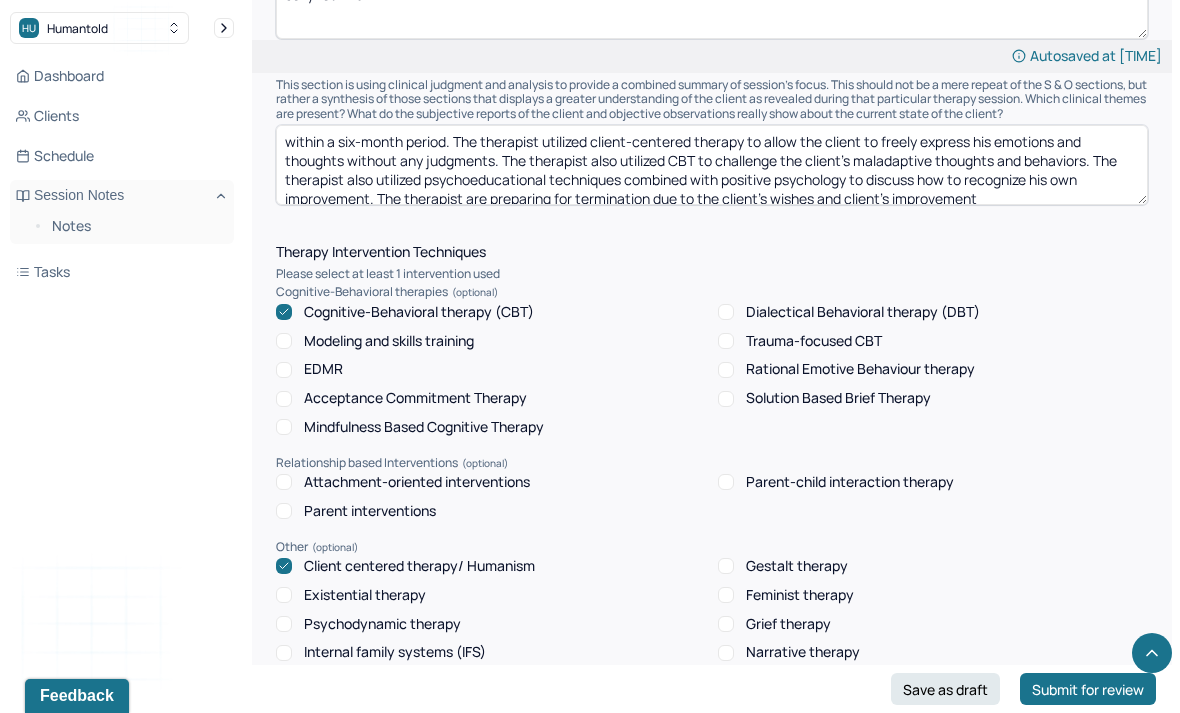 click on "within a six-month period. The therapist utilized client-centered therapy to allow the client to freely express his emotions and thoughts without any judgments. The therapist also utilized CBT to challenge the client's maladaptive thoughts and behaviors. The therapist also utilized psychoeducational techniques combined with positive psychology to discuss how to recognize his own improvement. The therapist are preparing for termination due to the client's wishes and client's improvement" at bounding box center [712, 165] 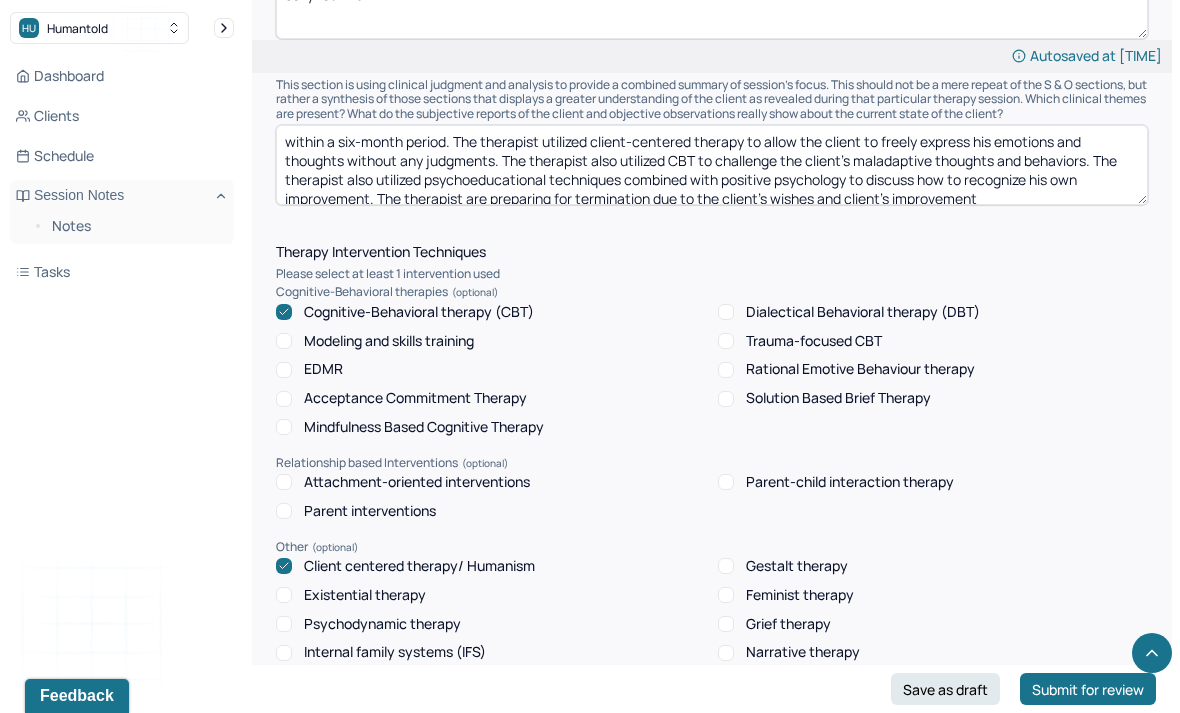 paste on "The client reported understanding regarding his control and how to manage anxiety" 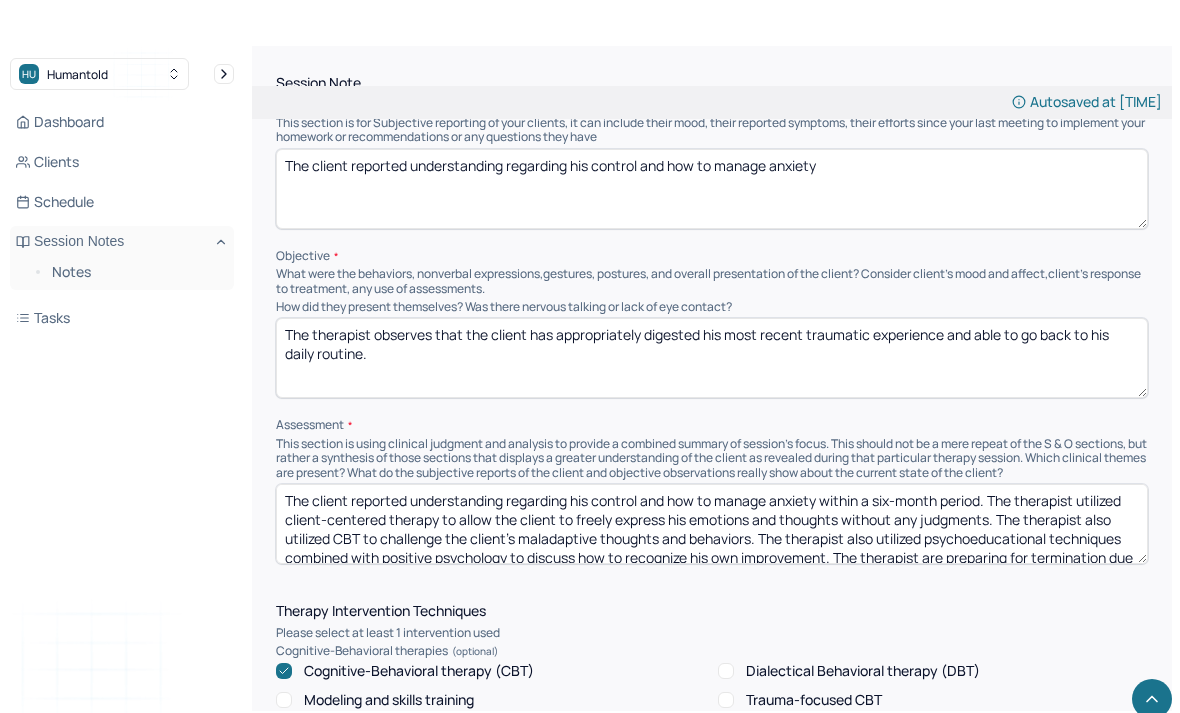 scroll, scrollTop: 1221, scrollLeft: 0, axis: vertical 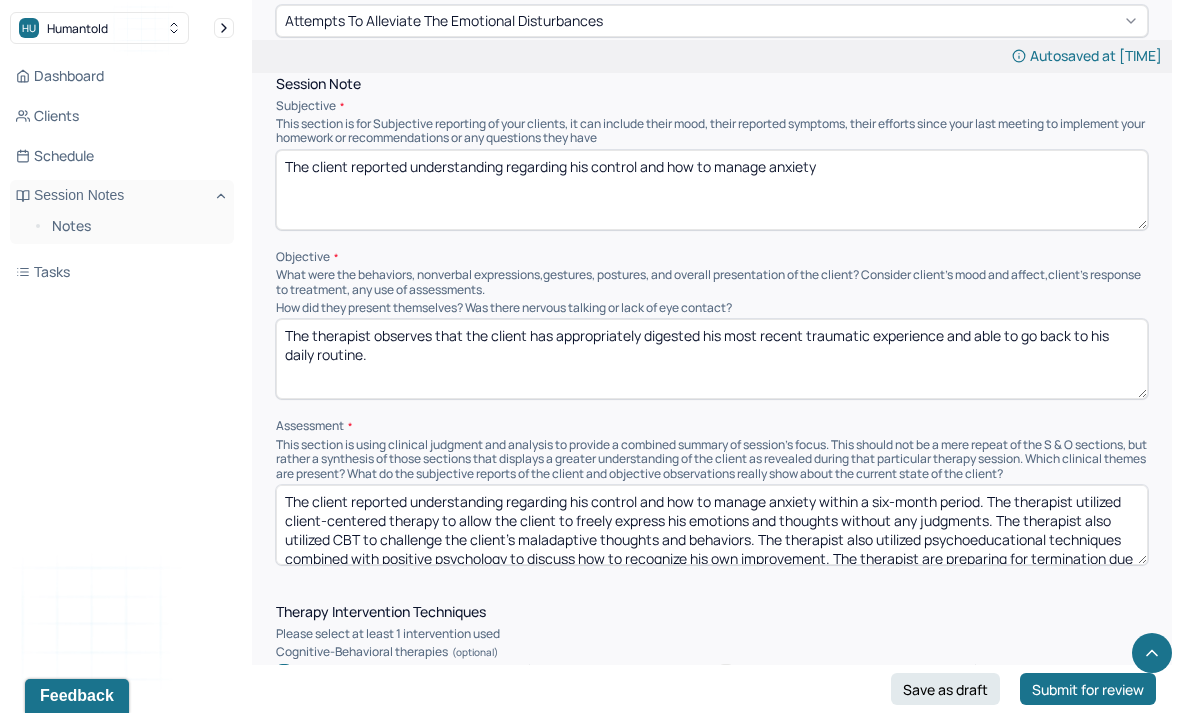 click on "The client reported understanding regarding his control and how to manage anxiety  within a six-month period. The therapist utilized client-centered therapy to allow the client to freely express his emotions and thoughts without any judgments. The therapist also utilized CBT to challenge the client's maladaptive thoughts and behaviors. The therapist also utilized psychoeducational techniques combined with positive psychology to discuss how to recognize his own improvement. The therapist are preparing for termination due to the client's wishes and client's improvement" at bounding box center [712, 525] 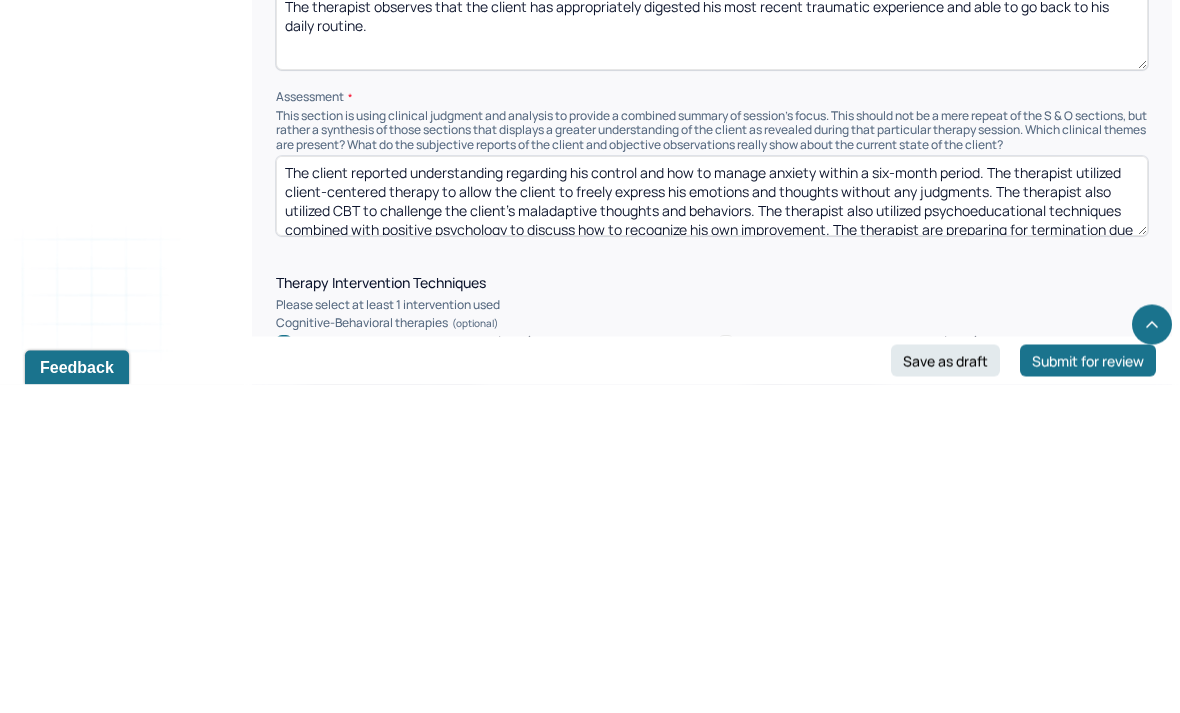 click on "The client reported understanding regarding his control and how to manage anxiety  within a six-month period. The therapist utilized client-centered therapy to allow the client to freely express his emotions and thoughts without any judgments. The therapist also utilized CBT to challenge the client's maladaptive thoughts and behaviors. The therapist also utilized psychoeducational techniques combined with positive psychology to discuss how to recognize his own improvement. The therapist are preparing for termination due to the client's wishes and client's improvement" at bounding box center [712, 525] 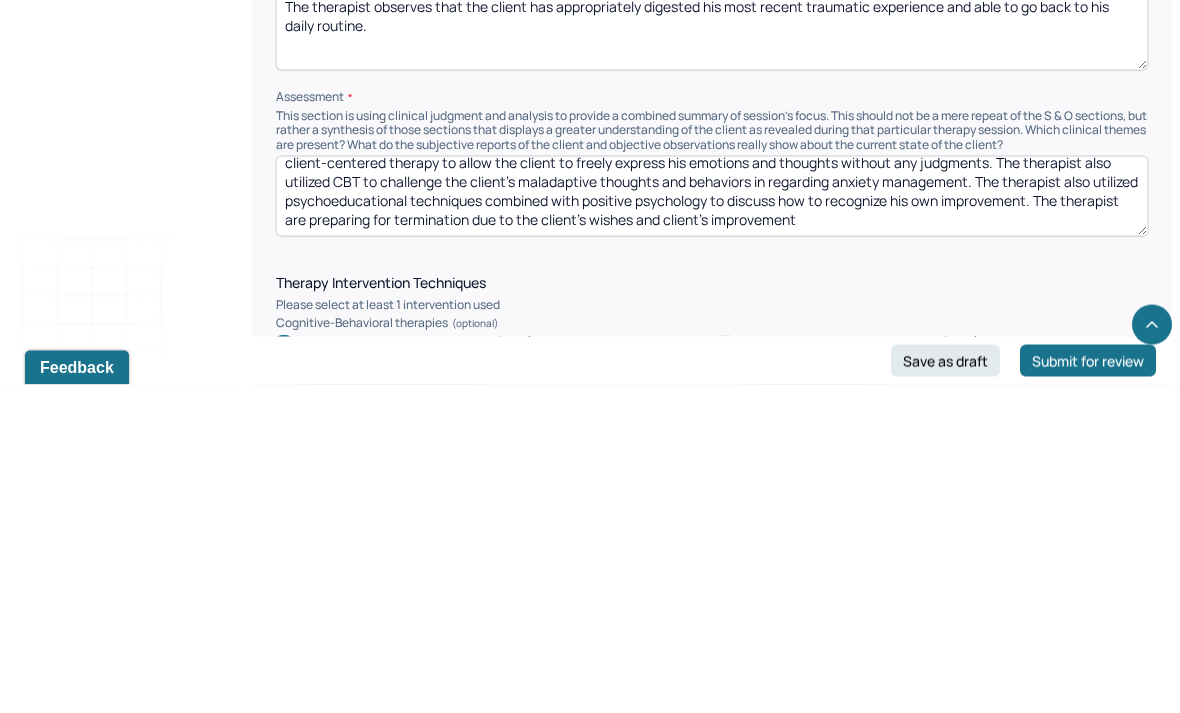 scroll, scrollTop: 33, scrollLeft: 0, axis: vertical 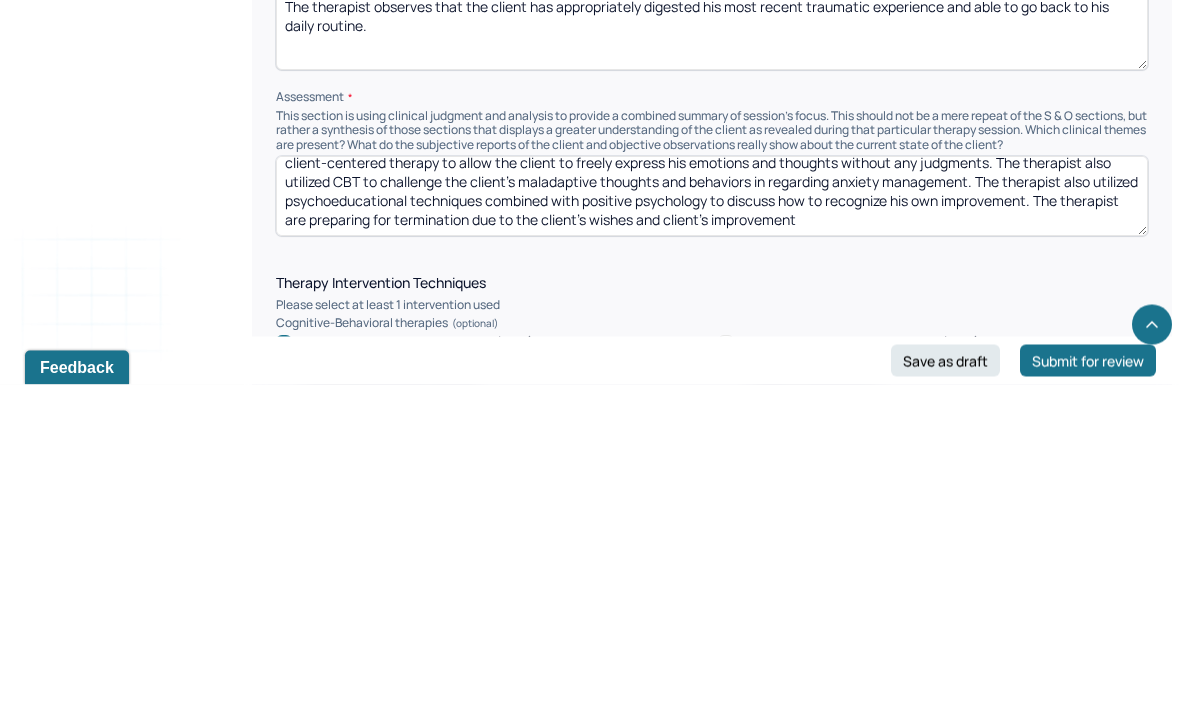 click on "The client reported understanding regarding his control and how to manage anxiety within a six-month period. The therapist utilized client-centered therapy to allow the client to freely express his emotions and thoughts without any judgments. The therapist also utilized CBT to challenge the client's maladaptive thoughts and behaviors in regarding anxiety management. The therapist also utilized psychoeducational techniques combined with positive psychology to discuss how to recognize his own improvement. The therapist are preparing for termination due to the client's wishes and client's improvement" at bounding box center (712, 525) 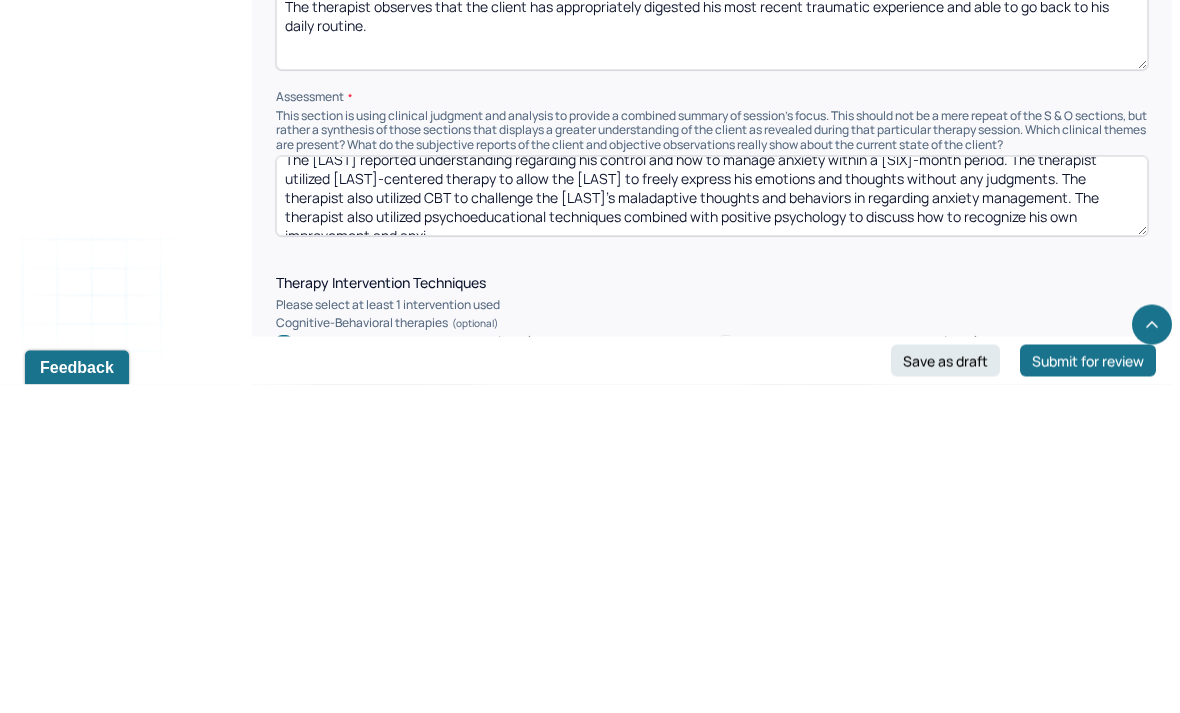 scroll, scrollTop: 28, scrollLeft: 0, axis: vertical 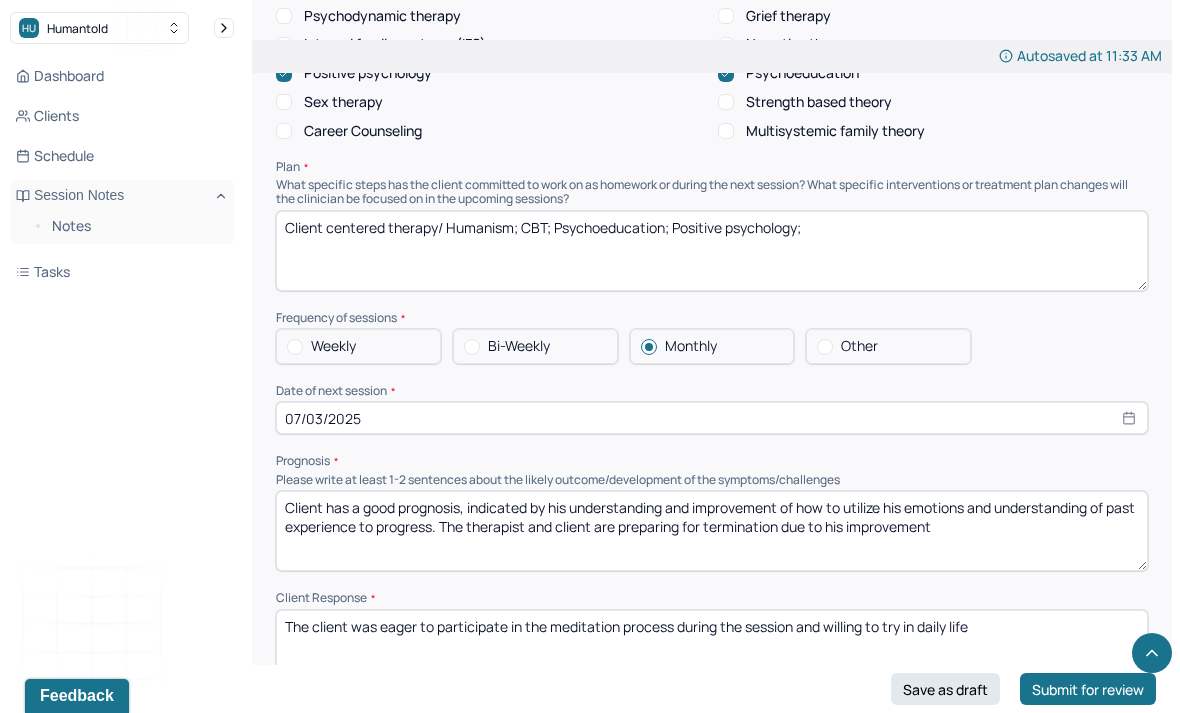 type on "The client reported understanding regarding his control and how to manage anxiety within a six-month period. The therapist utilized client-centered therapy to allow the client to freely express his emotions and thoughts without any judgments. The therapist also utilized CBT to challenge the client's maladaptive thoughts and behaviors in regarding anxiety management. The therapist also utilized psychoeducational techniques combined with positive psychology to discuss how to recognize his own improvement and anxiety management skills." 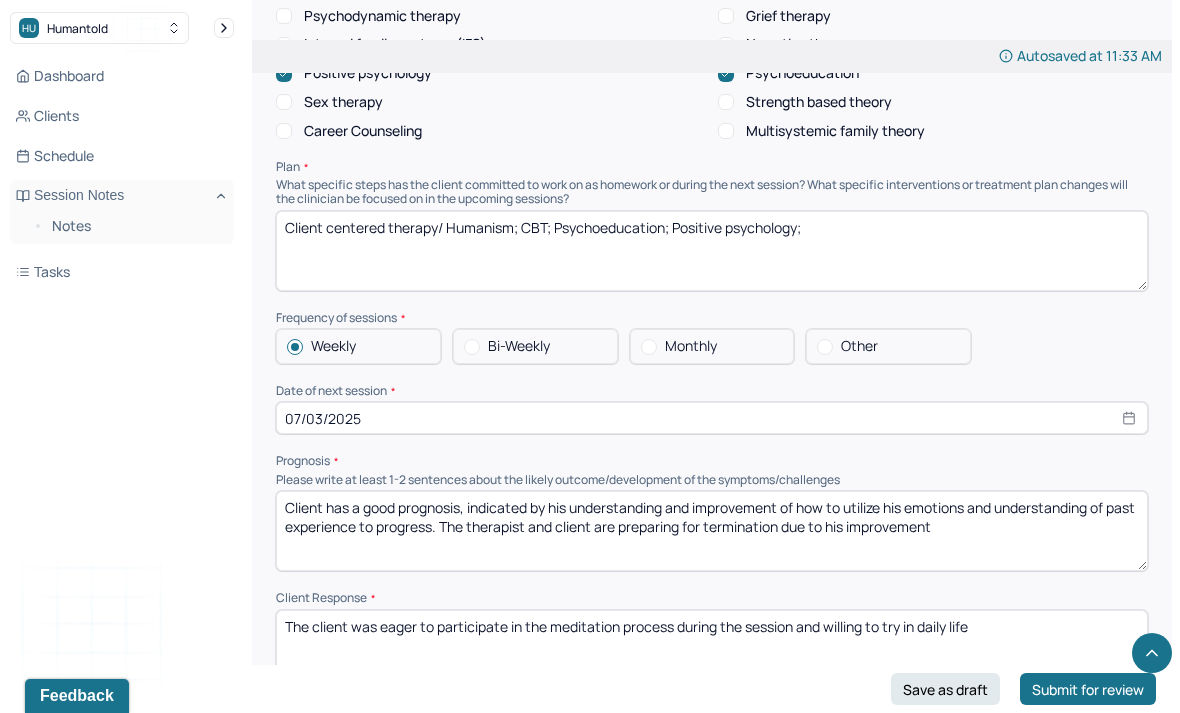 click on "Bi-Weekly" at bounding box center [519, 346] 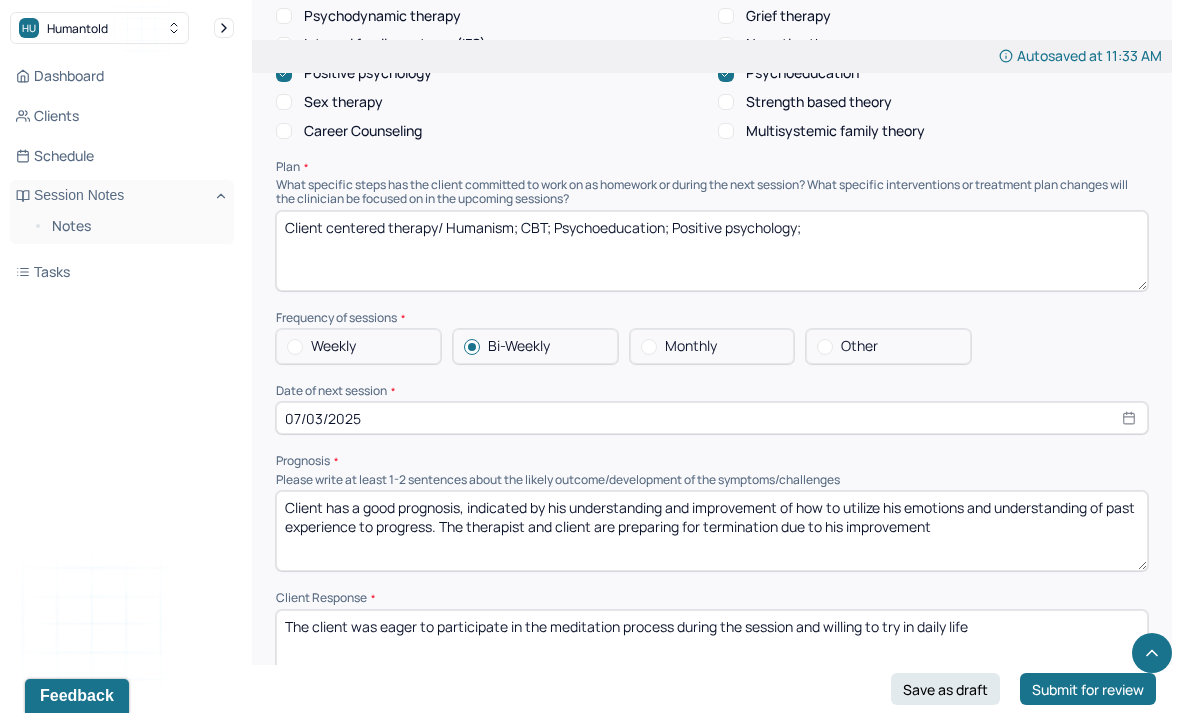 click on "07/03/2025" at bounding box center [712, 418] 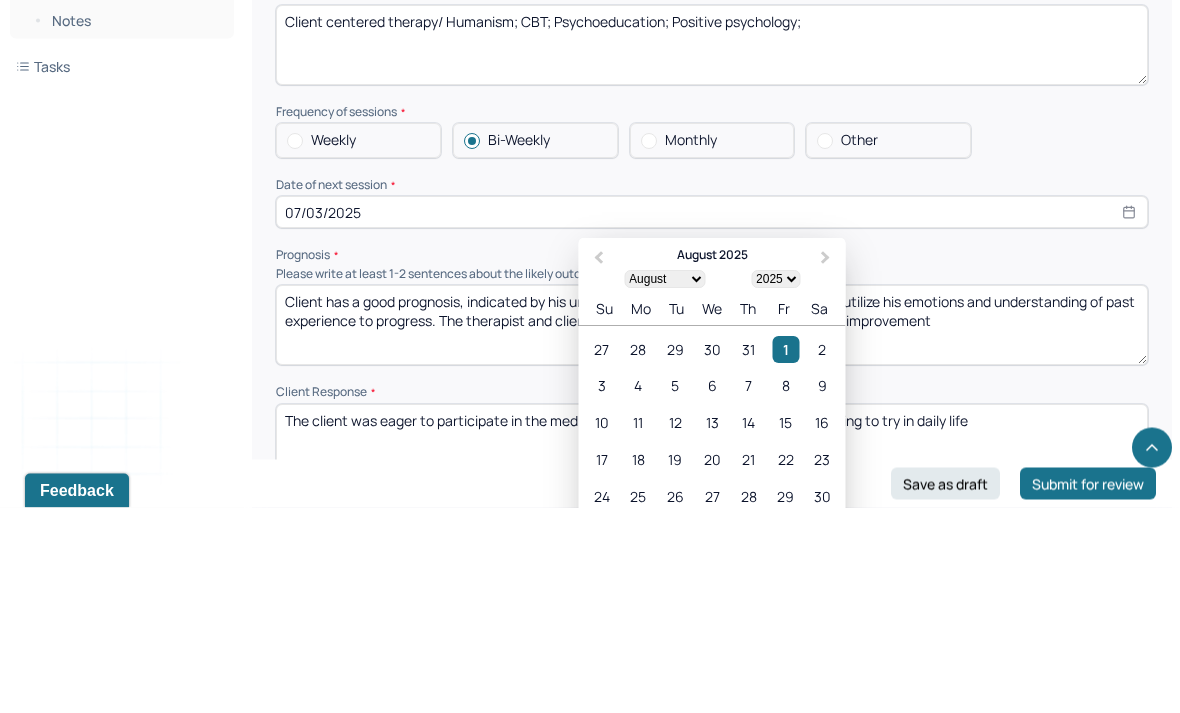 scroll, scrollTop: 2395, scrollLeft: 0, axis: vertical 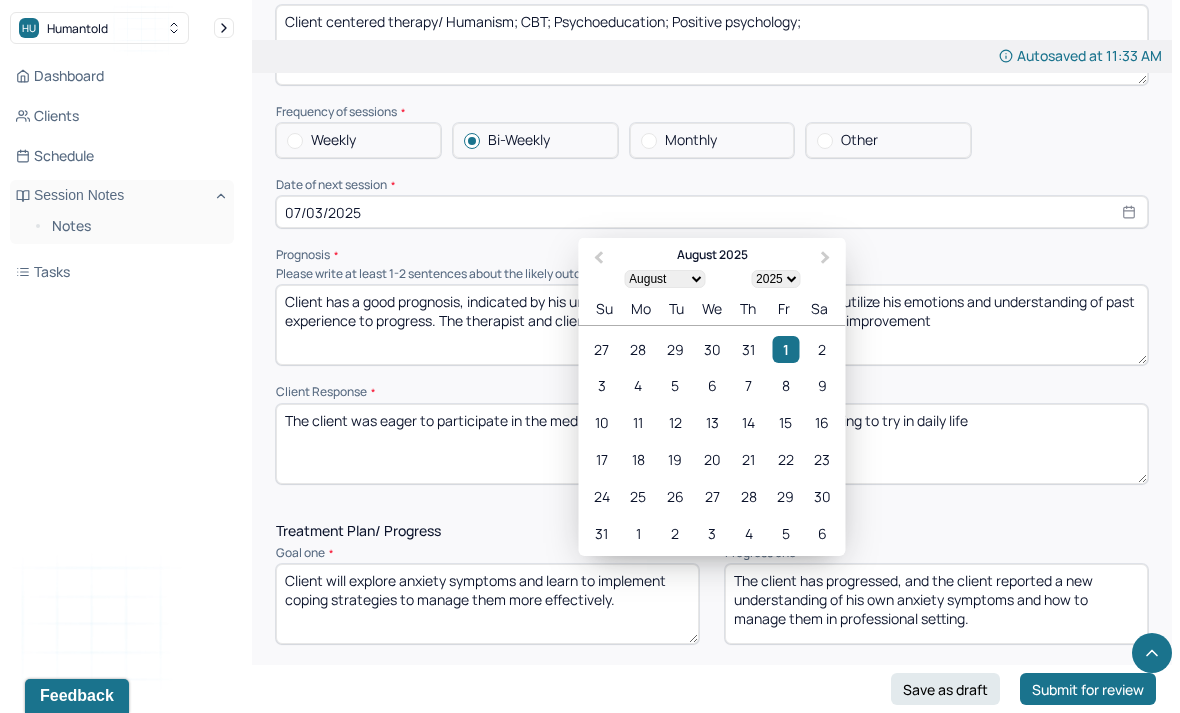 click on "14" at bounding box center (748, 423) 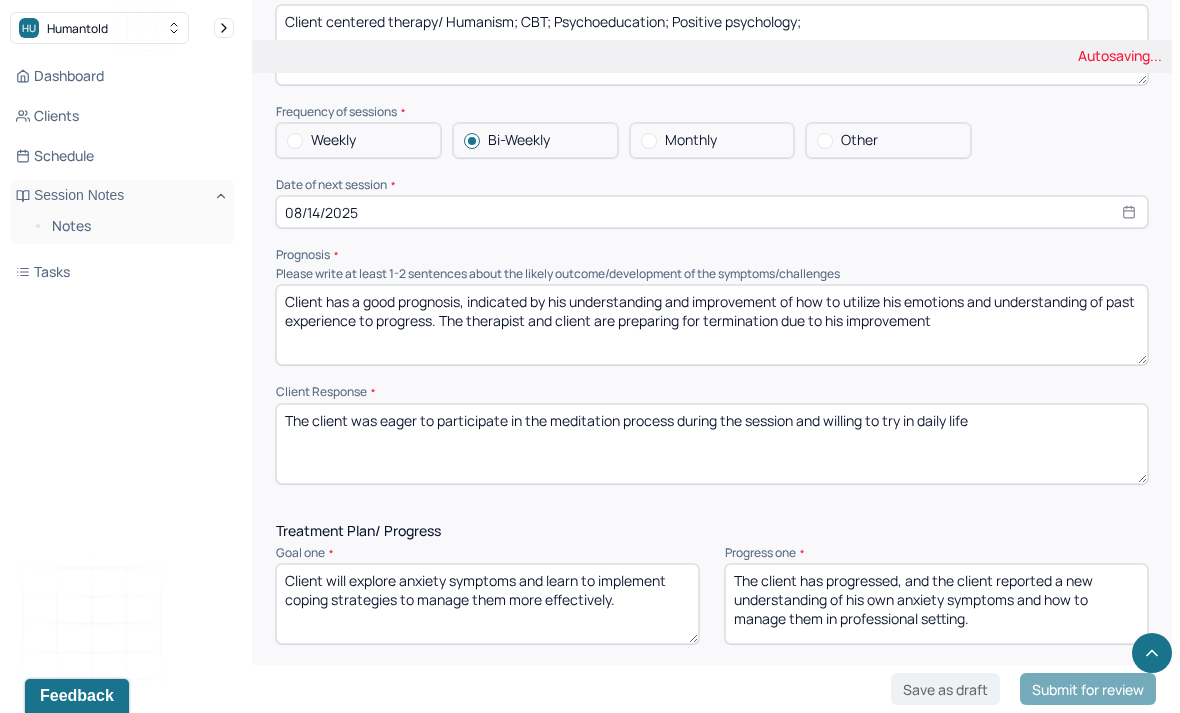click on "Client has a good prognosis, indicated by his understanding and improvement of how to utilize his emotions and understanding of past experience to progress. The therapist and client are preparing for termination due to his improvement" at bounding box center [712, 325] 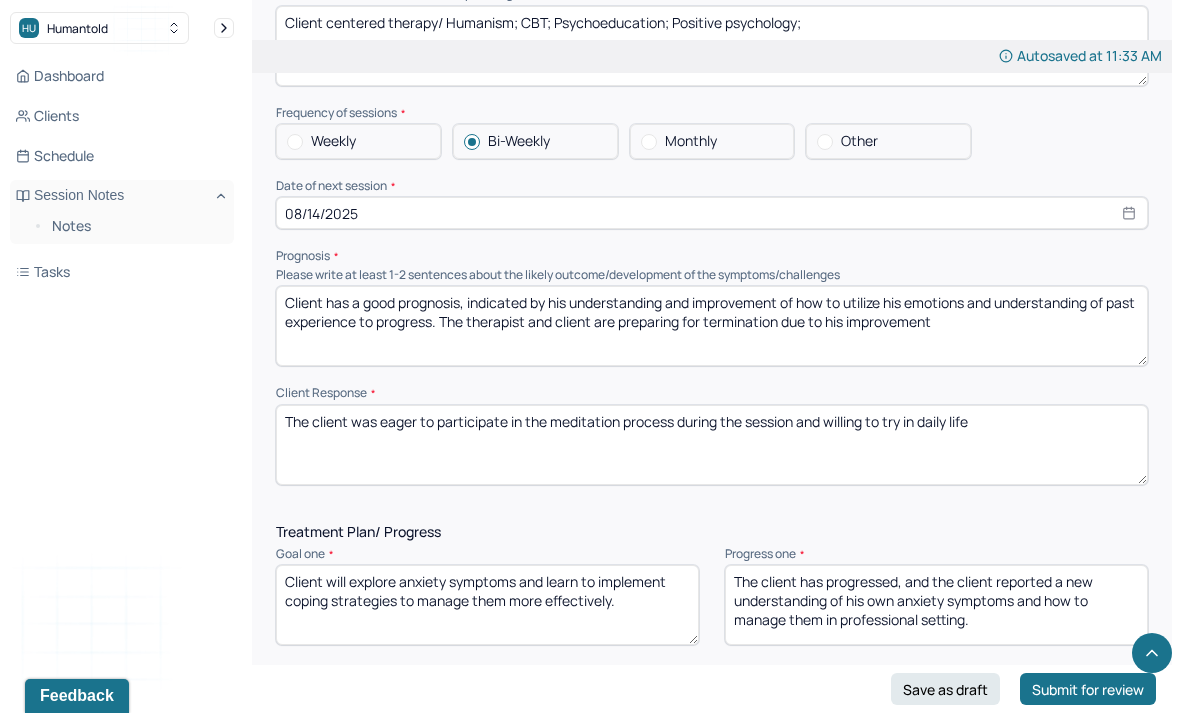 click on "Client has a good prognosis, indicated by his understanding and improvement of how to utilize his emotions and understanding of past experience to progress. The therapist and client are preparing for termination due to his improvement" at bounding box center [712, 326] 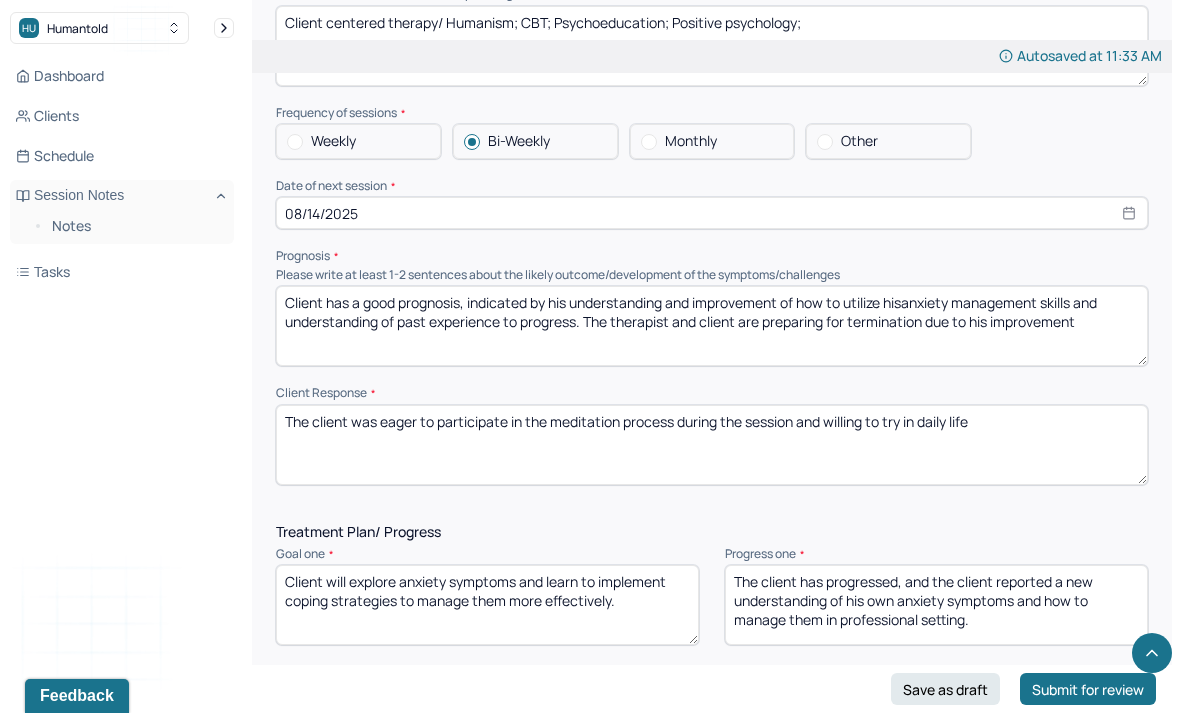 click on "Client has a good prognosis, indicated by his understanding and improvement of how to utilize his emotions and understanding of past experience to progress. The therapist and client are preparing for termination due to his improvement" at bounding box center (712, 326) 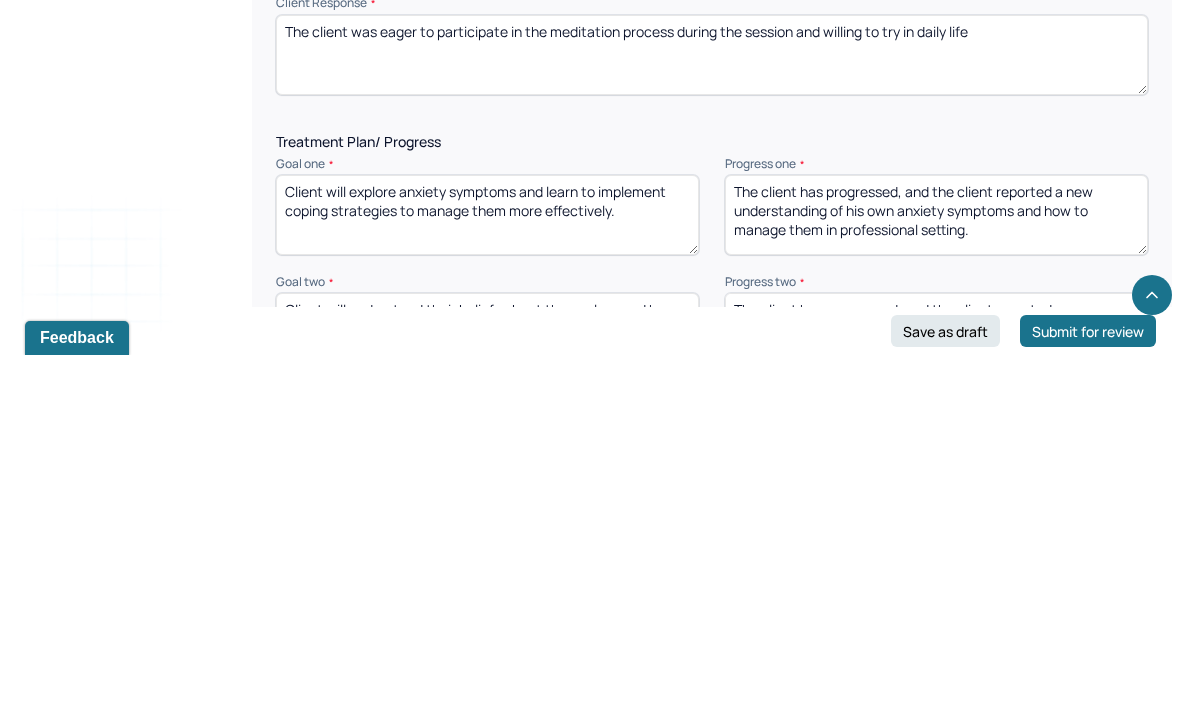 scroll, scrollTop: 2394, scrollLeft: 0, axis: vertical 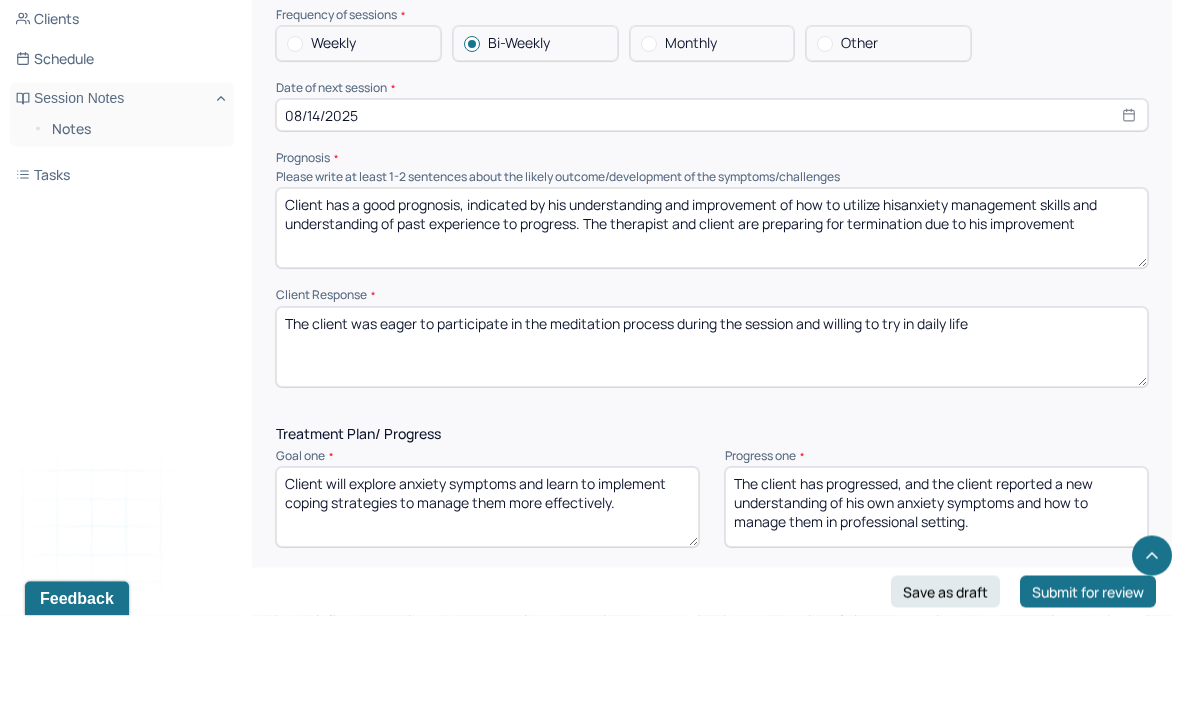 click on "Client has a good prognosis, indicated by his understanding and improvement of how to utilize hisanxiety management skills and understanding of past experience to progress. The therapist and client are preparing for termination due to his improvement" at bounding box center [712, 326] 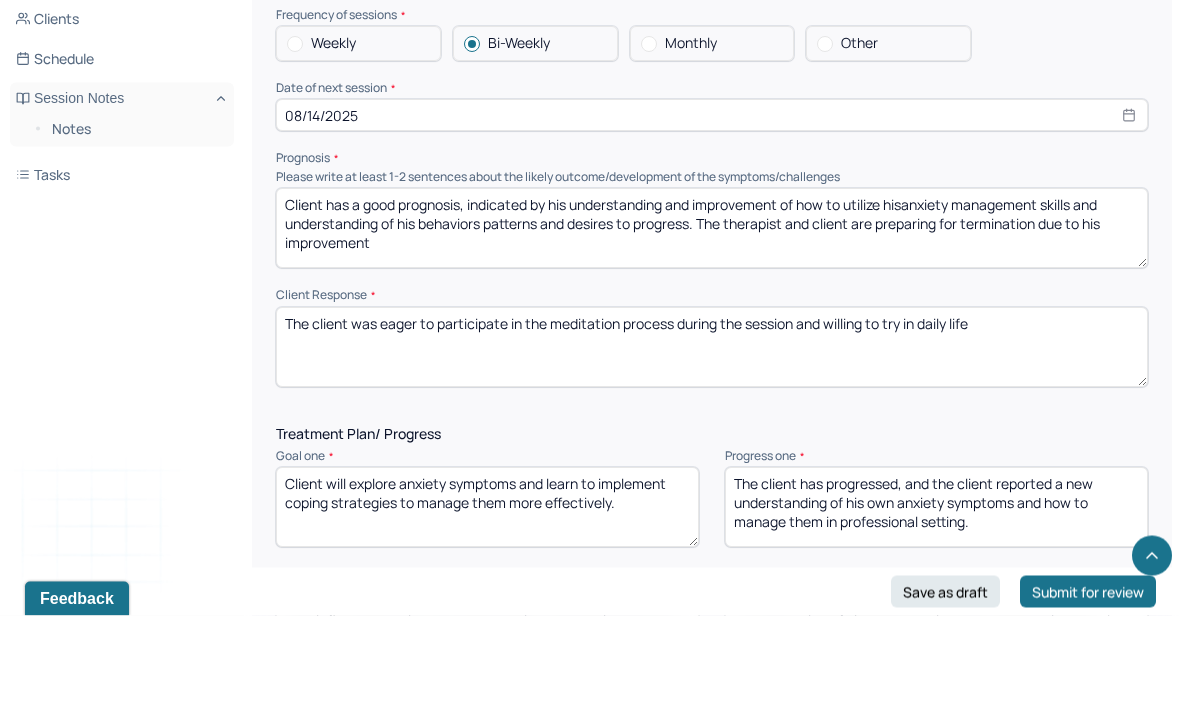 scroll, scrollTop: 2492, scrollLeft: 0, axis: vertical 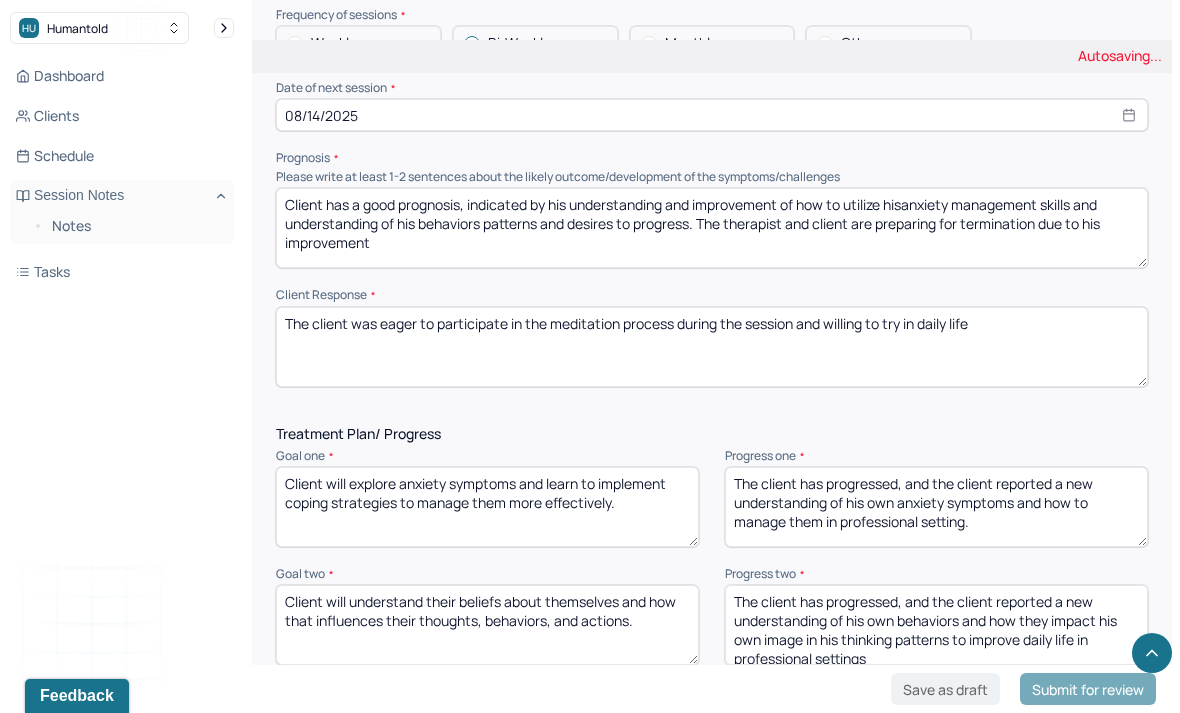 type on "Client has a good prognosis, indicated by his understanding and improvement of how to utilize hisanxiety management skills and understanding of his behaviors patterns and desires to progress. The therapist and client are preparing for termination due to his improvement" 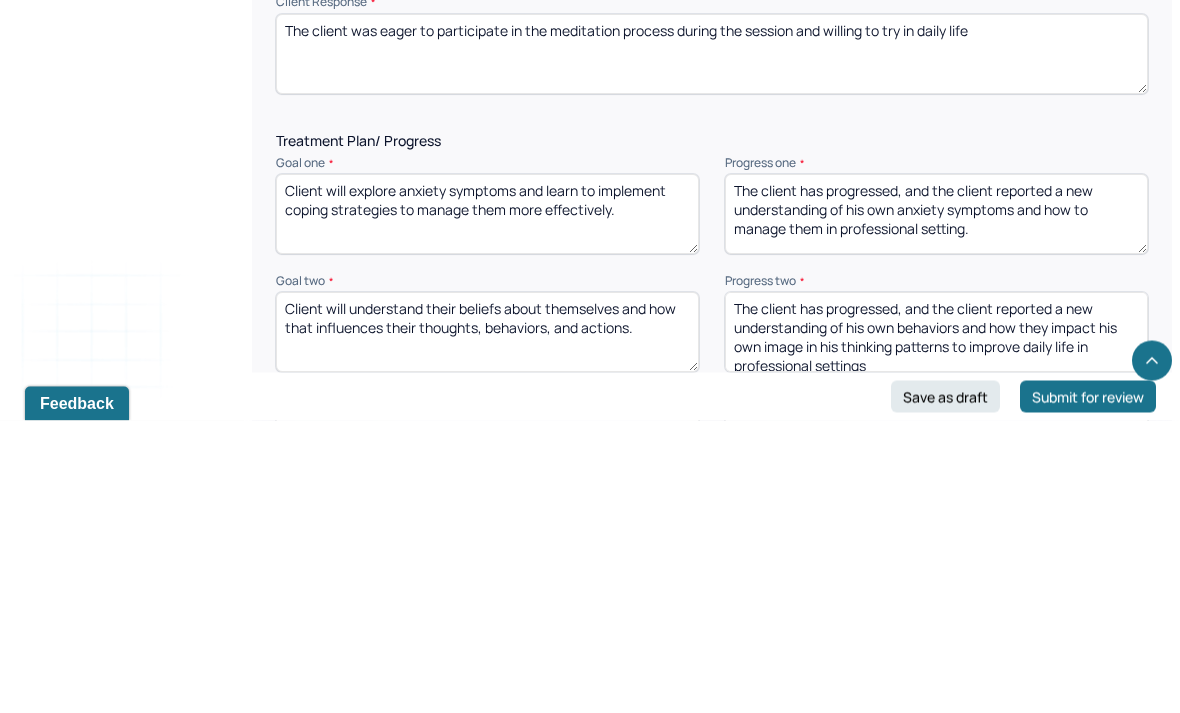 click on "The client has progressed, and the client reported a new understanding of his own anxiety symptoms and how to manage them in professional setting." at bounding box center [936, 507] 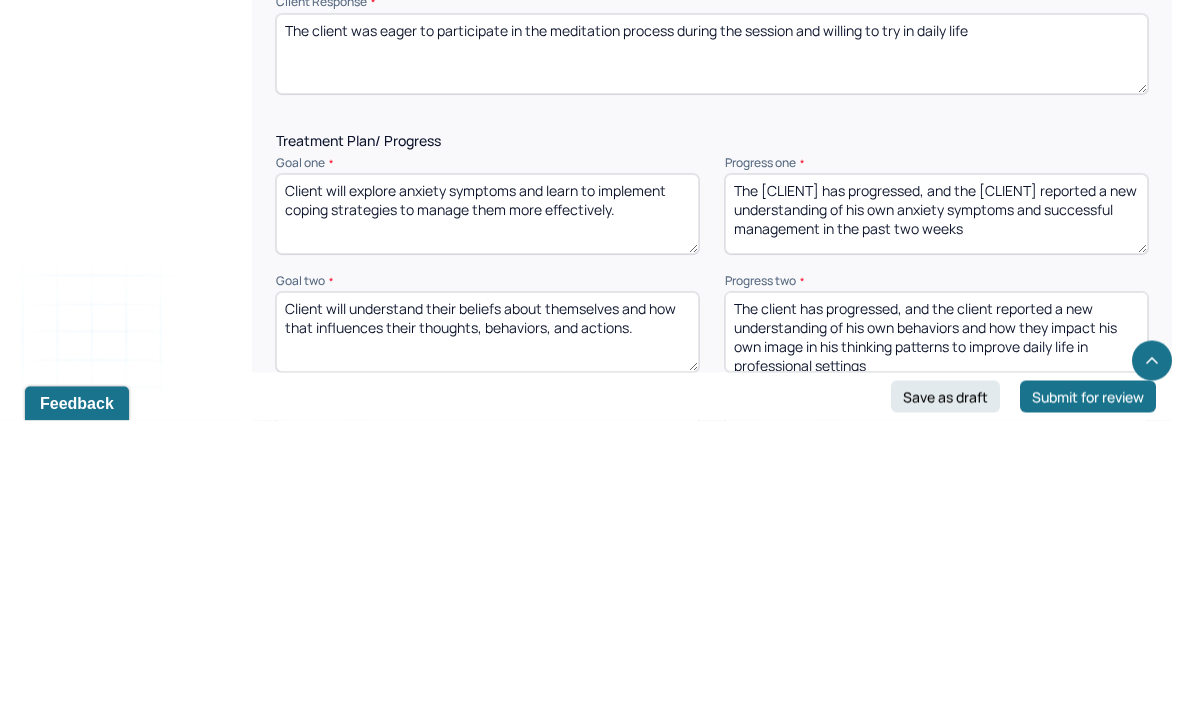type on "The [CLIENT] has progressed, and the [CLIENT] reported a new understanding of his own anxiety symptoms and successful management in the past two weeks" 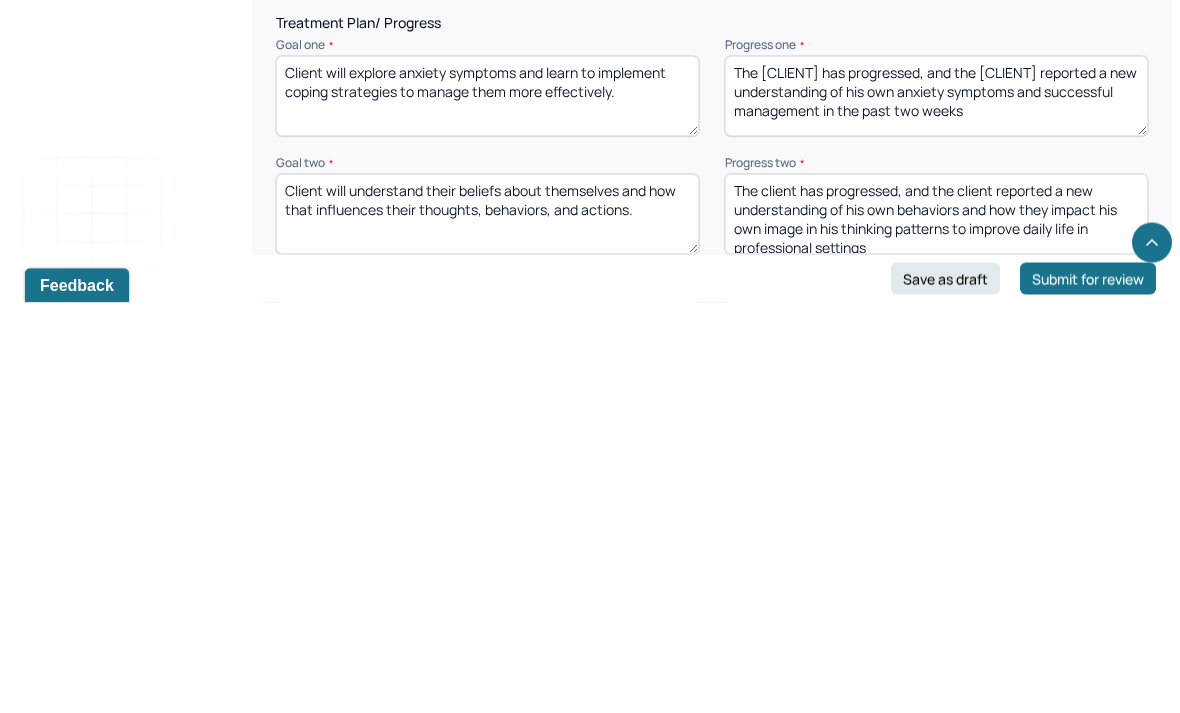 click on "The client has progressed, and the client reported a new understanding of his own behaviors and how they impact his own image in his thinking patterns to improve daily life in professional settings" at bounding box center (936, 625) 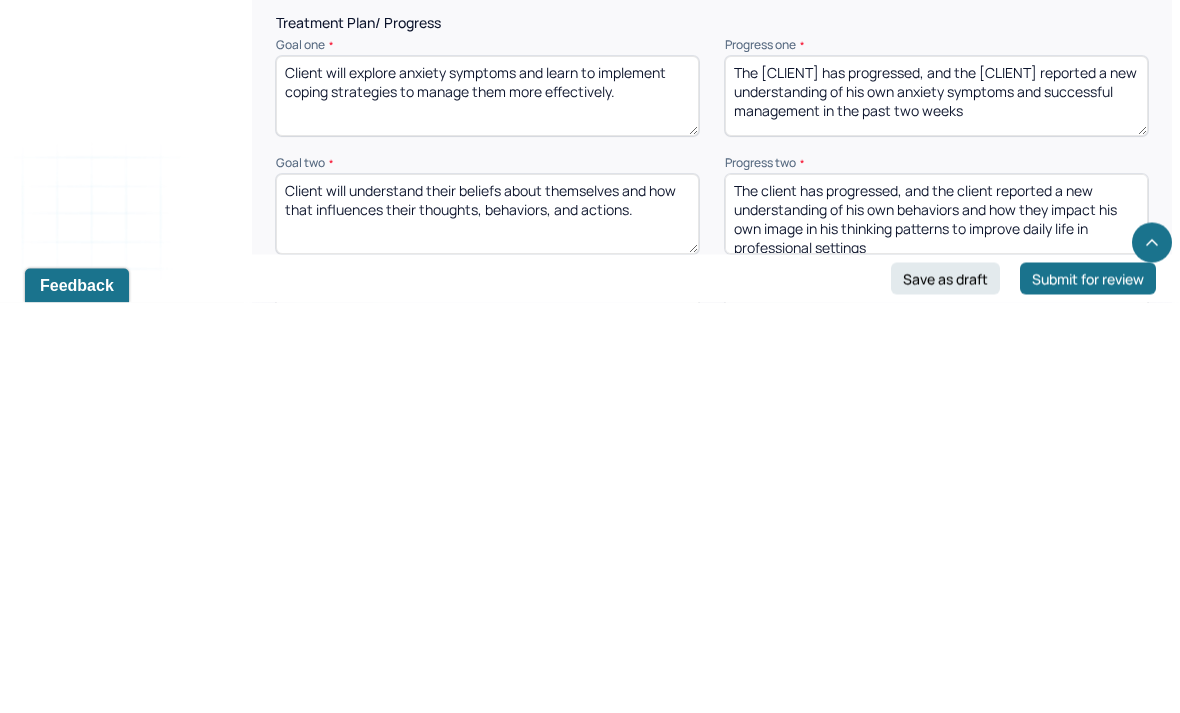 click on "The client has progressed, and the client reported a new understanding of his own behaviors and how they impact his own image in his thinking patterns to improve daily life in professional settings" at bounding box center [936, 625] 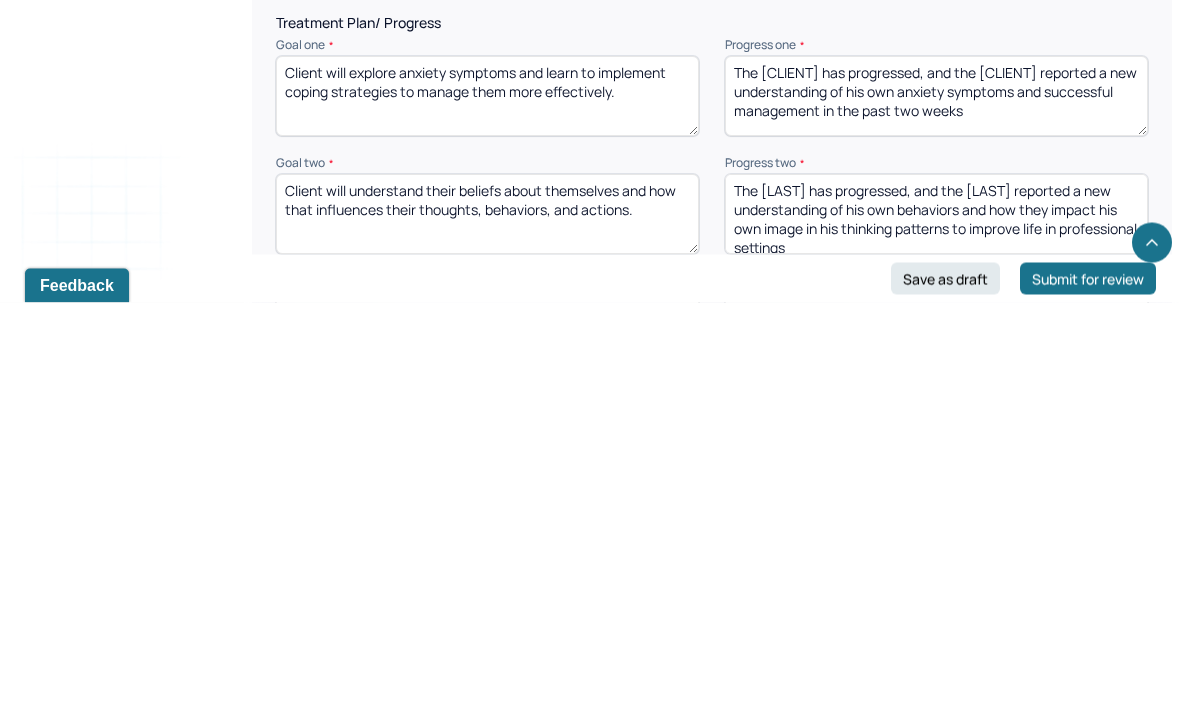 click on "The client has progressed, and the client reported a new understanding of his own behaviors and how they impact his own image in his thinking patterns to improve daily life in professional settings" at bounding box center [936, 625] 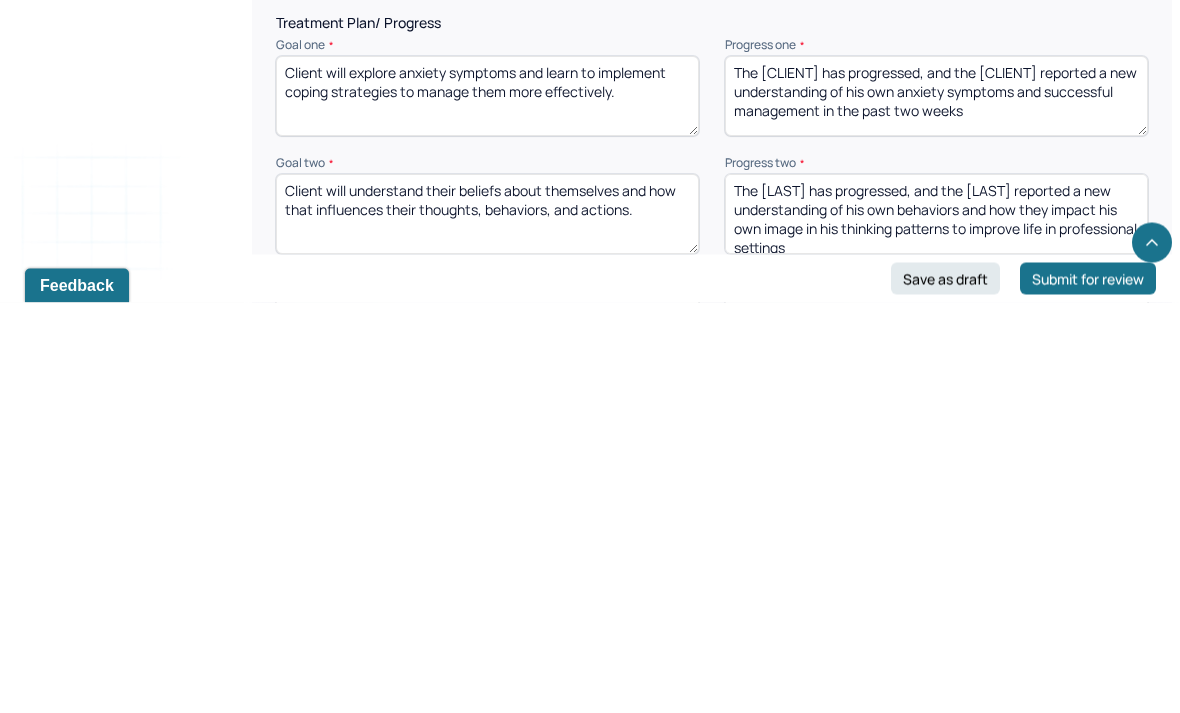 click on "The client has progressed, and the client reported a new understanding of his own behaviors and how they impact his own image in his thinking patterns to improve daily life in professional settings" at bounding box center [936, 625] 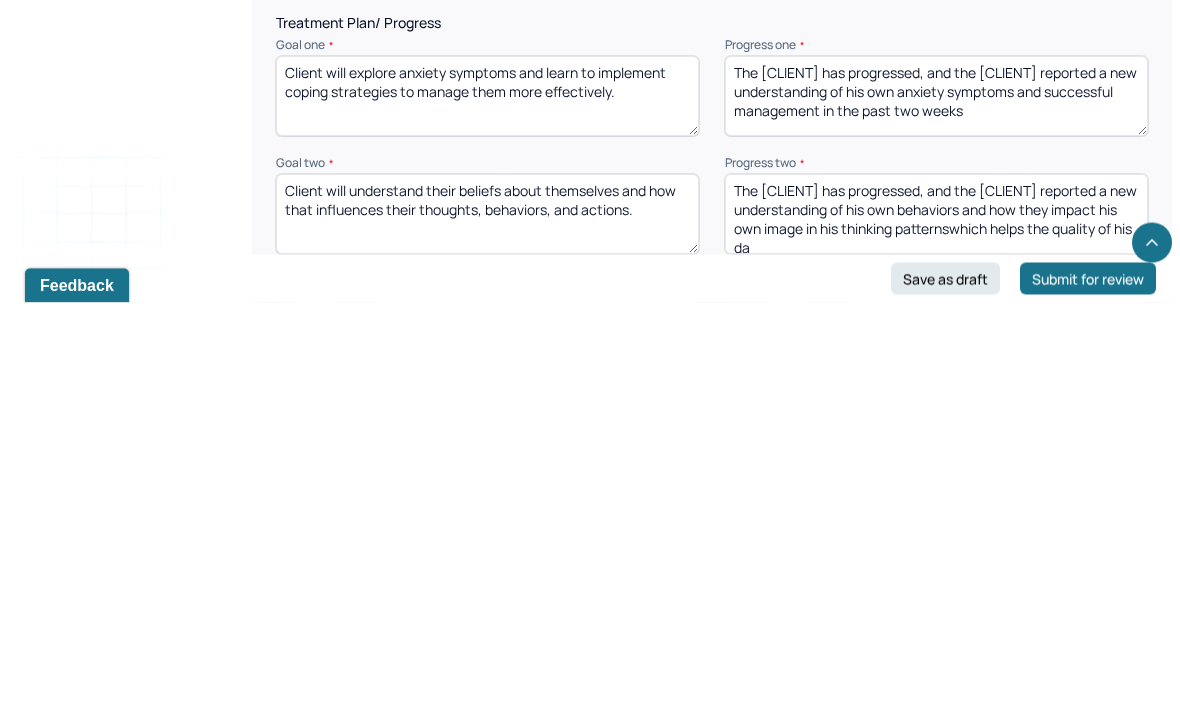 scroll, scrollTop: 8, scrollLeft: 0, axis: vertical 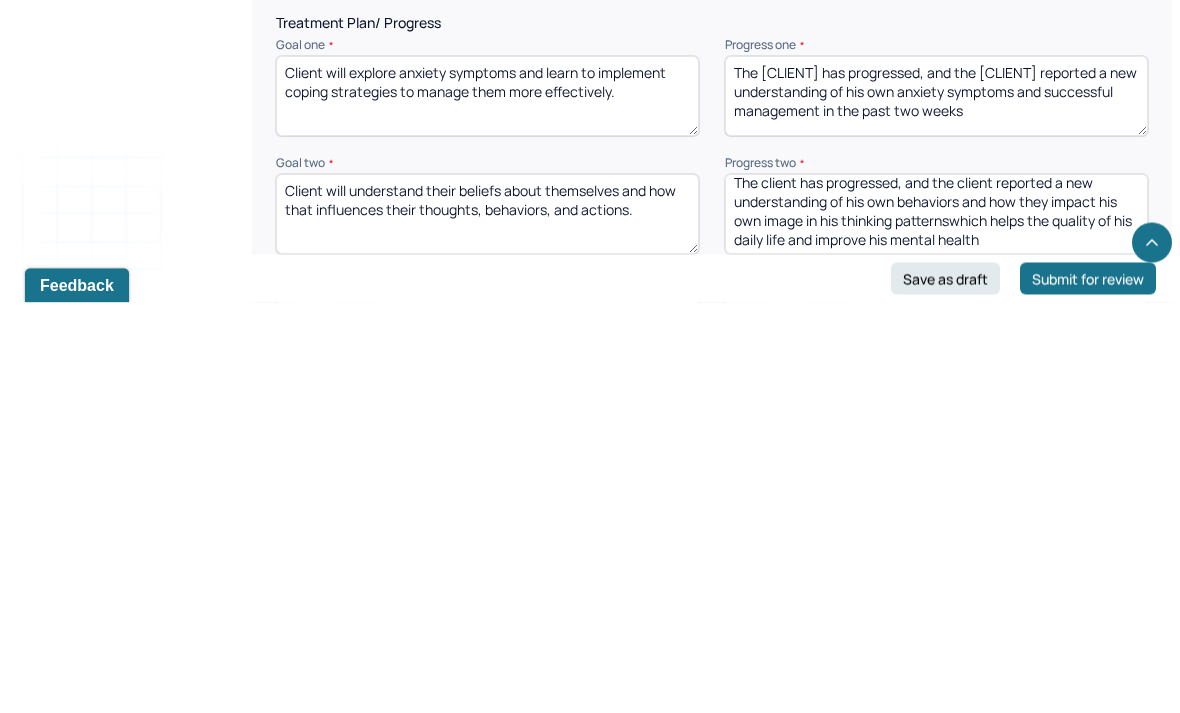 type on "The client has progressed, and the client reported a new understanding of his own behaviors and how they impact his own image in his thinking patternswhich helps the quality of his daily life and improve his mental health" 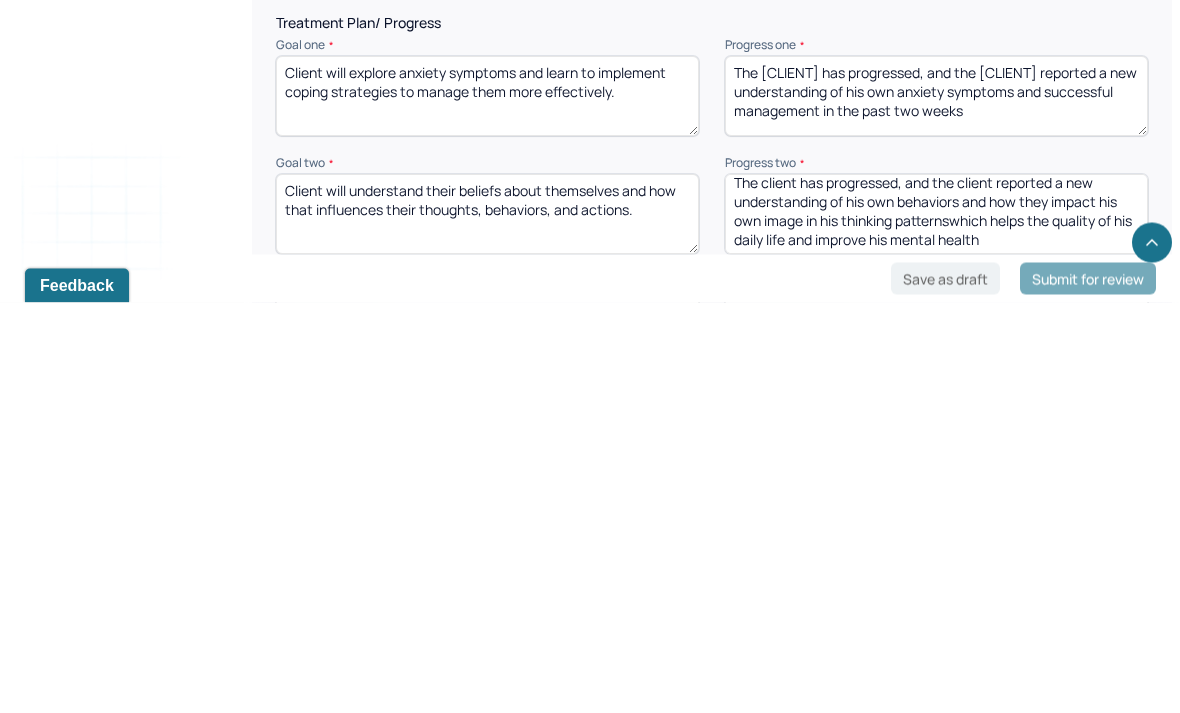 click on "The client has progressed, and the client reported new ways of relaxing from work stressors that improve life qualities" at bounding box center (936, 744) 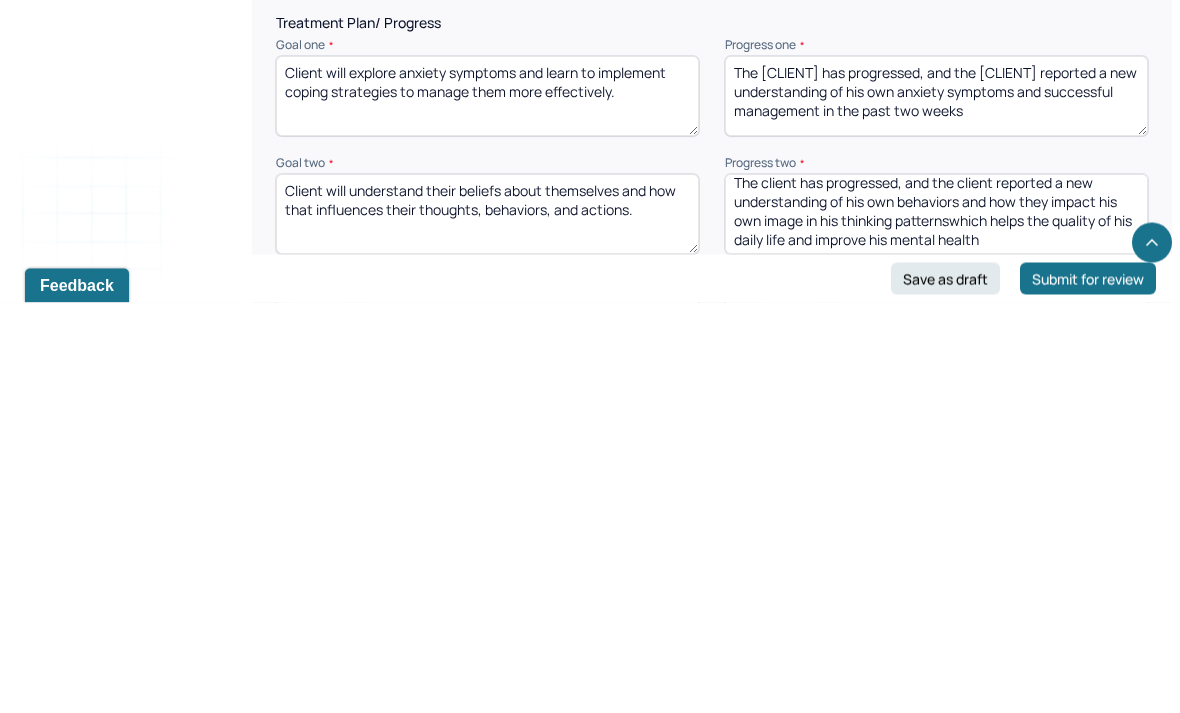 click on "The client has progressed, and the client reported new ways of relaxing from work stressors that improve life qualities" at bounding box center (936, 744) 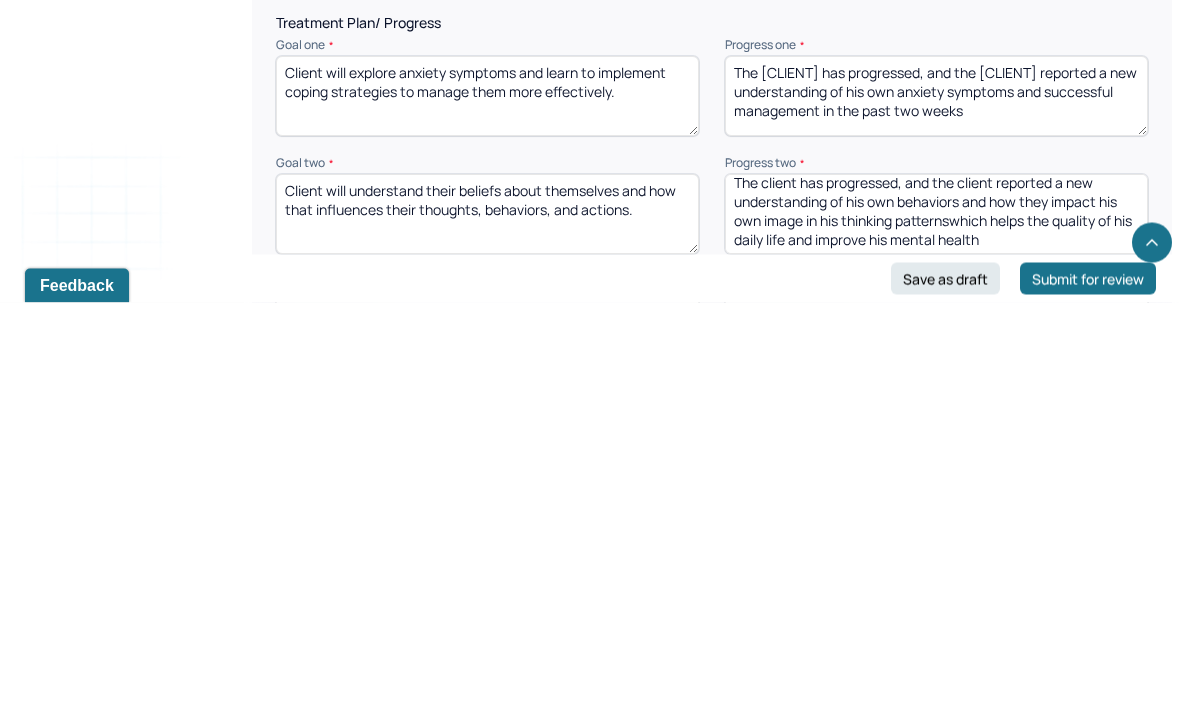 click on "The client has progressed, and the client reported new ways of relaxing from work stressors that improve life" at bounding box center [936, 744] 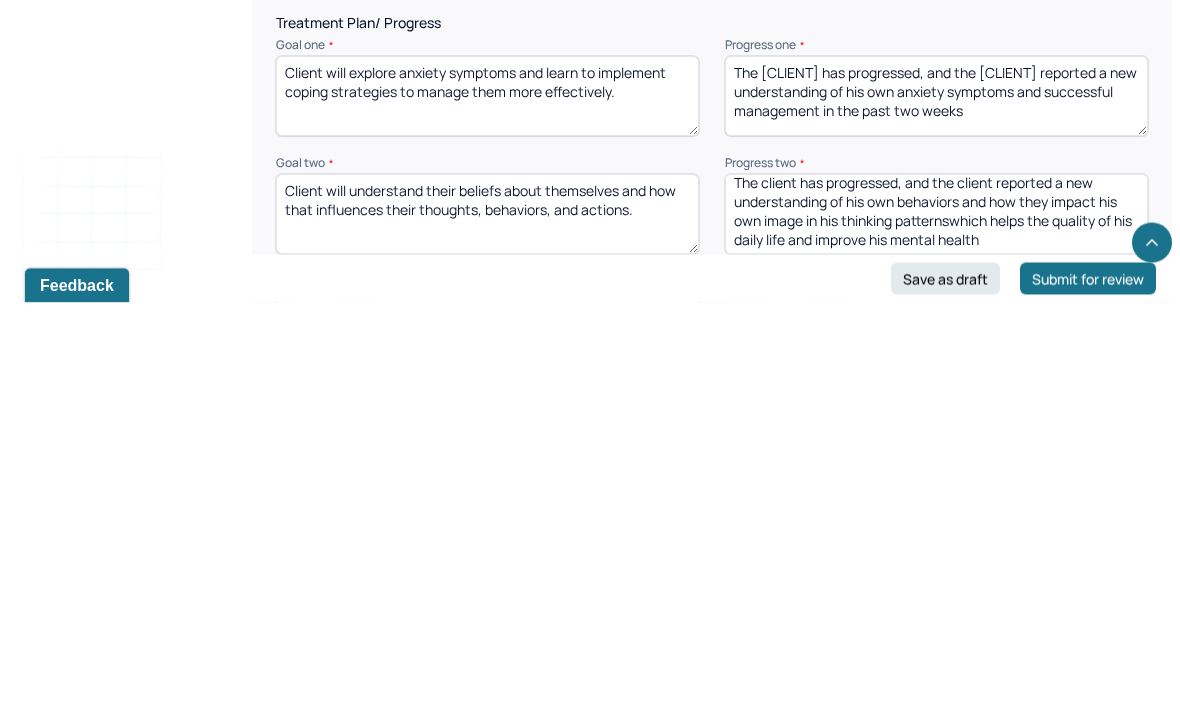 click on "The client has progressed, and the client reported new ways of relaxing from work stressors that improve life" at bounding box center (936, 744) 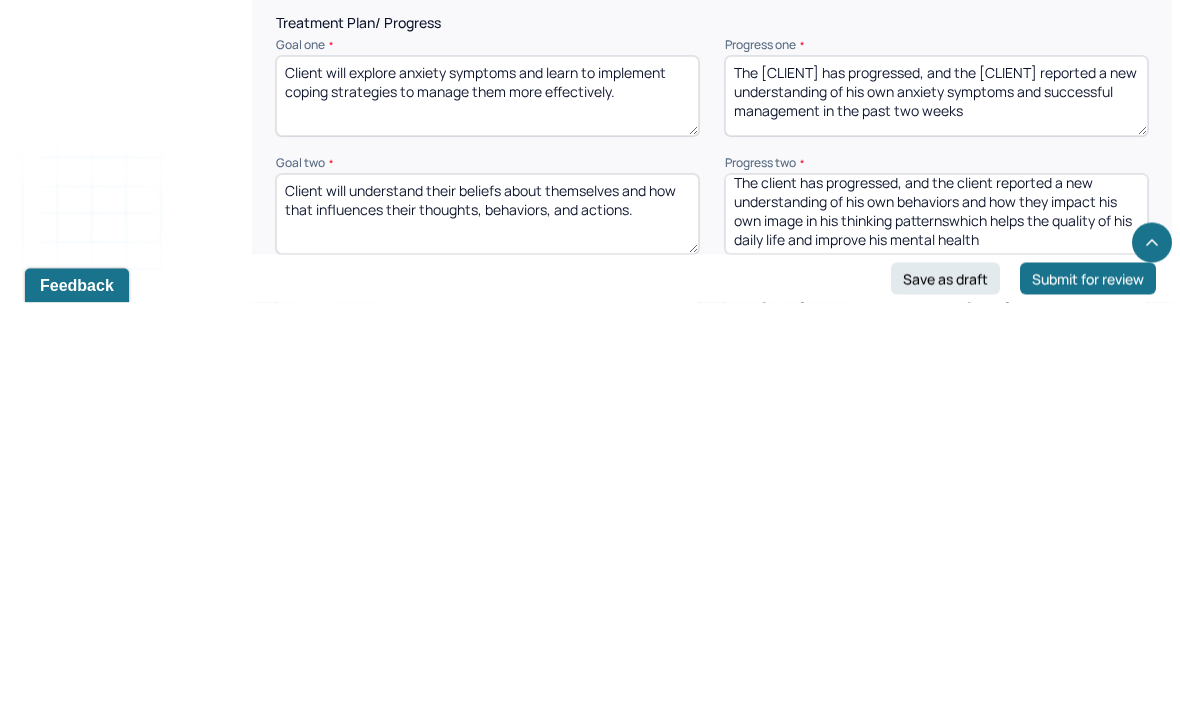 type on "The [LAST] has progressed, and the [LAST] reported positive body and mind connection that lead him to feel positively of his mental health." 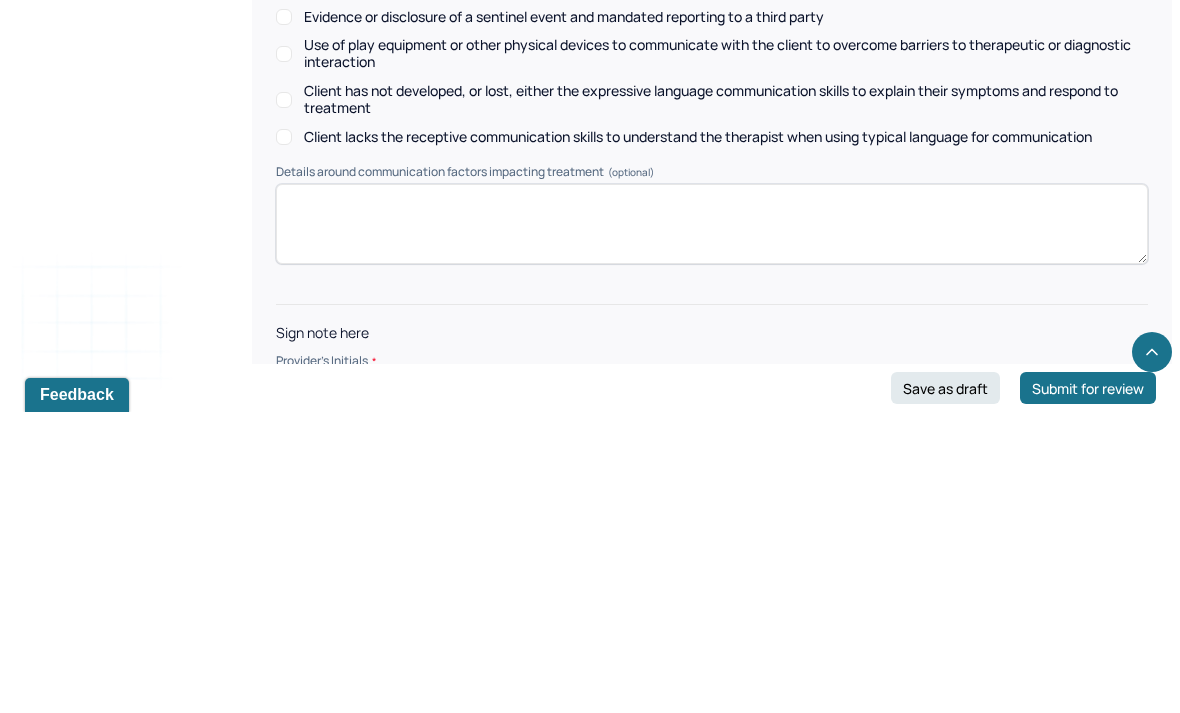 scroll, scrollTop: 3100, scrollLeft: 0, axis: vertical 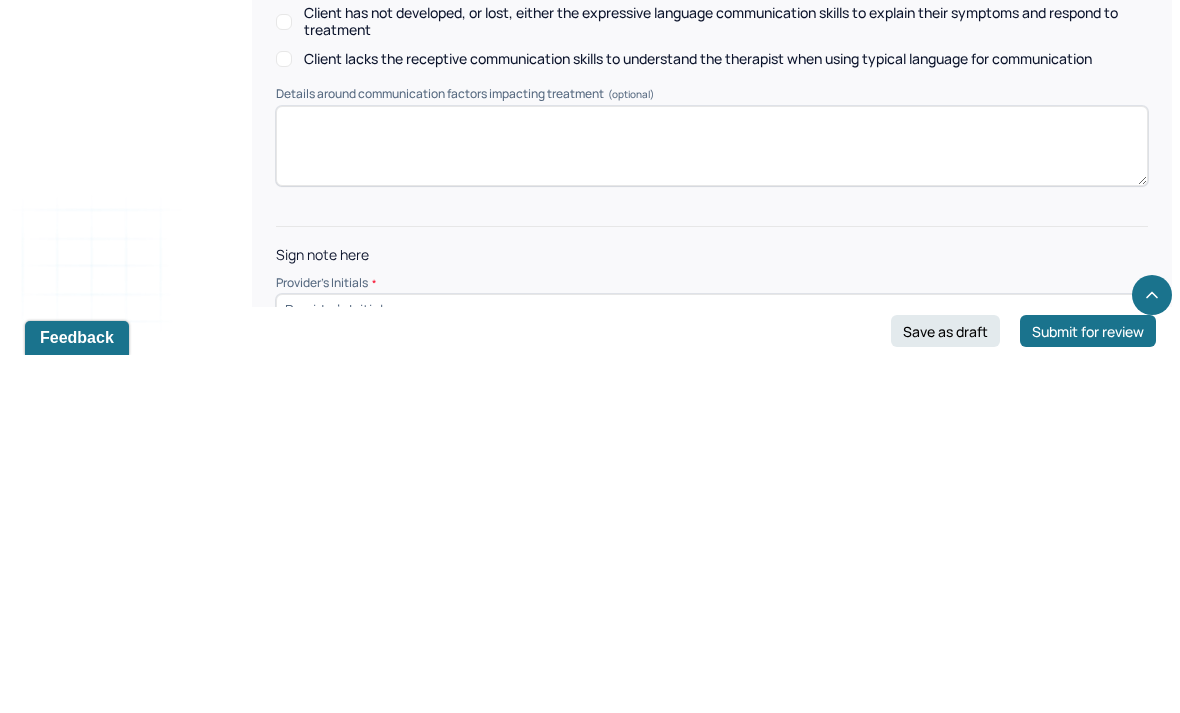 click at bounding box center (712, 668) 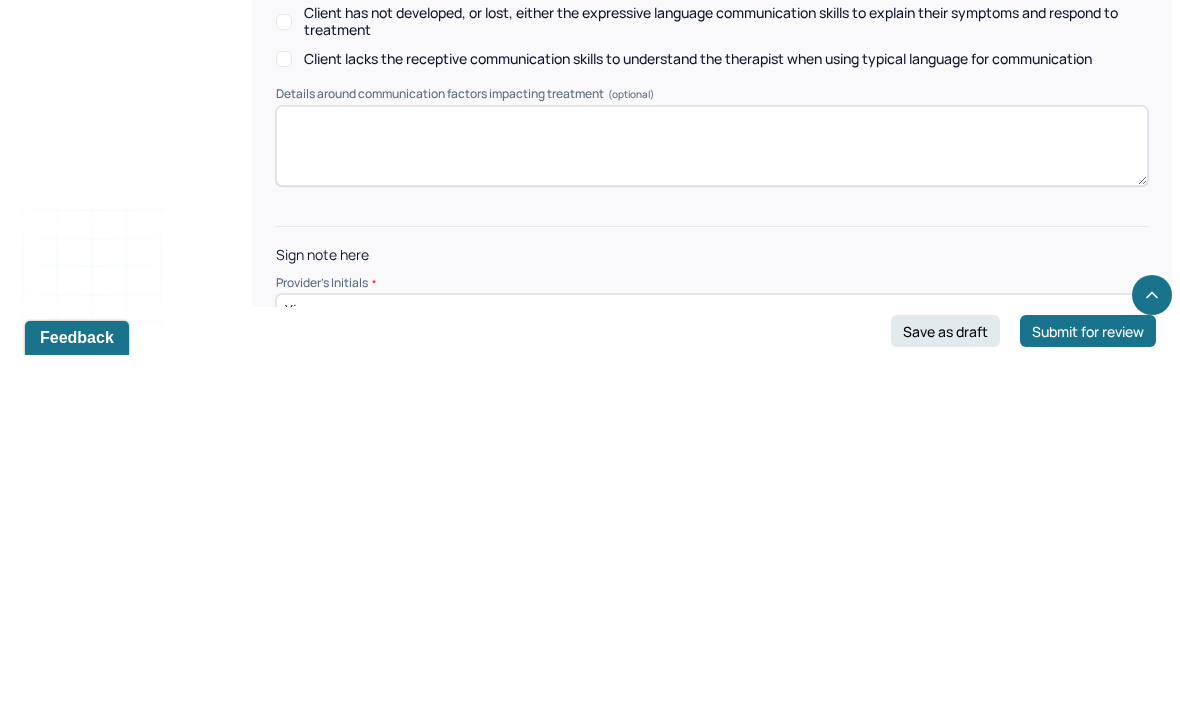 scroll, scrollTop: 3036, scrollLeft: 0, axis: vertical 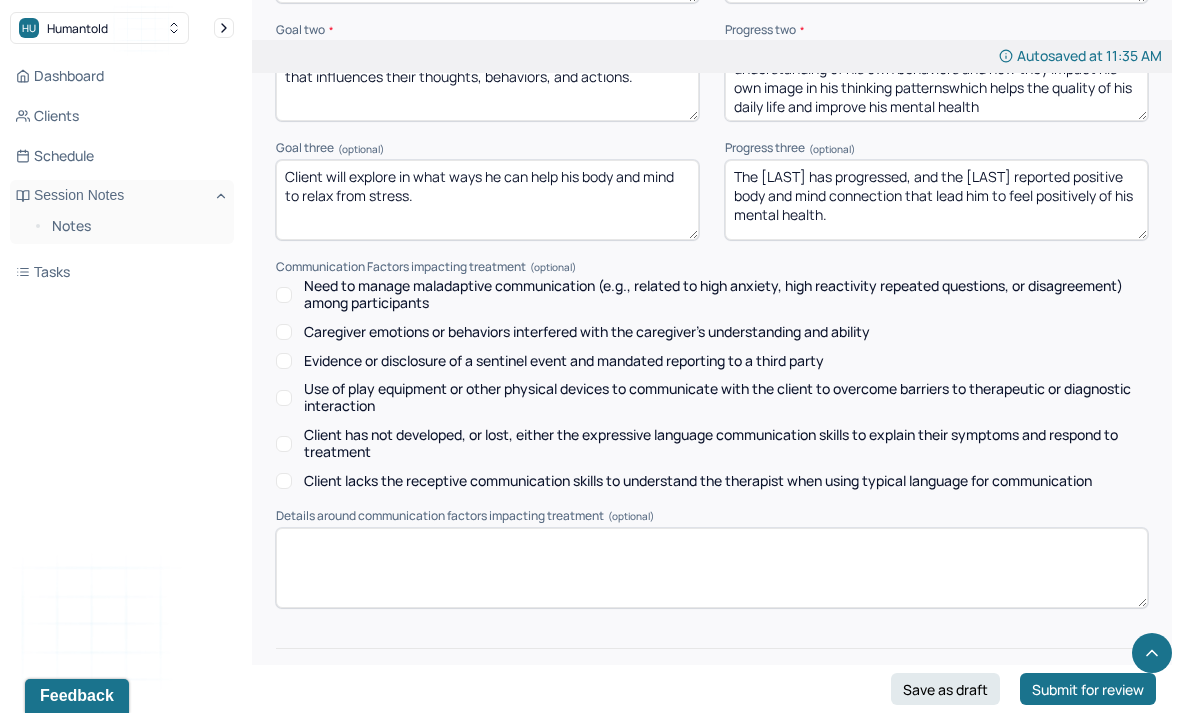 type on "Yj" 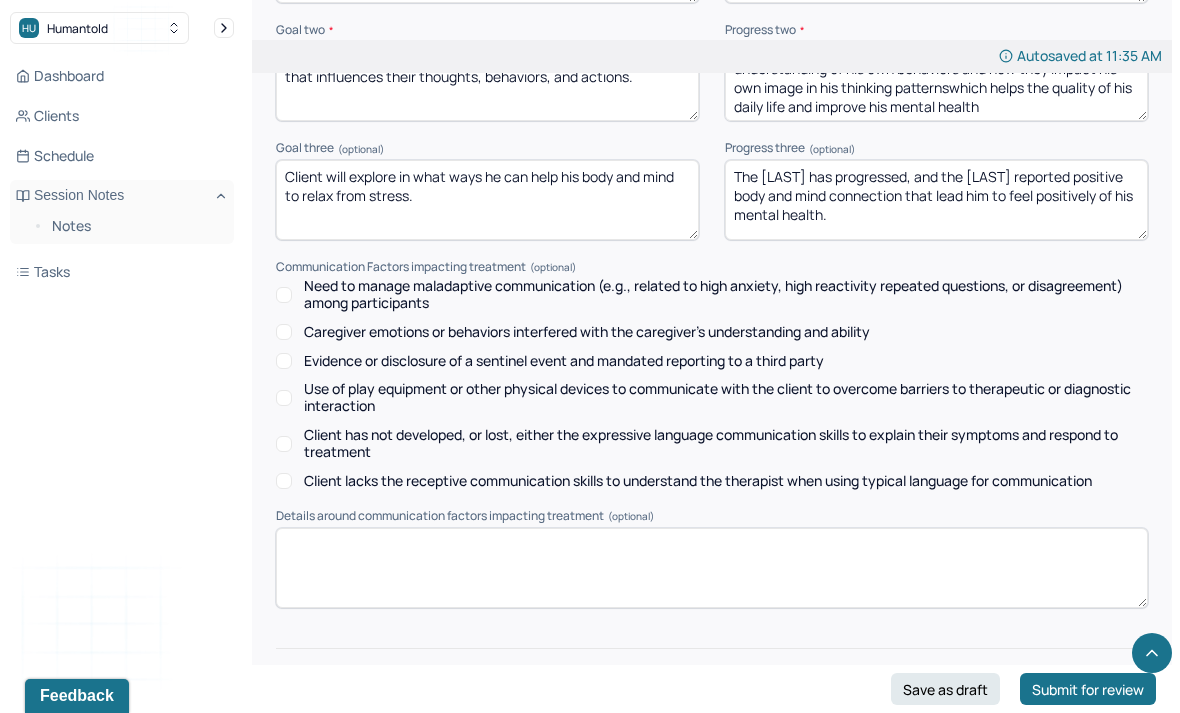 click on "Submit for review" at bounding box center (1088, 689) 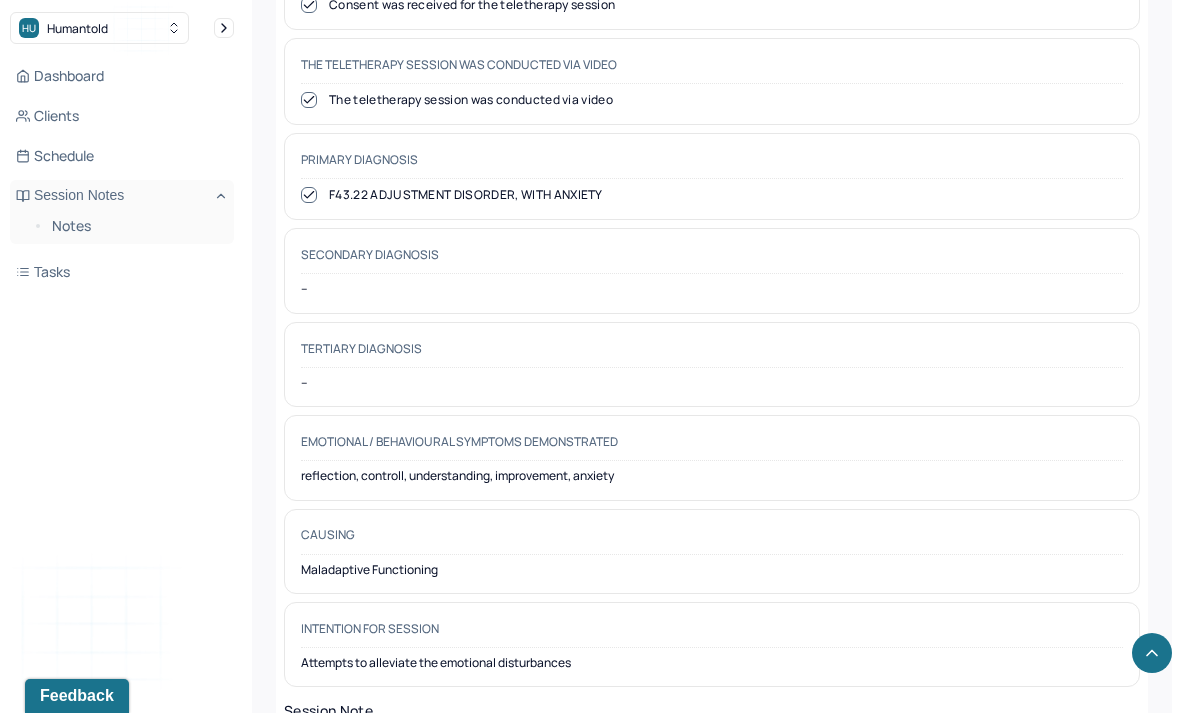 scroll, scrollTop: 1142, scrollLeft: 0, axis: vertical 